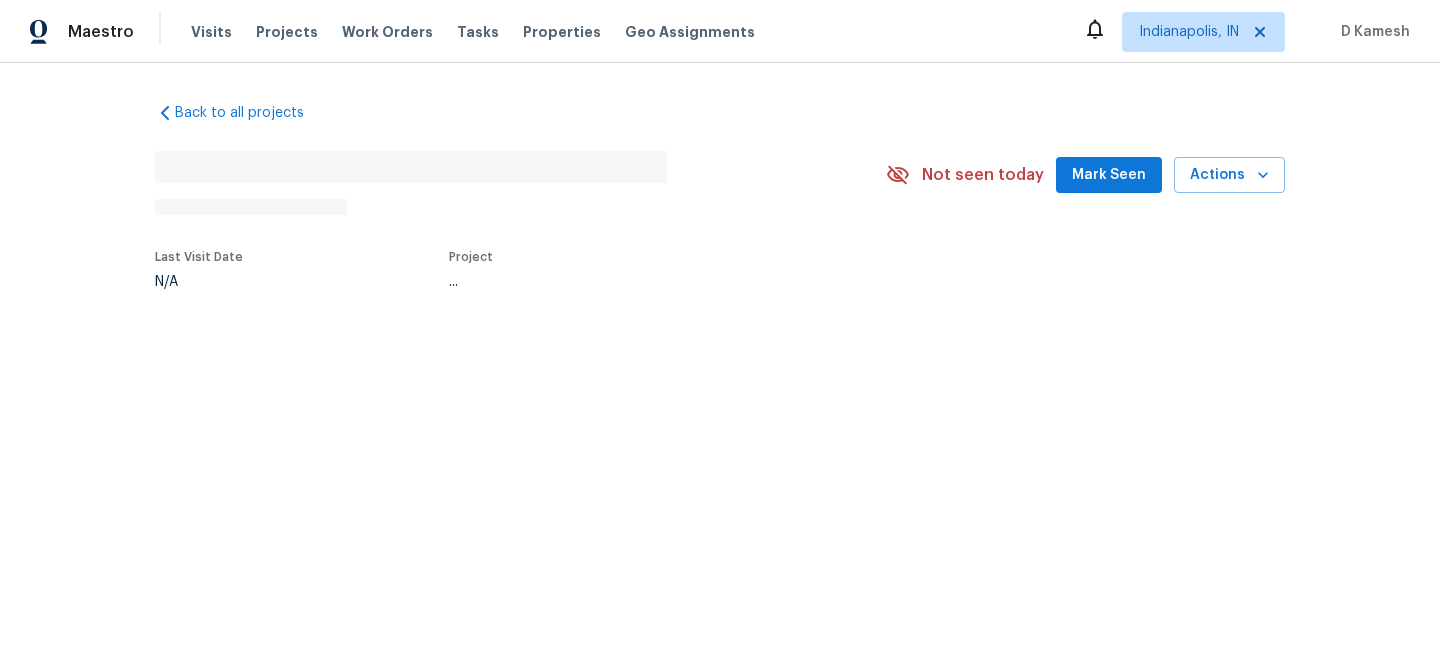 scroll, scrollTop: 0, scrollLeft: 0, axis: both 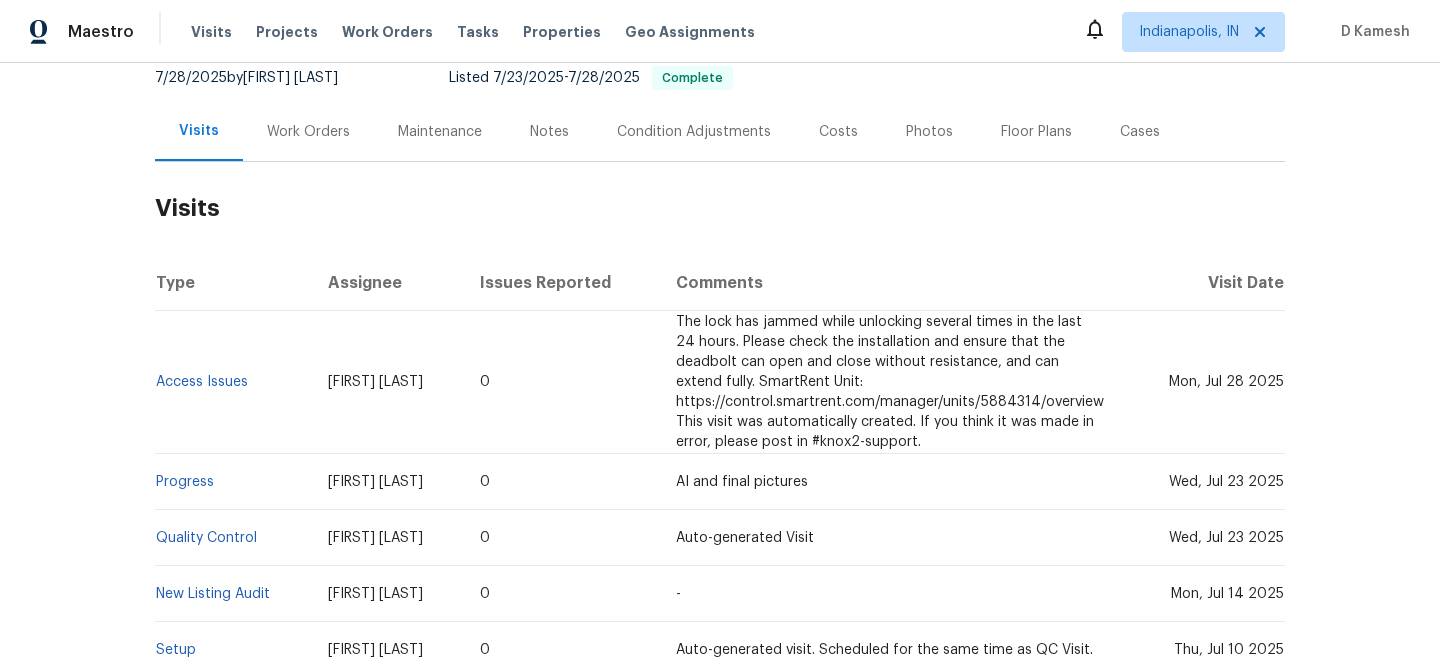 click on "Work Orders" at bounding box center [308, 132] 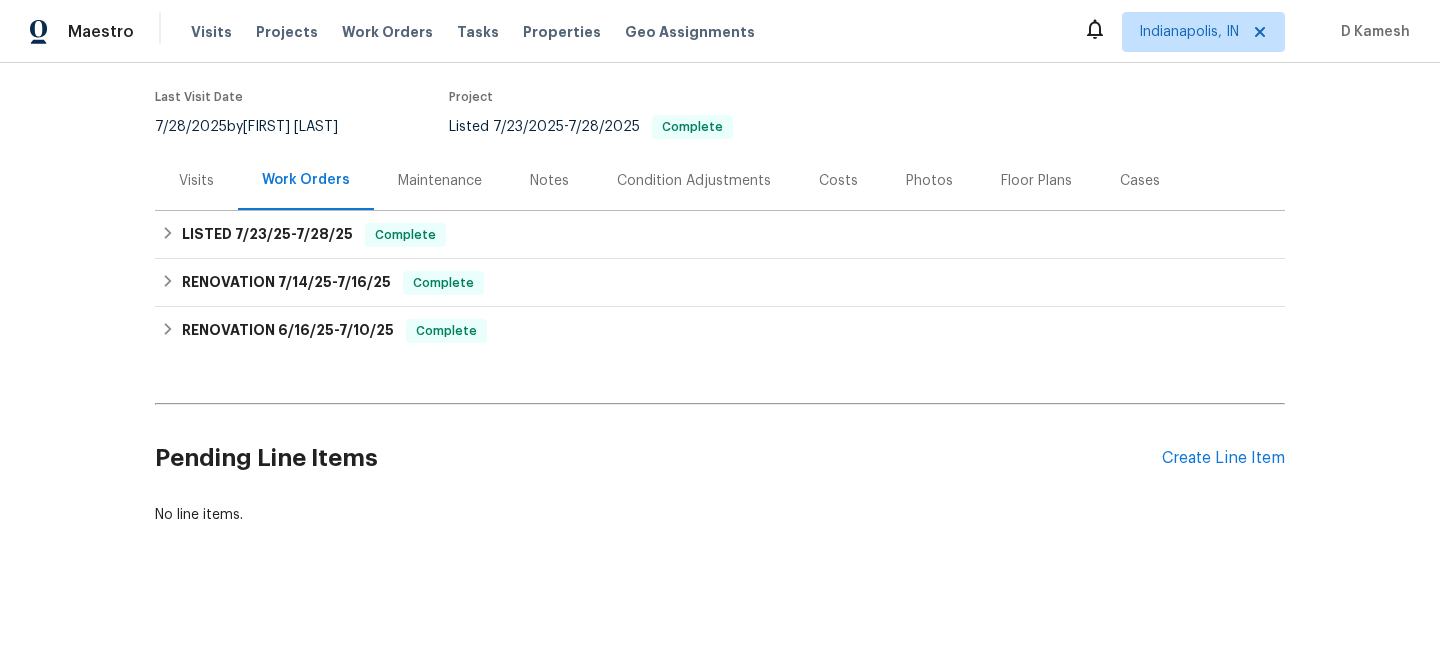 scroll, scrollTop: 152, scrollLeft: 0, axis: vertical 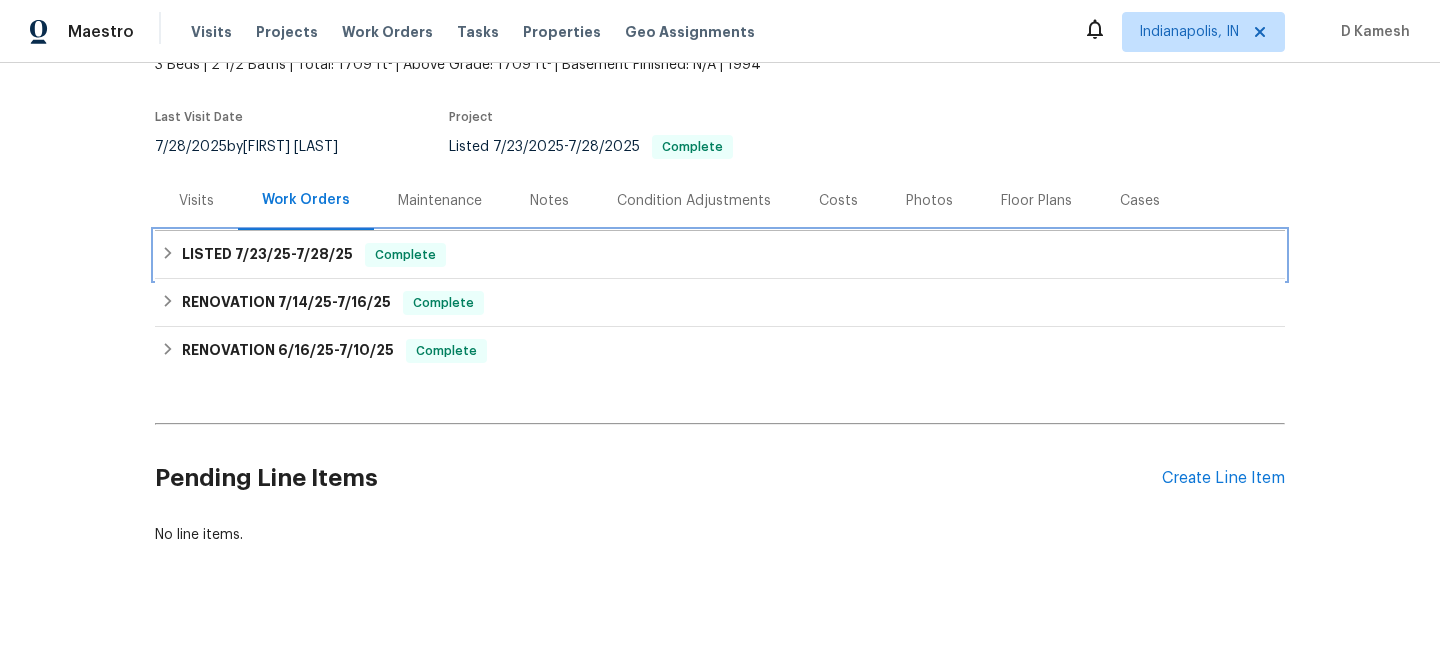click 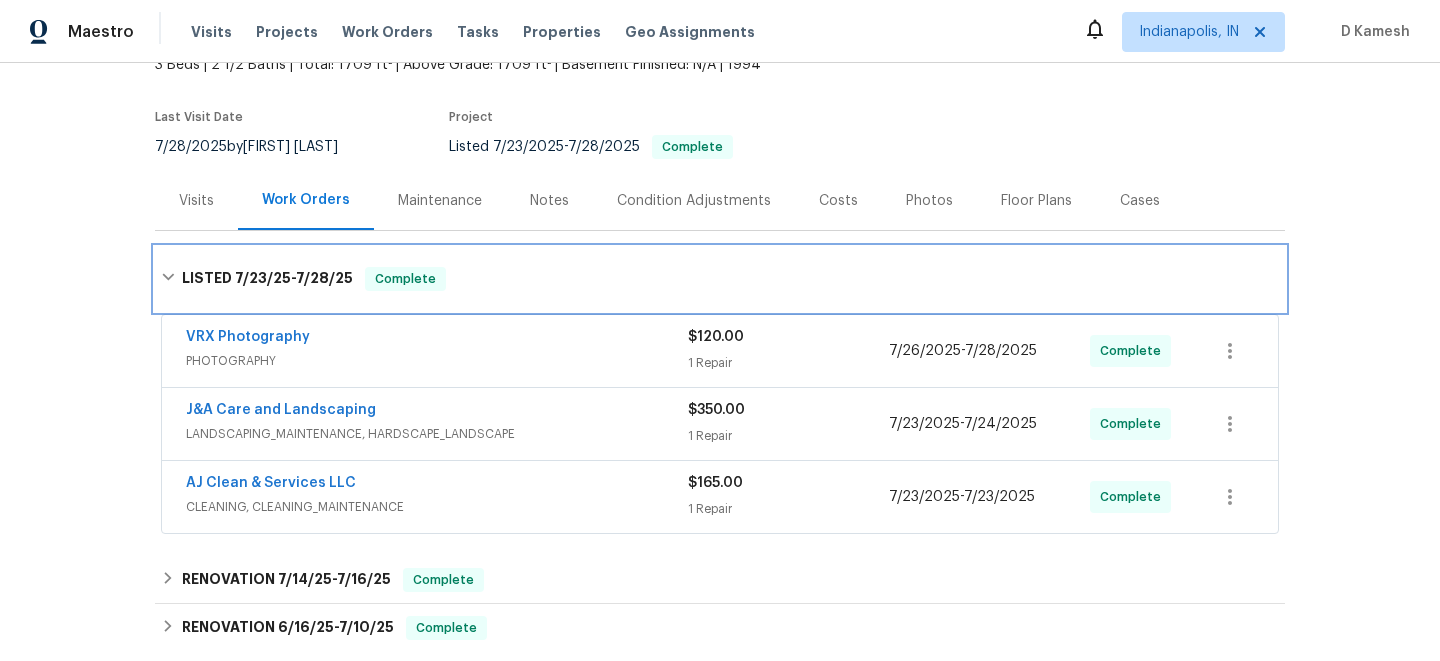 click on "LISTED   7/23/25  -  7/28/25 Complete" at bounding box center [720, 279] 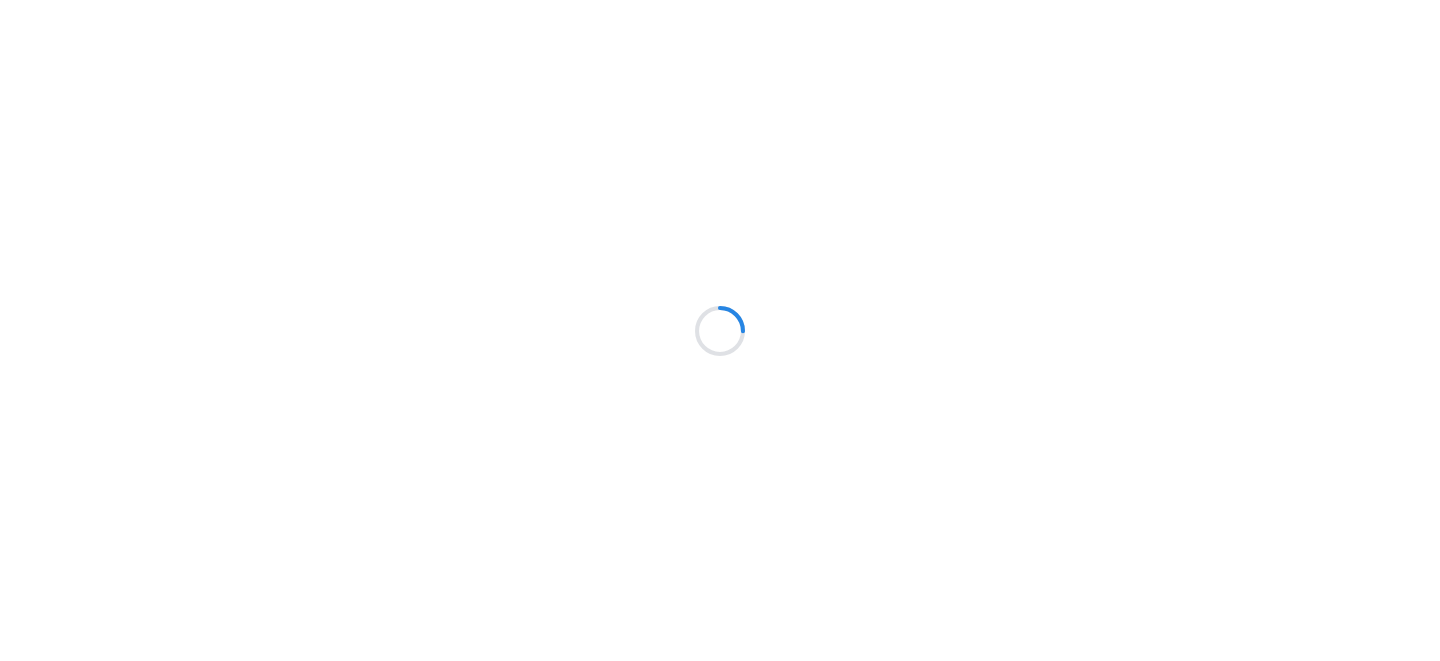 scroll, scrollTop: 0, scrollLeft: 0, axis: both 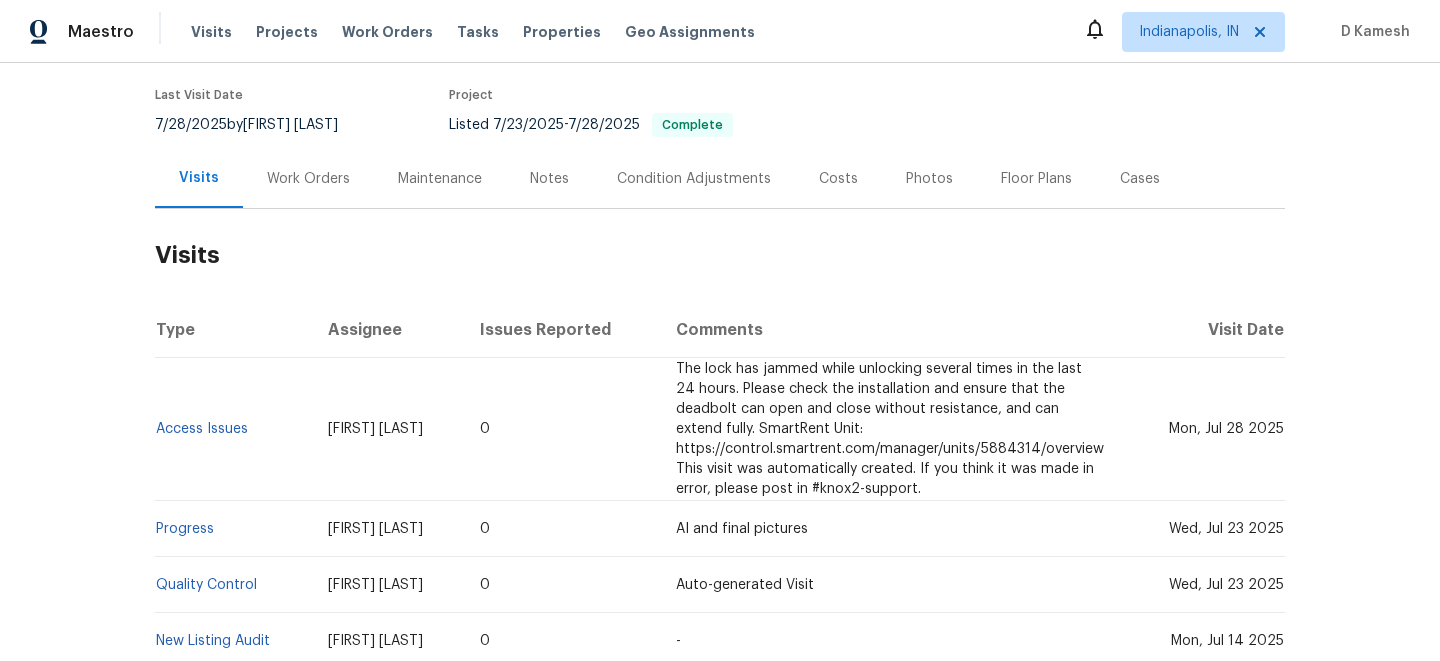 click on "Work Orders" at bounding box center (308, 179) 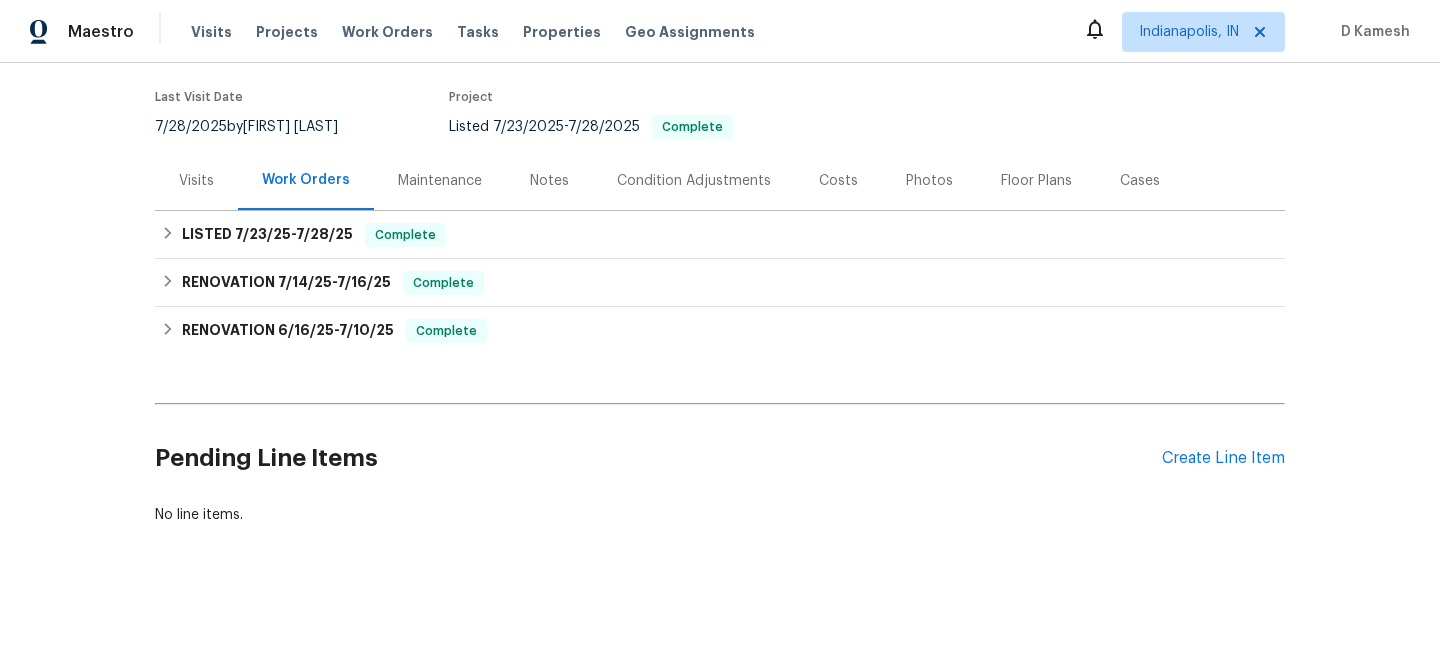 scroll, scrollTop: 152, scrollLeft: 0, axis: vertical 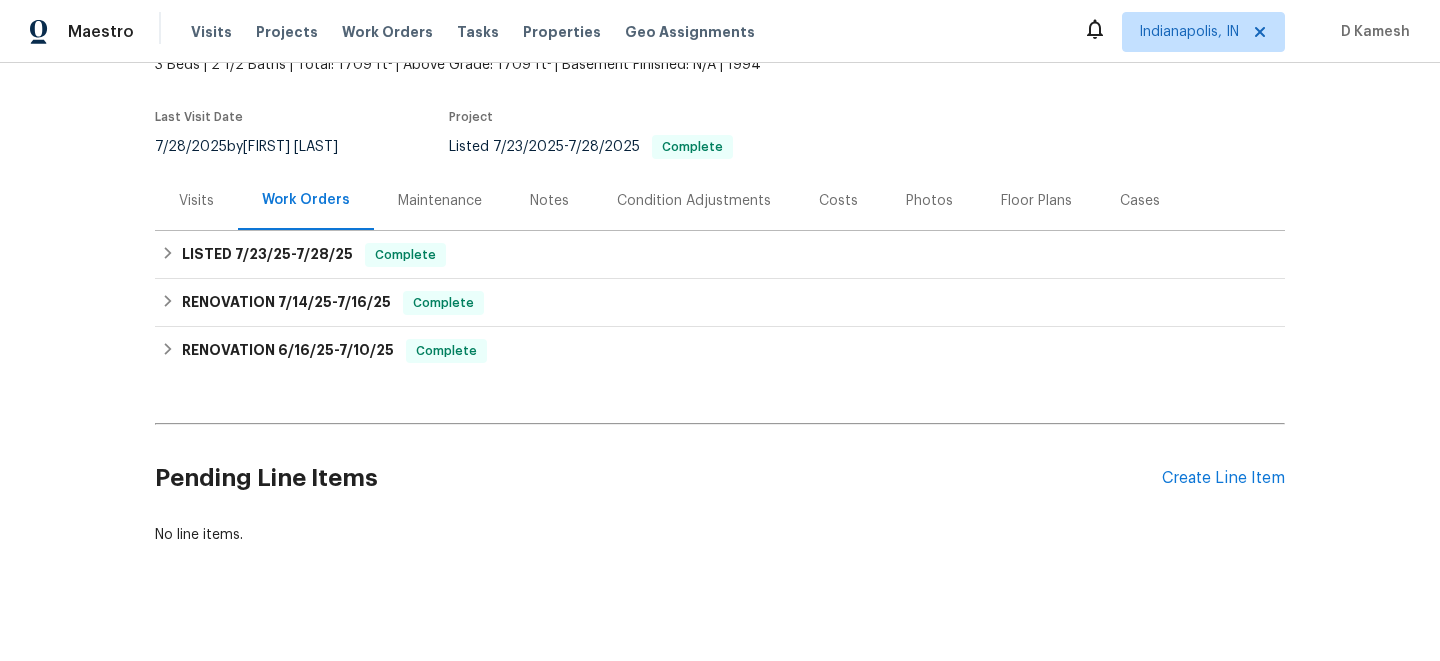 click on "Visits" at bounding box center [196, 201] 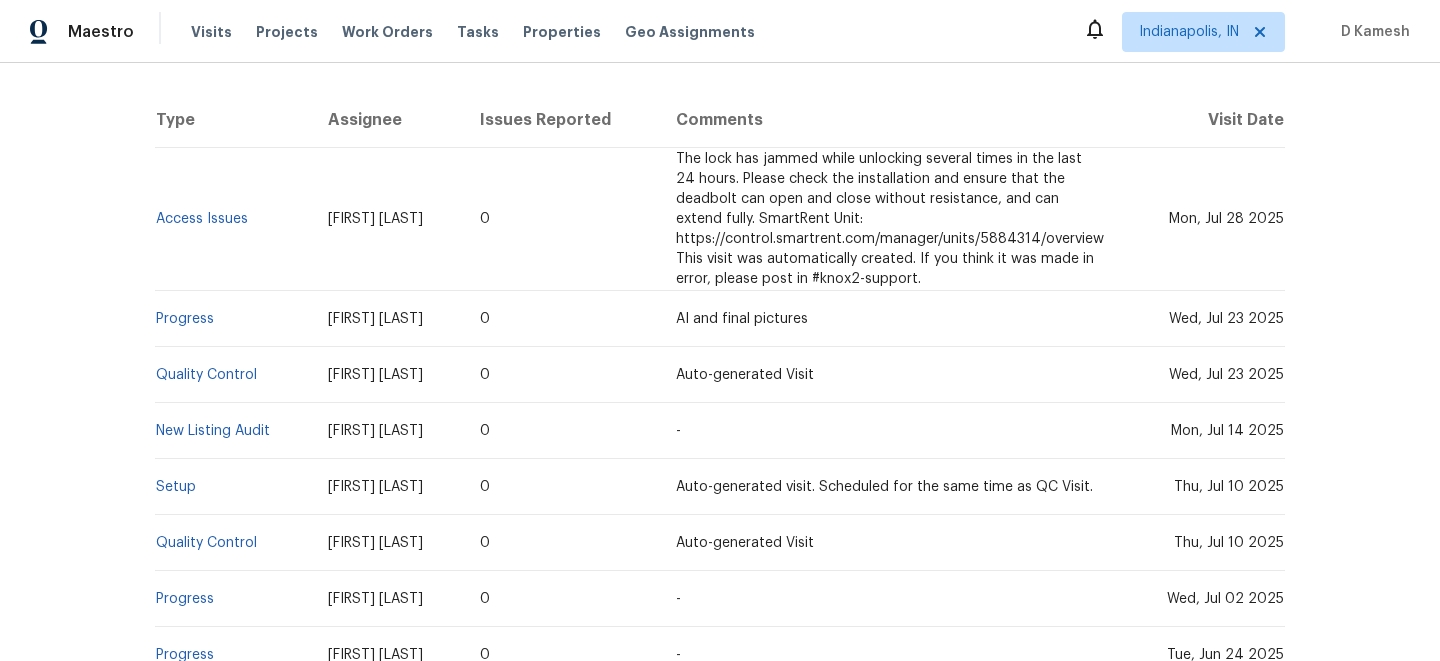 scroll, scrollTop: 0, scrollLeft: 0, axis: both 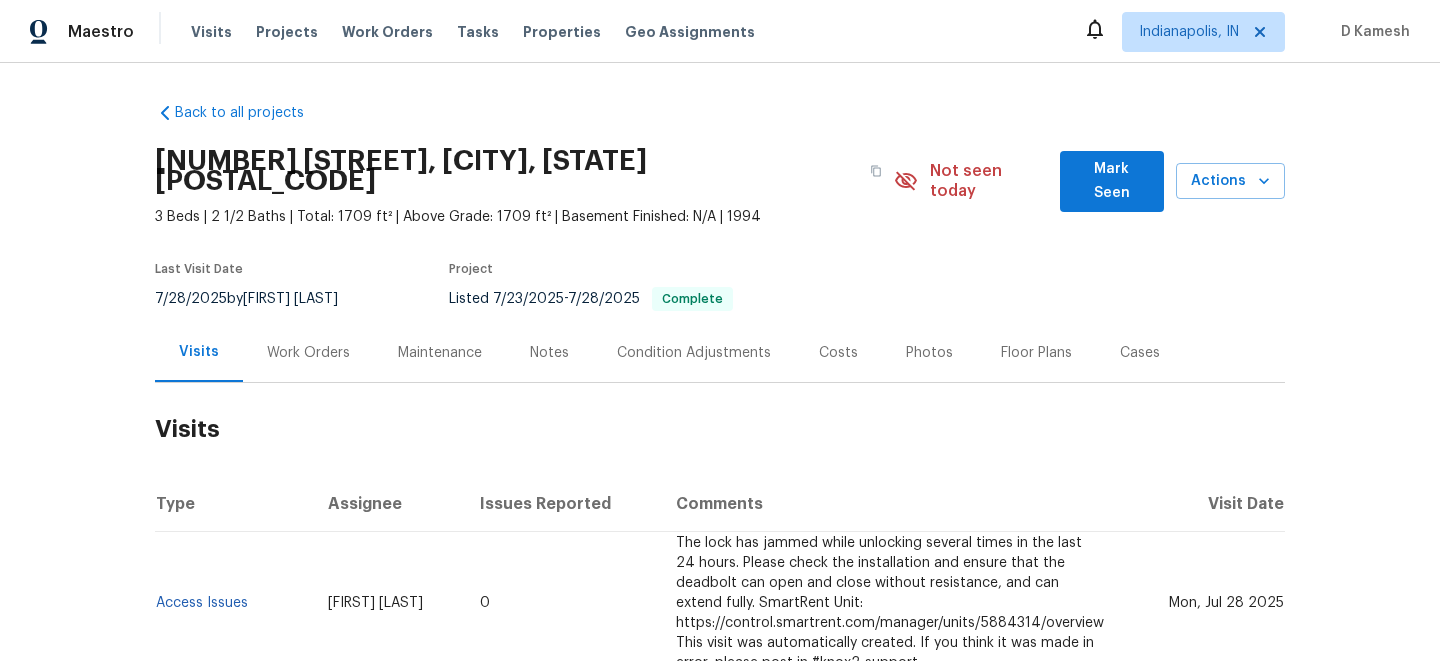 click on "Work Orders" at bounding box center [308, 353] 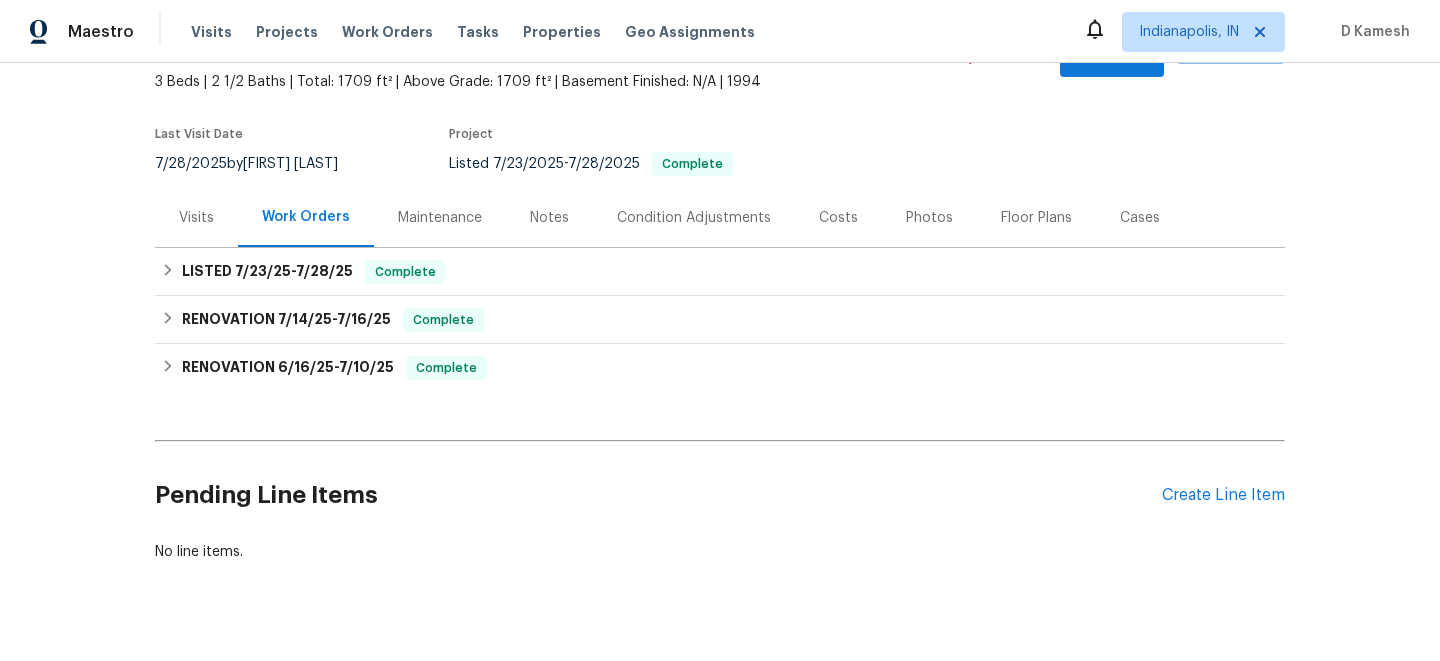 scroll, scrollTop: 152, scrollLeft: 0, axis: vertical 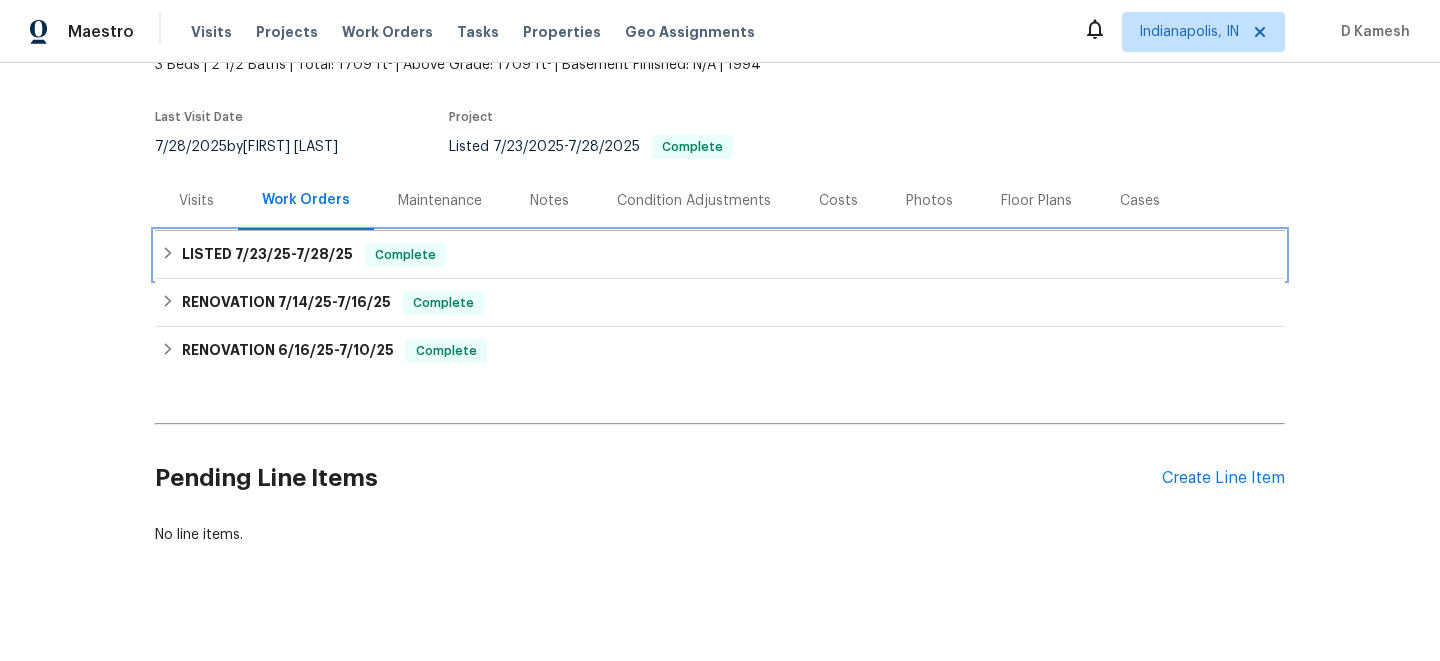 click on "LISTED   7/23/25  -  7/28/25 Complete" at bounding box center [720, 255] 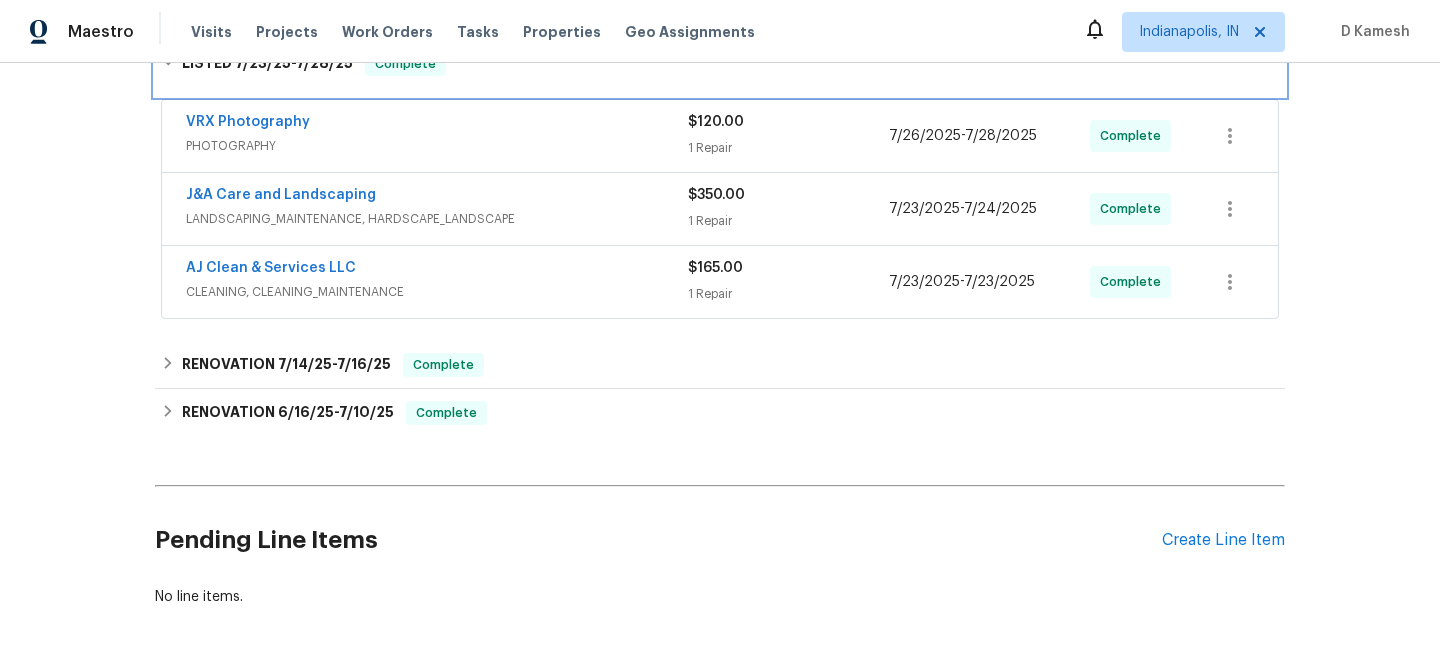 scroll, scrollTop: 366, scrollLeft: 0, axis: vertical 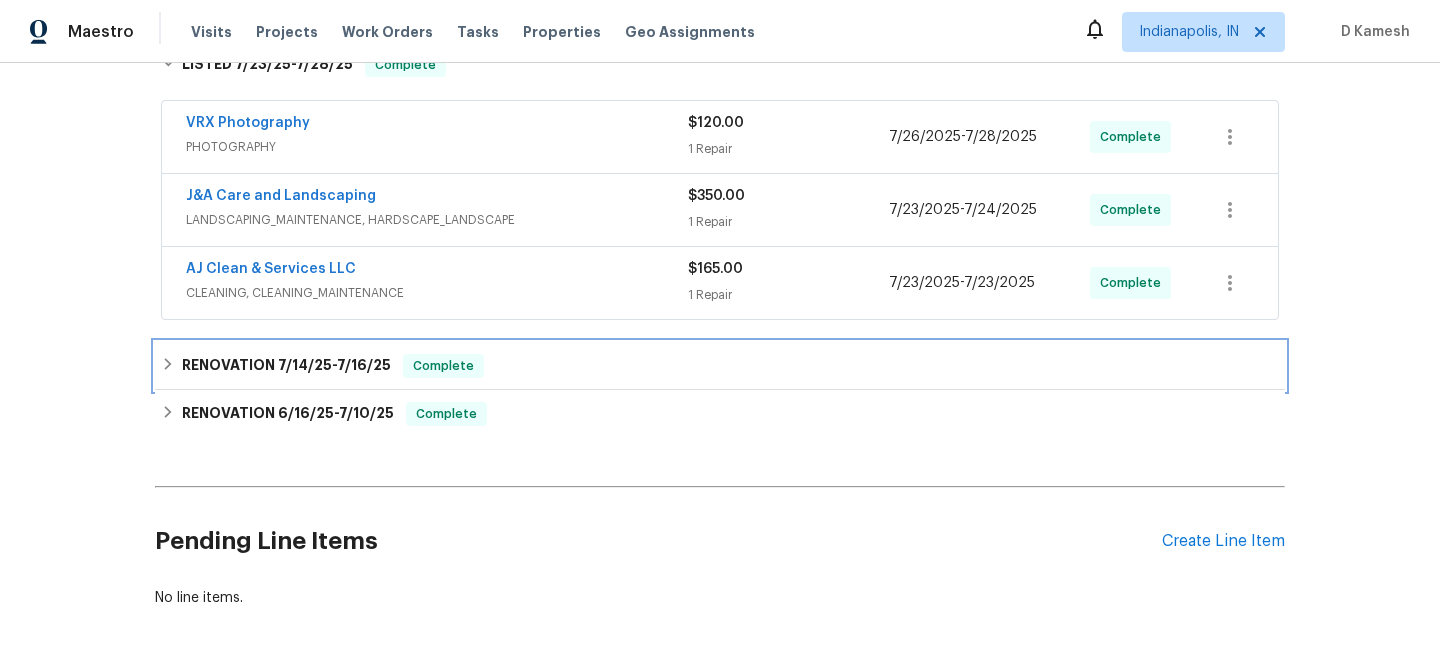 click on "RENOVATION   7/14/25  -  7/16/25 Complete" at bounding box center [720, 366] 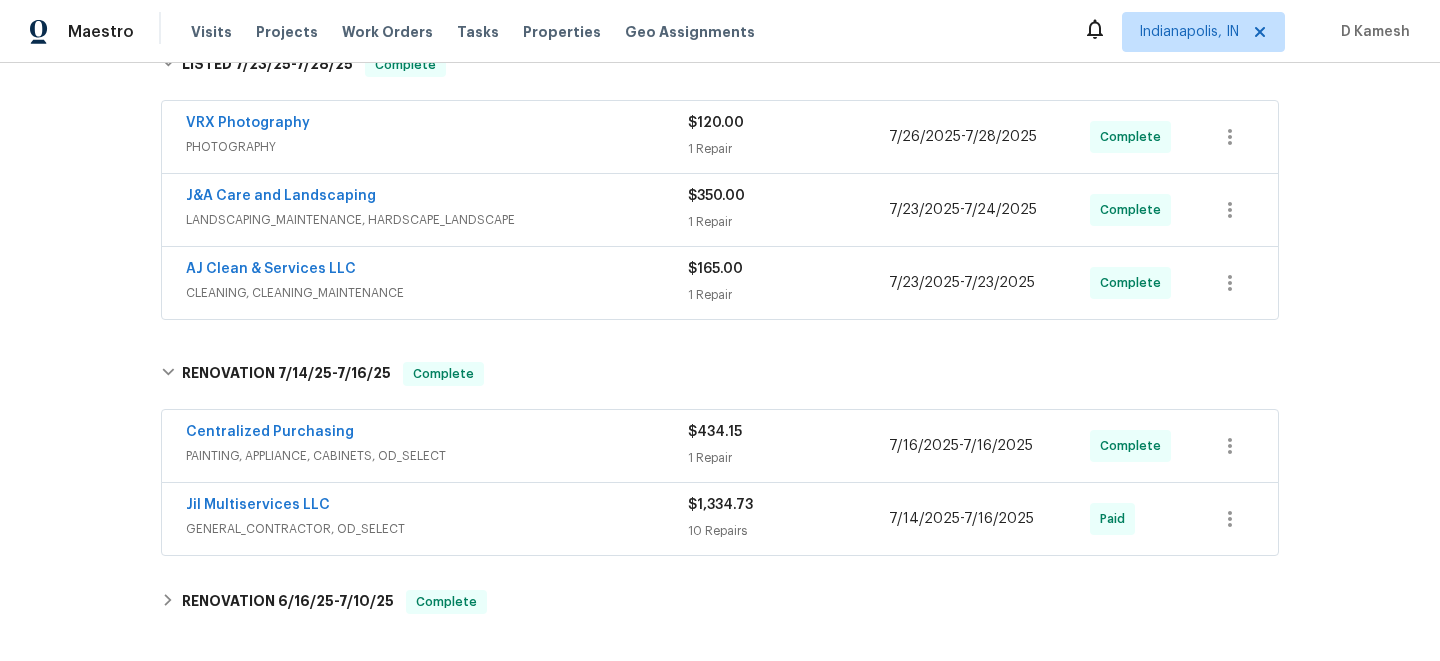 click on "PAINTING, APPLIANCE, CABINETS, OD_SELECT" at bounding box center [437, 456] 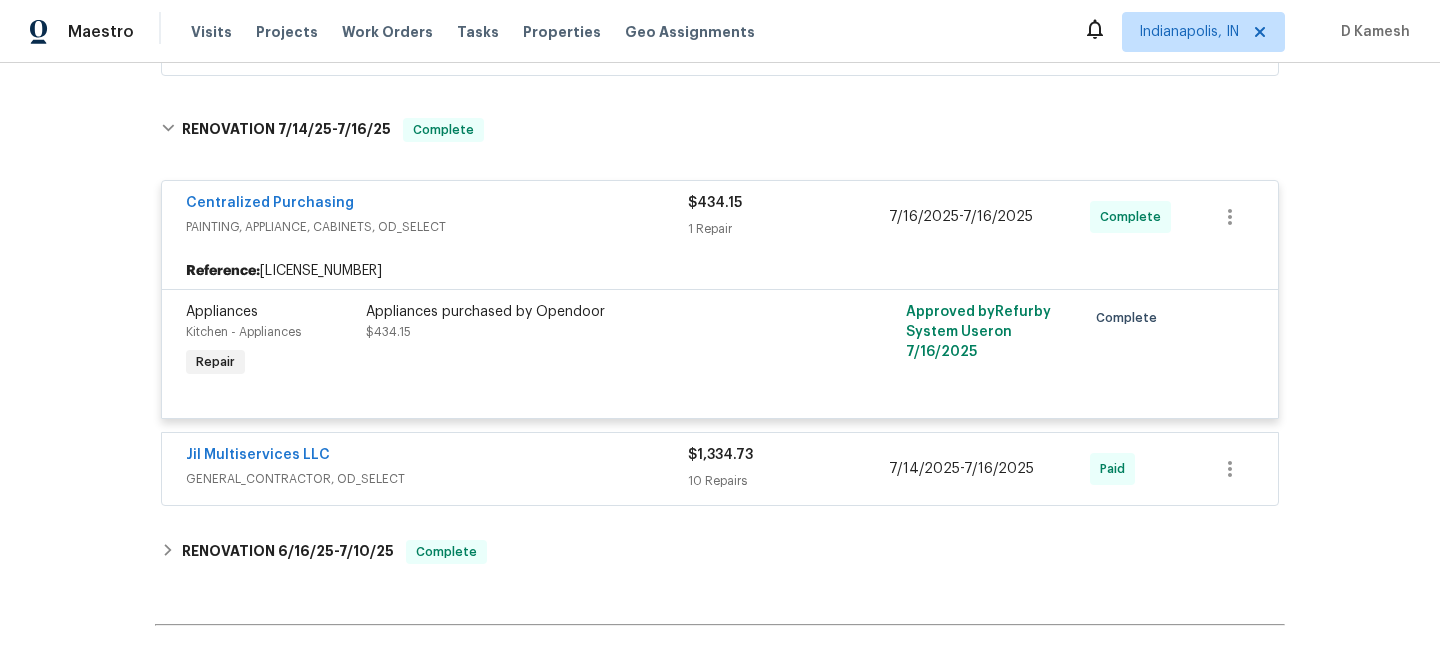 scroll, scrollTop: 630, scrollLeft: 0, axis: vertical 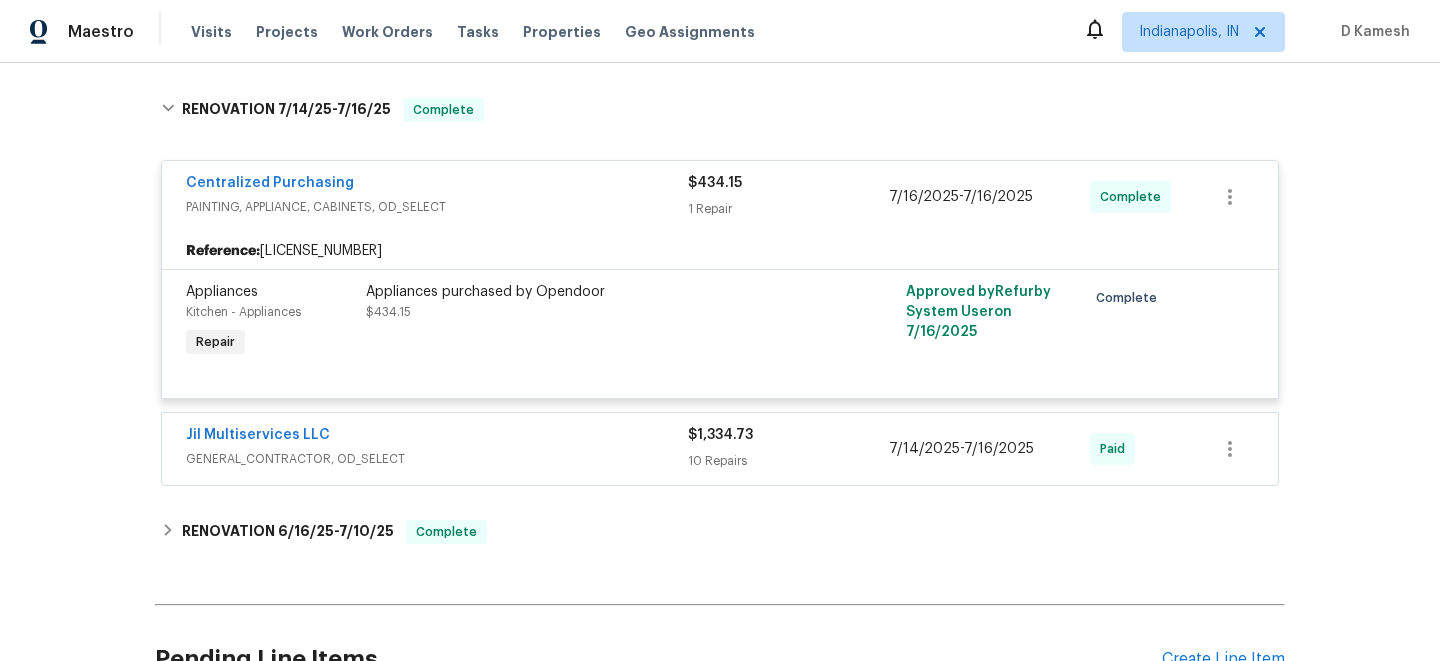 click on "Jil Multiservices LLC GENERAL_CONTRACTOR, OD_SELECT" at bounding box center [437, 449] 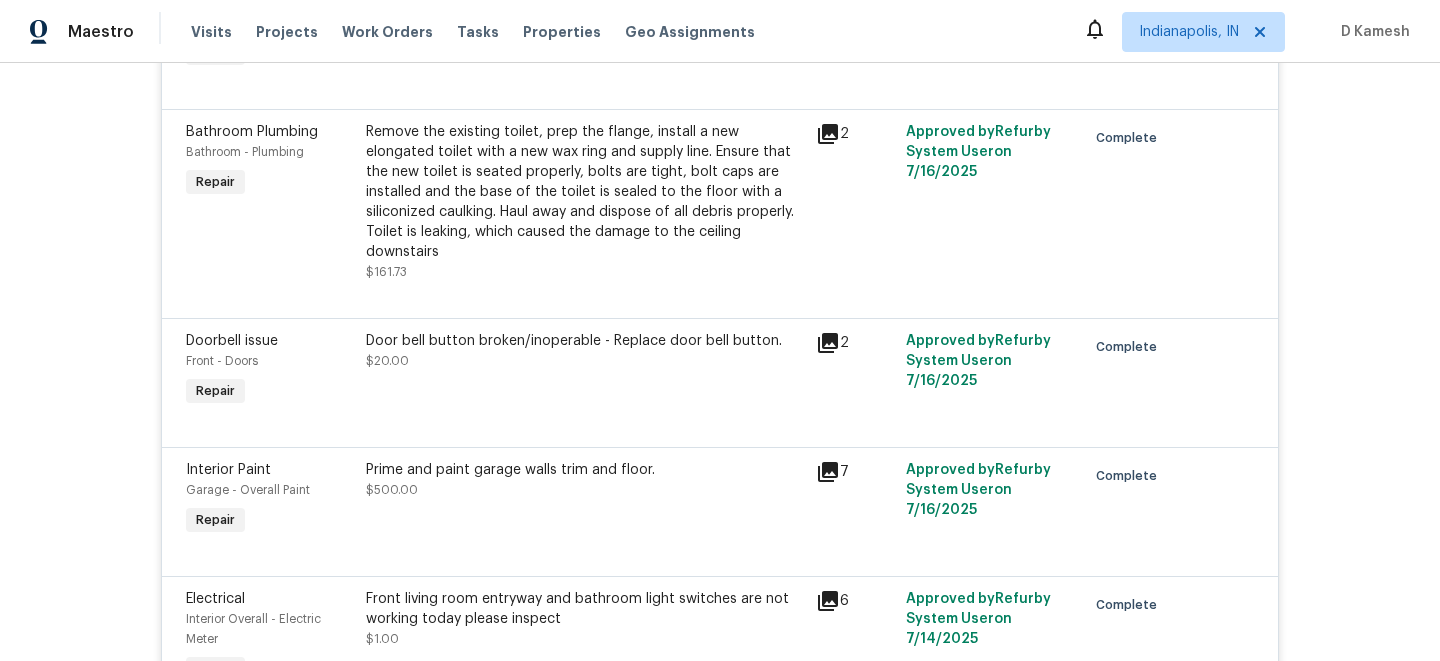 scroll, scrollTop: 0, scrollLeft: 0, axis: both 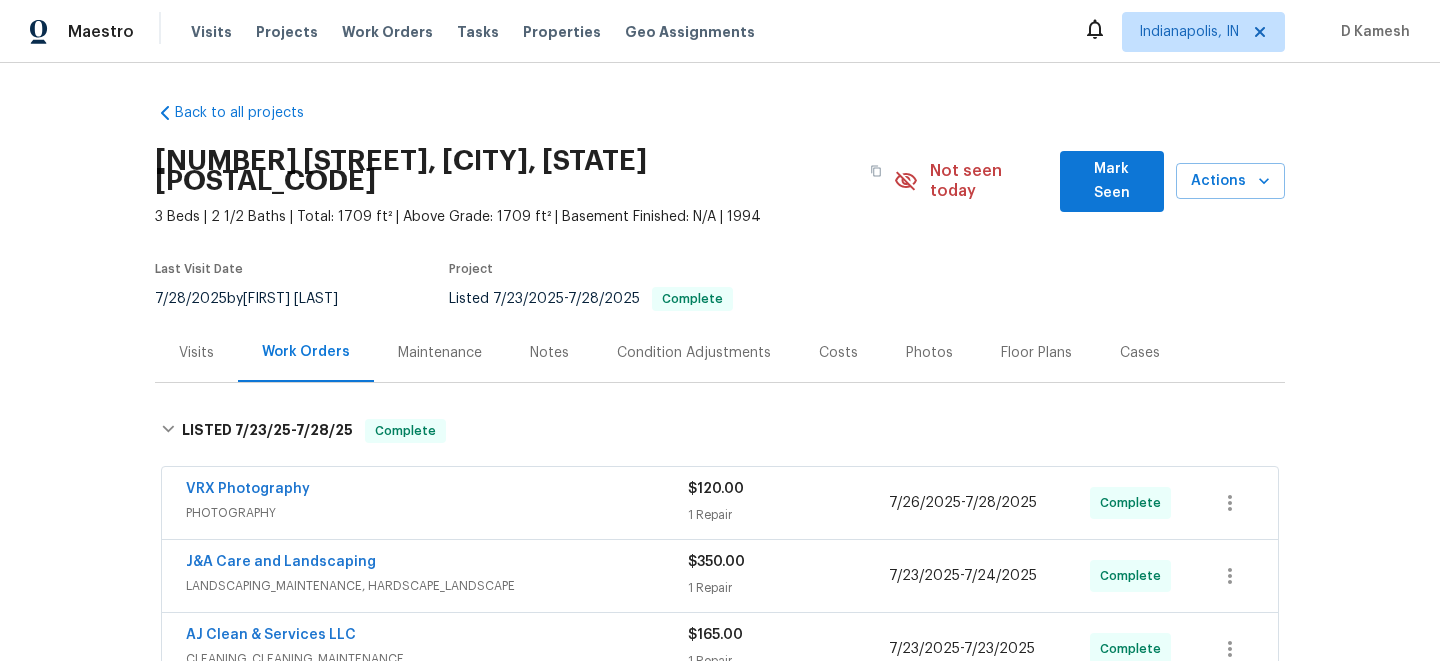 click on "Visits" at bounding box center (196, 353) 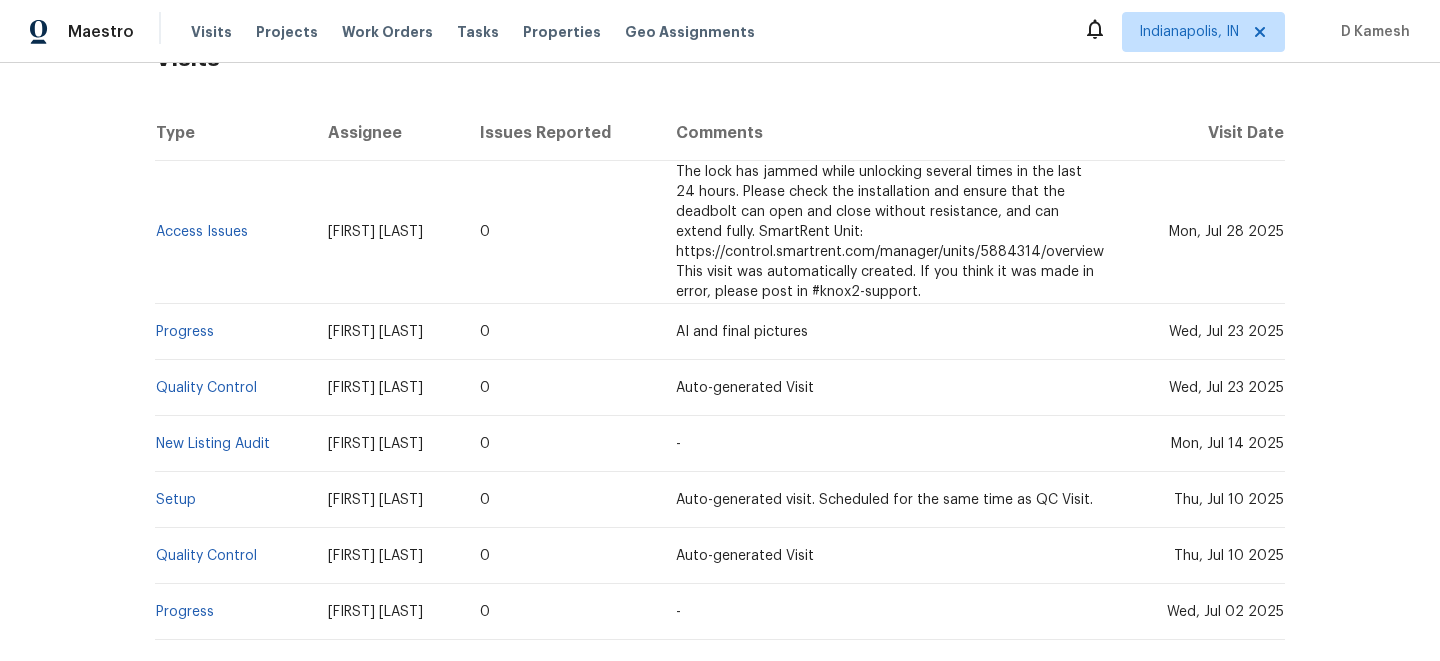 scroll, scrollTop: 382, scrollLeft: 0, axis: vertical 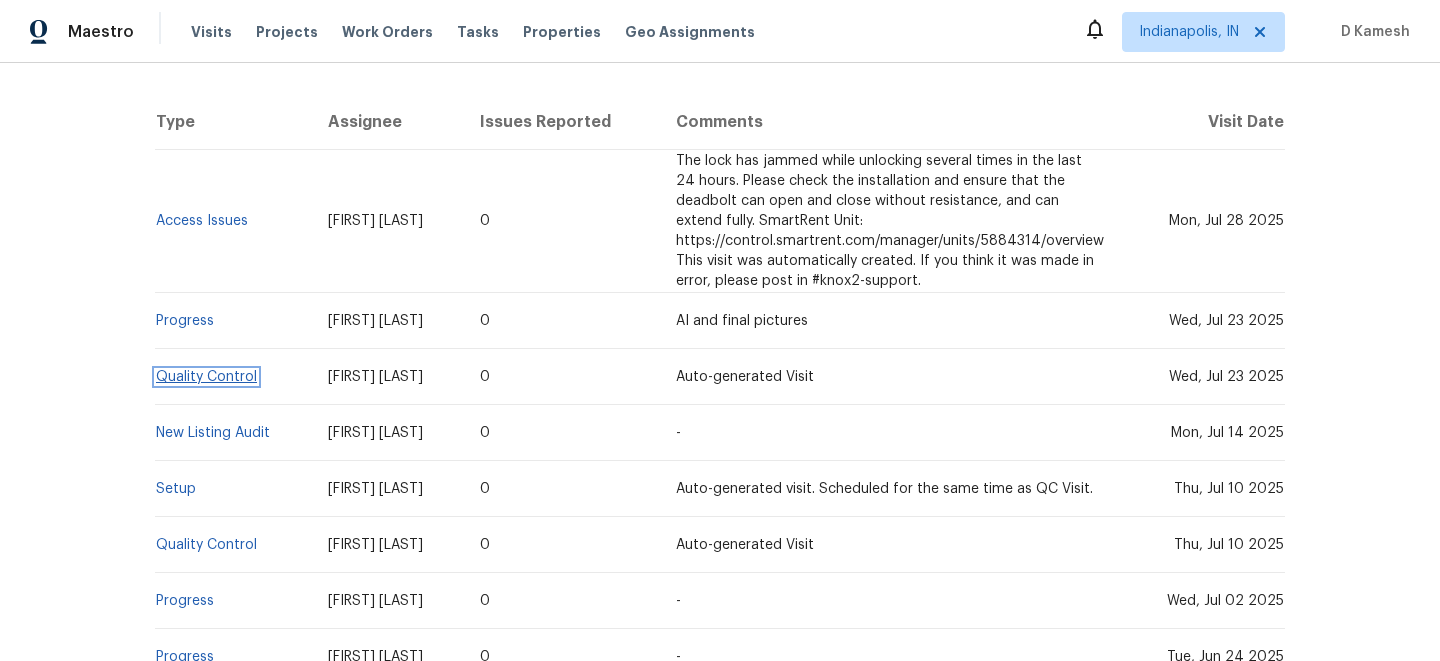 click on "Quality Control" at bounding box center [206, 377] 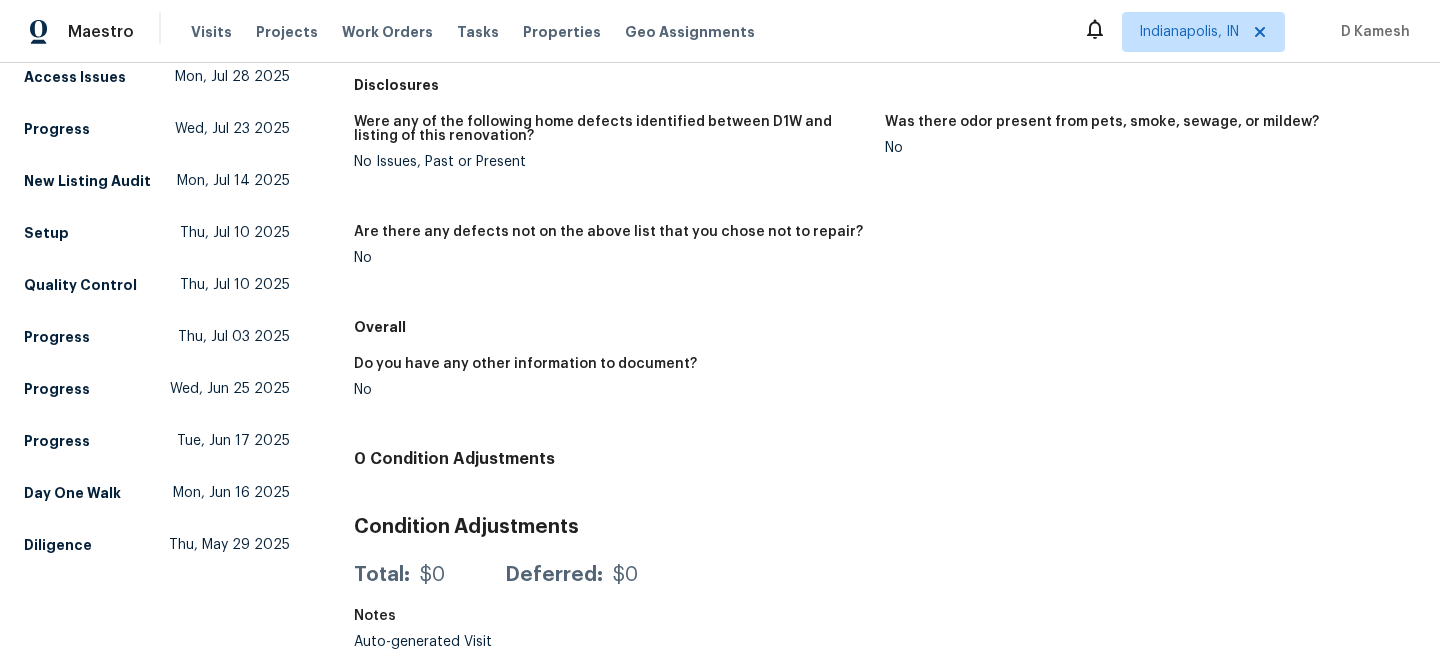 scroll, scrollTop: 0, scrollLeft: 0, axis: both 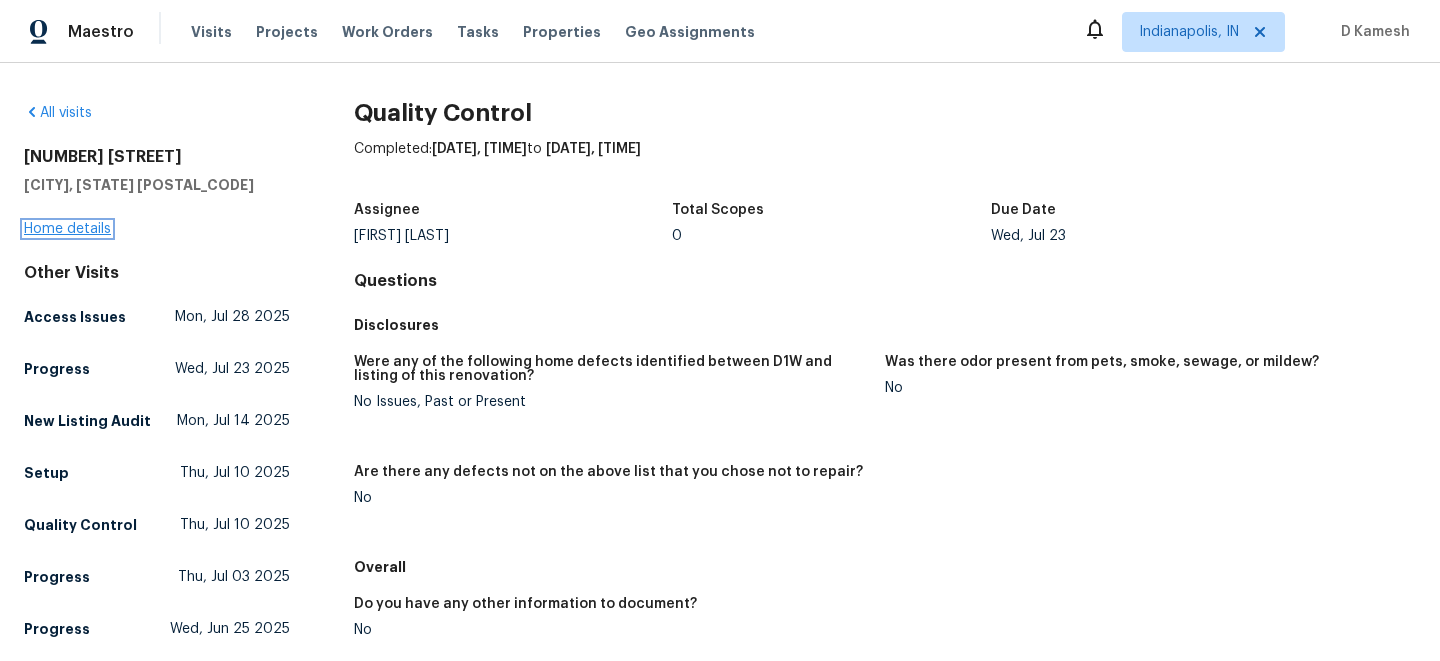 click on "Home details" at bounding box center (67, 229) 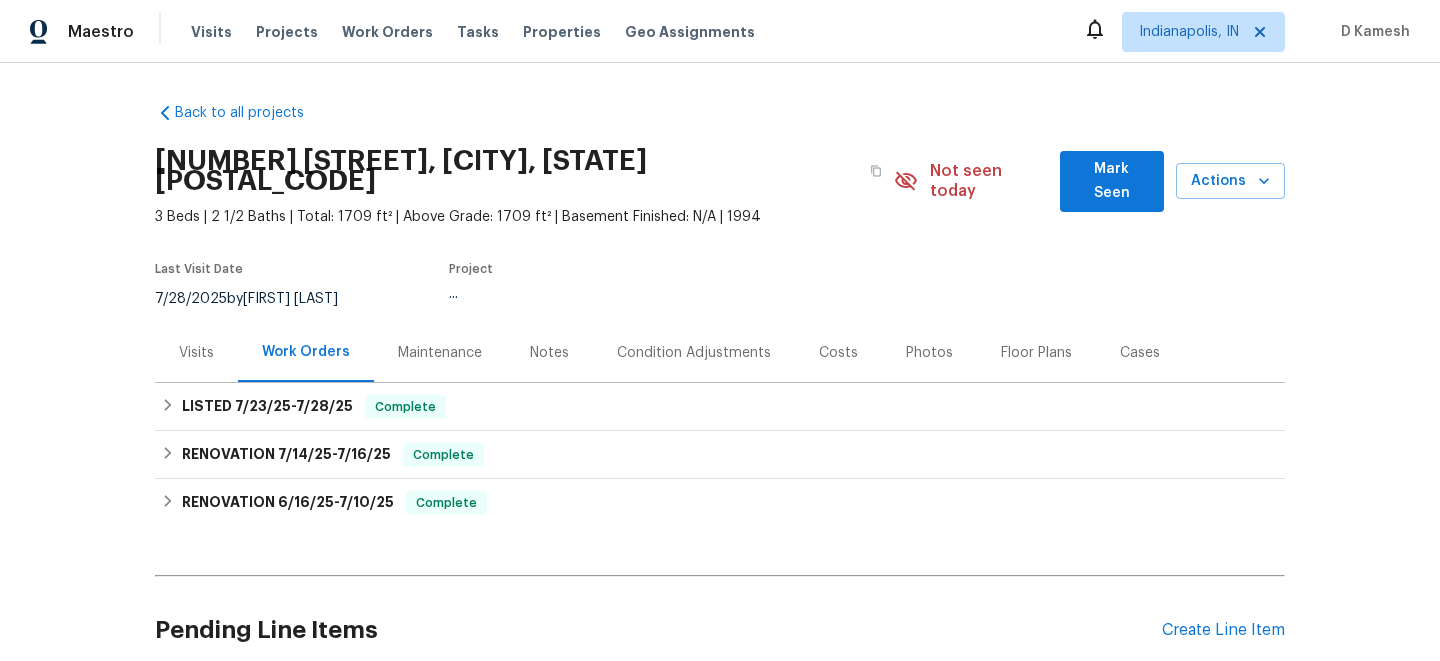 scroll, scrollTop: 152, scrollLeft: 0, axis: vertical 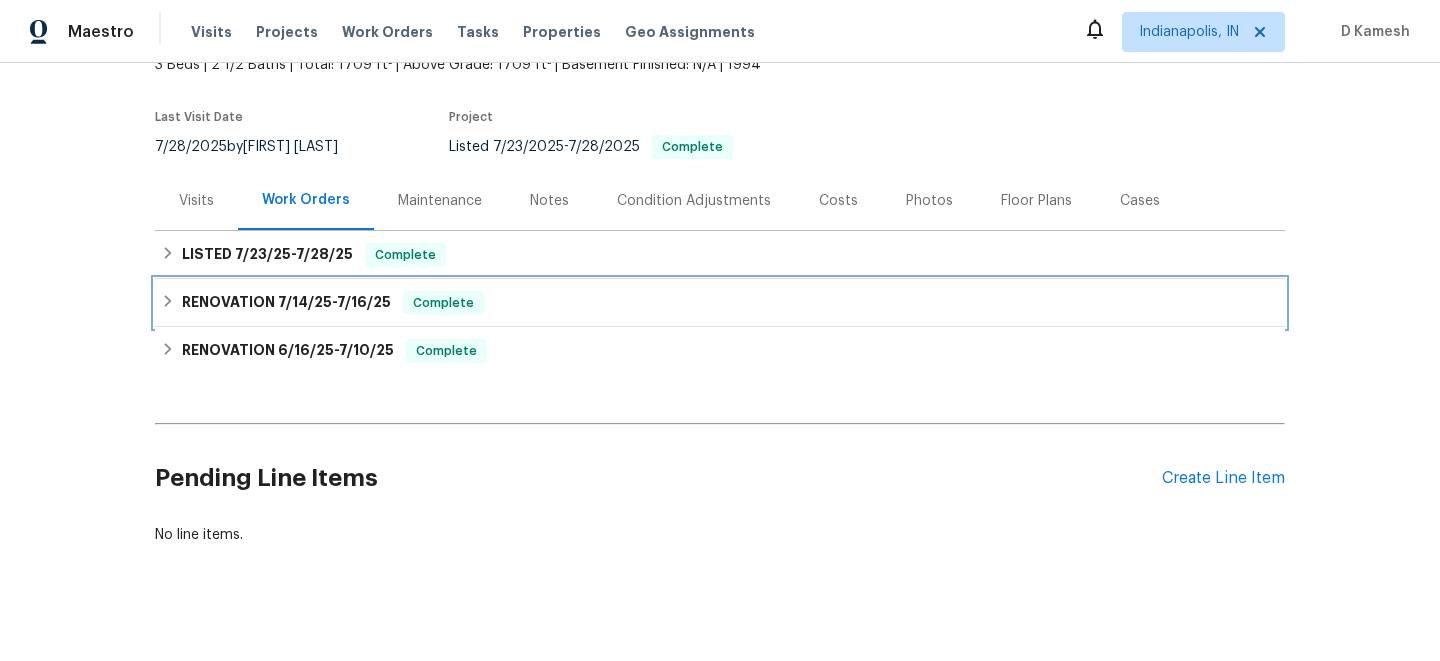click on "RENOVATION   7/14/25  -  7/16/25 Complete" at bounding box center (720, 303) 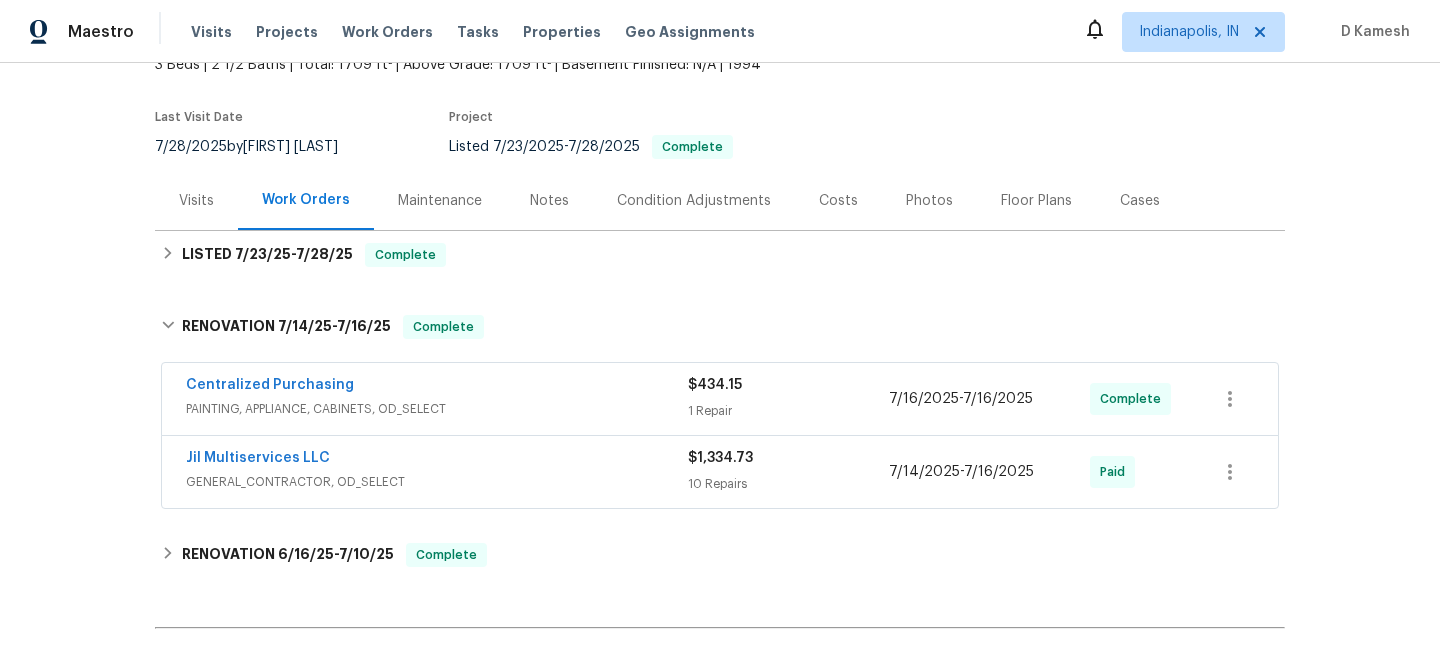 click on "GENERAL_CONTRACTOR, OD_SELECT" at bounding box center [437, 482] 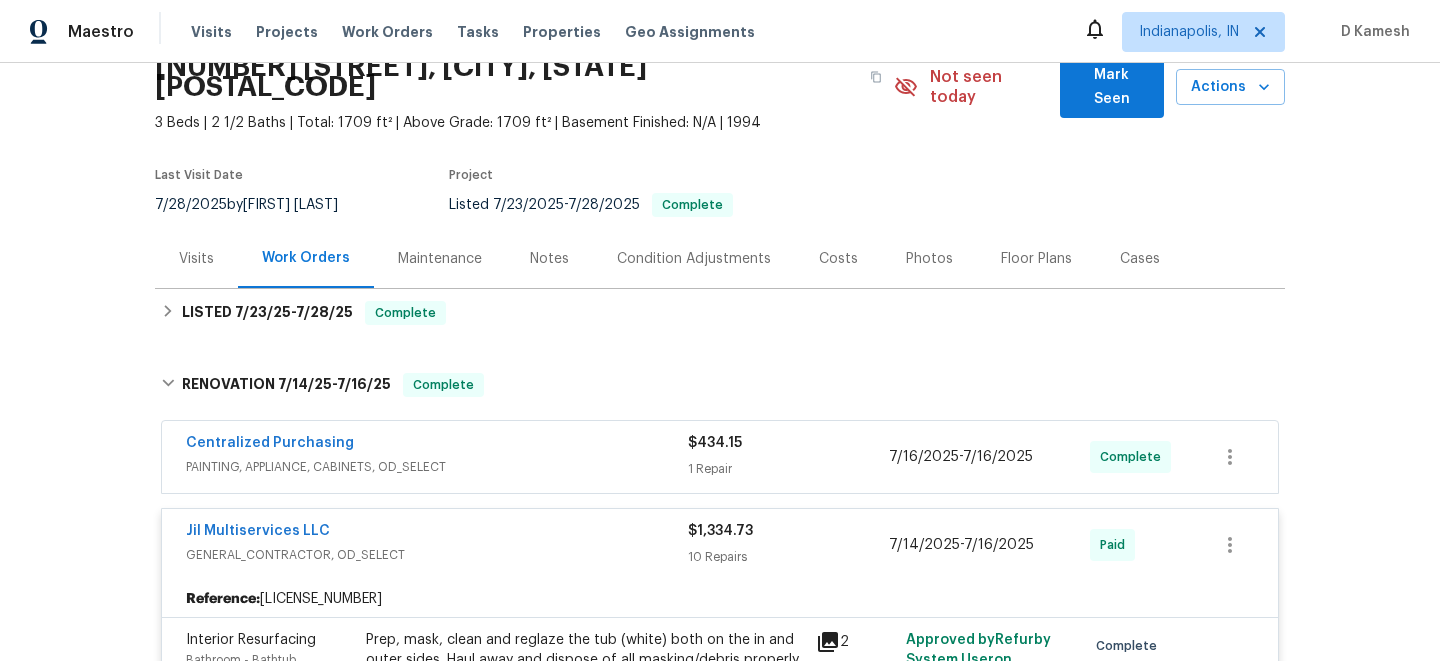 scroll, scrollTop: 98, scrollLeft: 0, axis: vertical 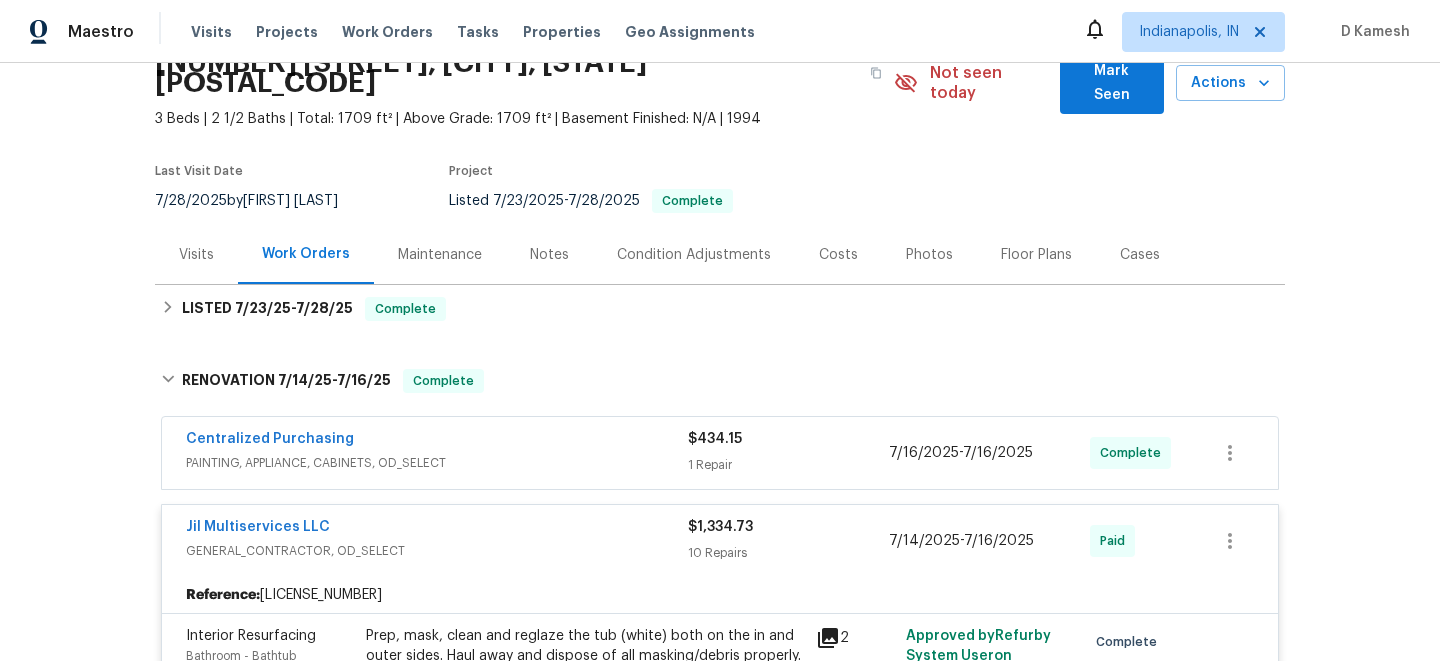 click on "GENERAL_CONTRACTOR, OD_SELECT" at bounding box center (437, 551) 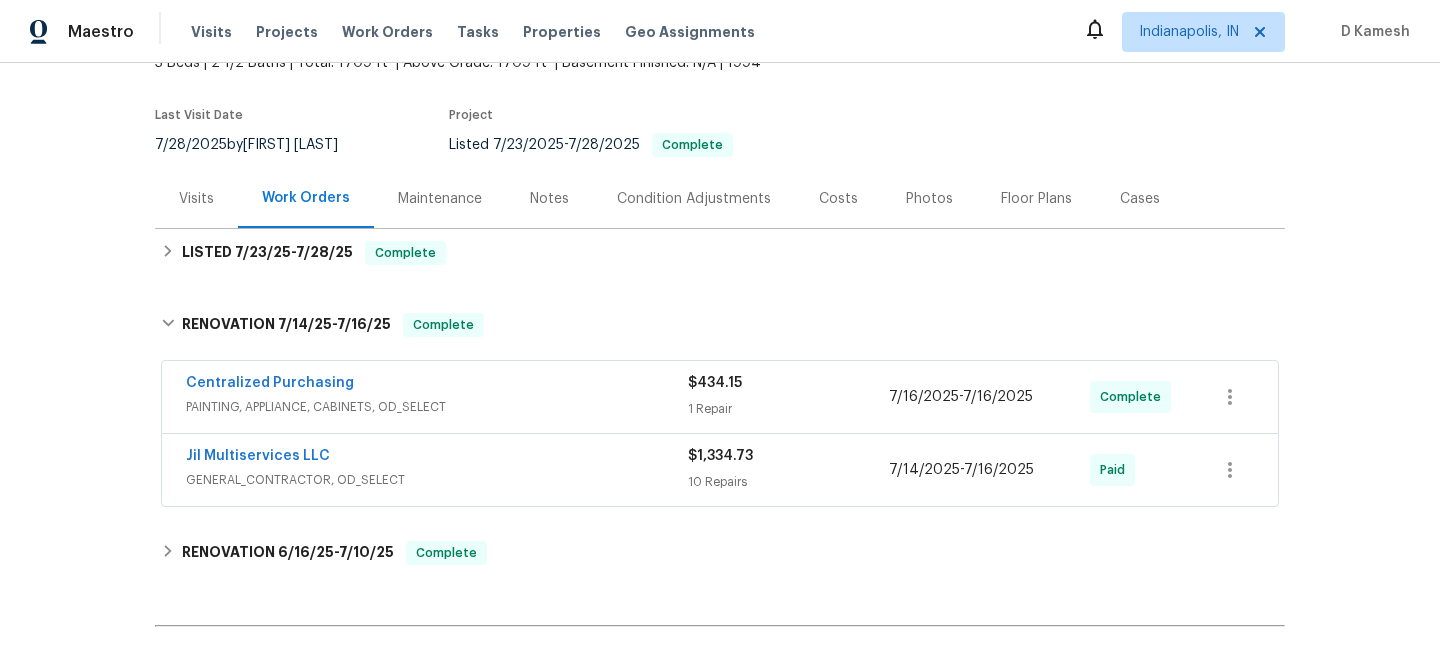 scroll, scrollTop: 174, scrollLeft: 0, axis: vertical 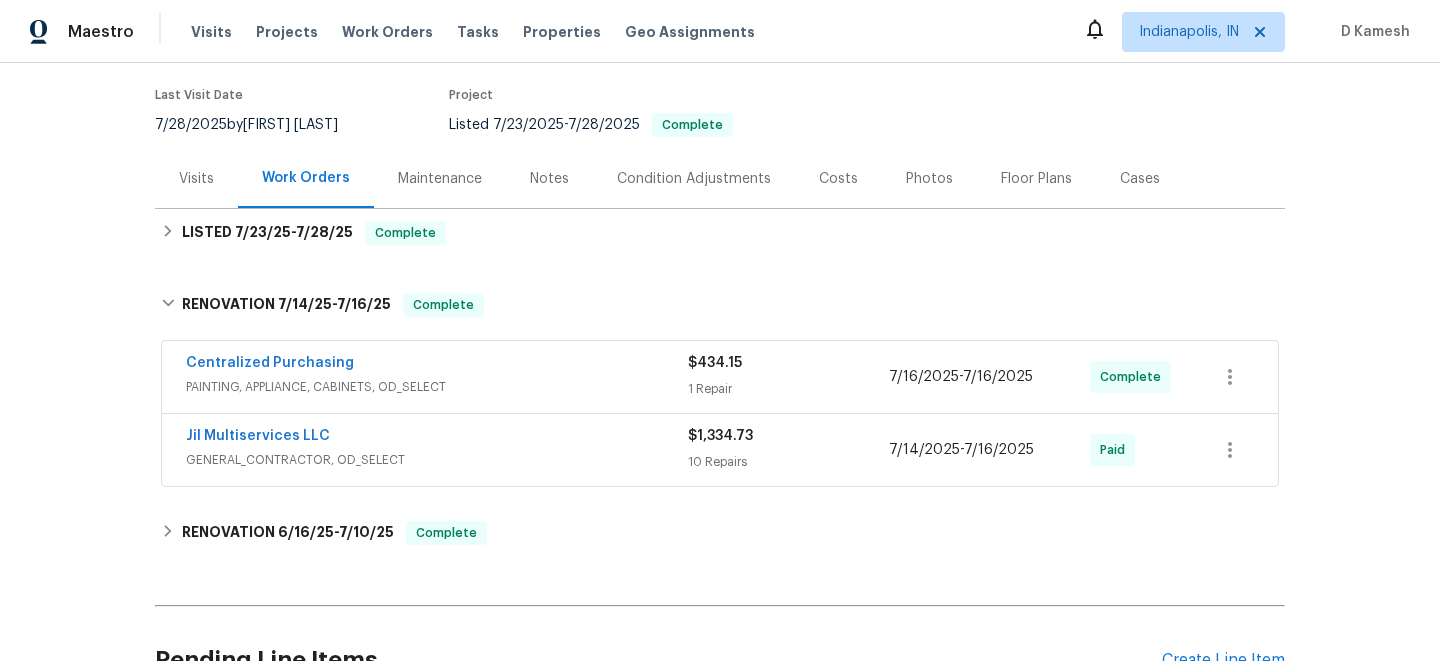 click on "Visits" at bounding box center [196, 179] 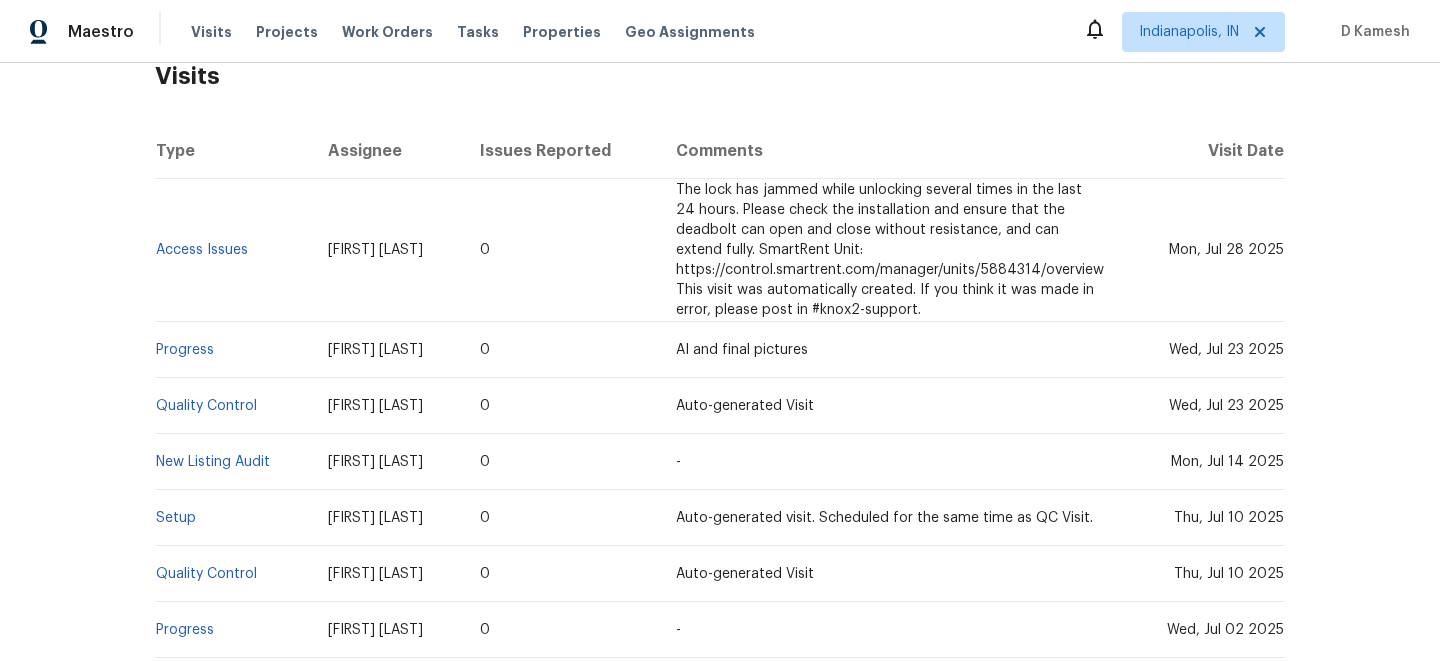 scroll, scrollTop: 363, scrollLeft: 0, axis: vertical 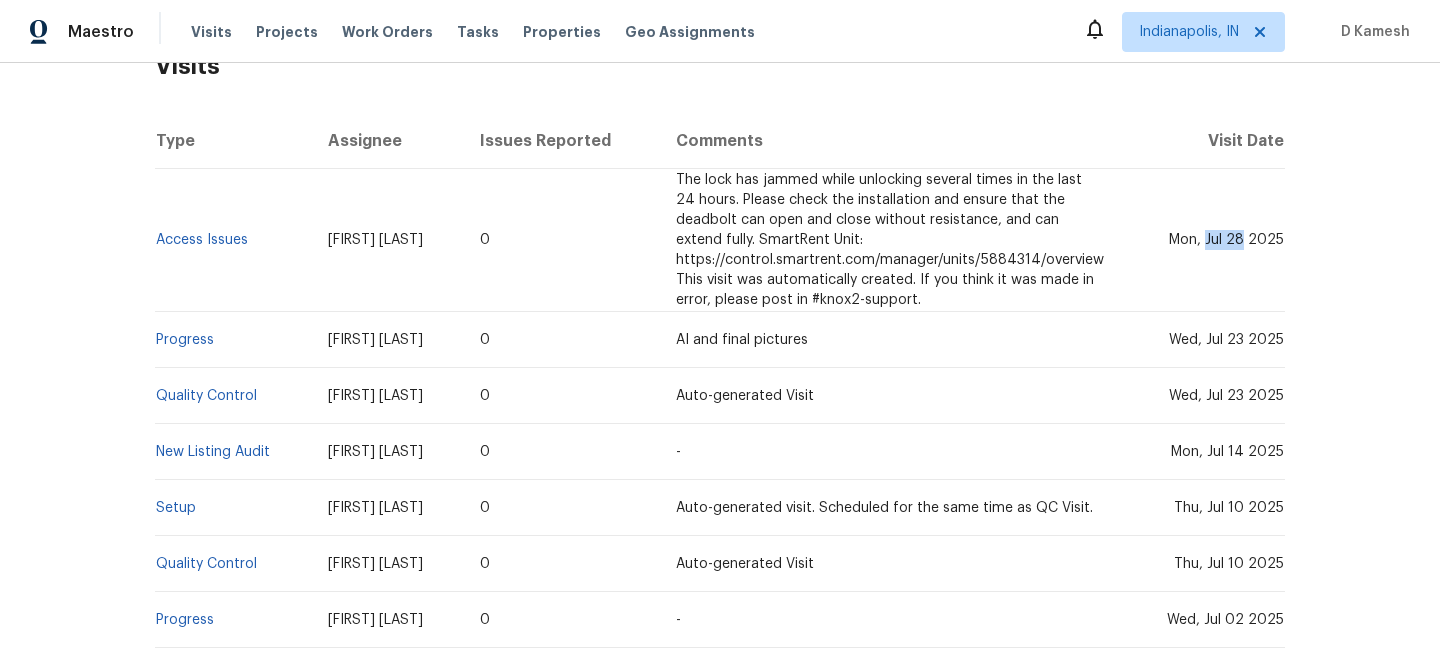 drag, startPoint x: 1210, startPoint y: 219, endPoint x: 1245, endPoint y: 219, distance: 35 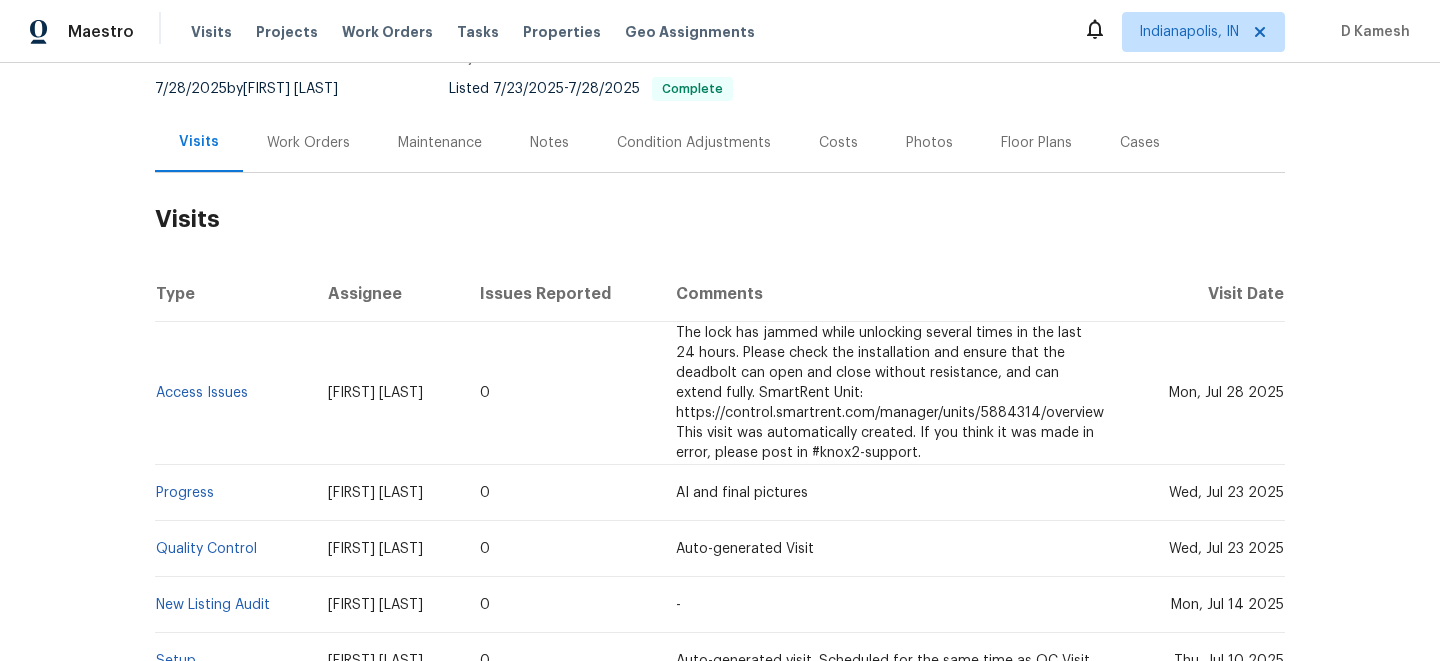 click on "Work Orders" at bounding box center [308, 143] 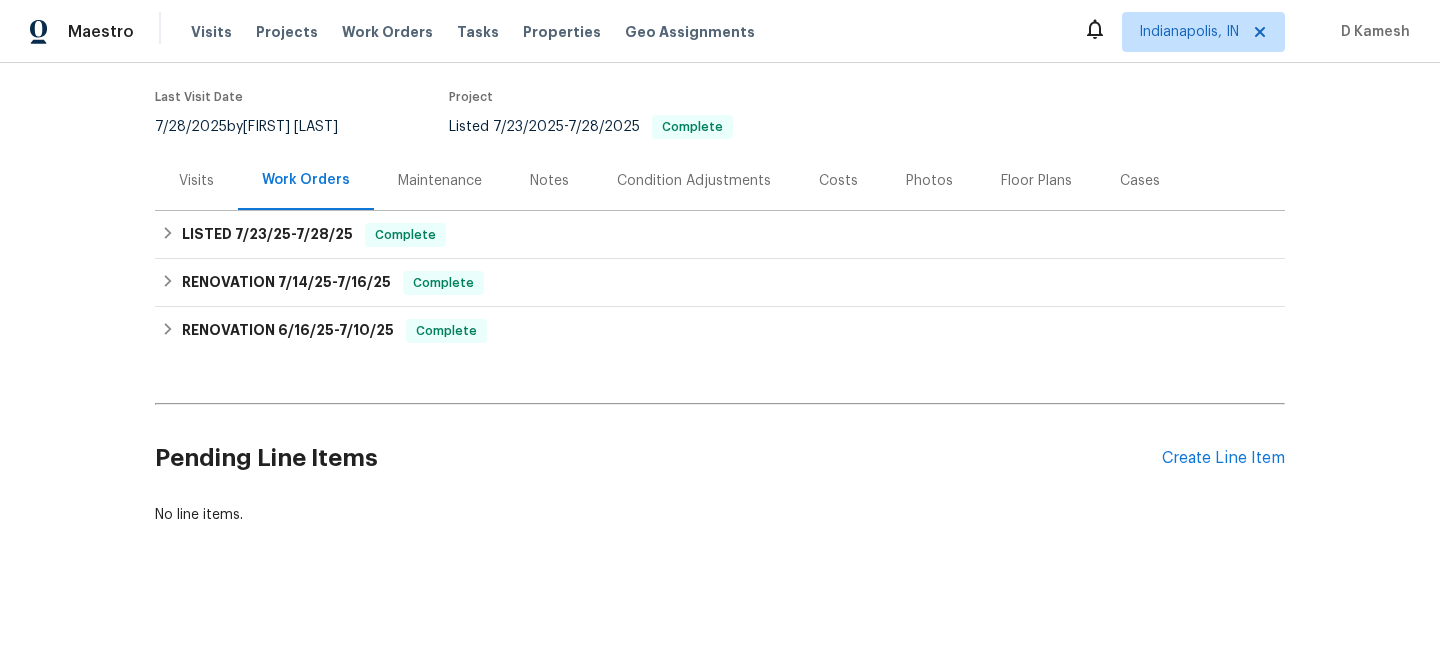 scroll, scrollTop: 152, scrollLeft: 0, axis: vertical 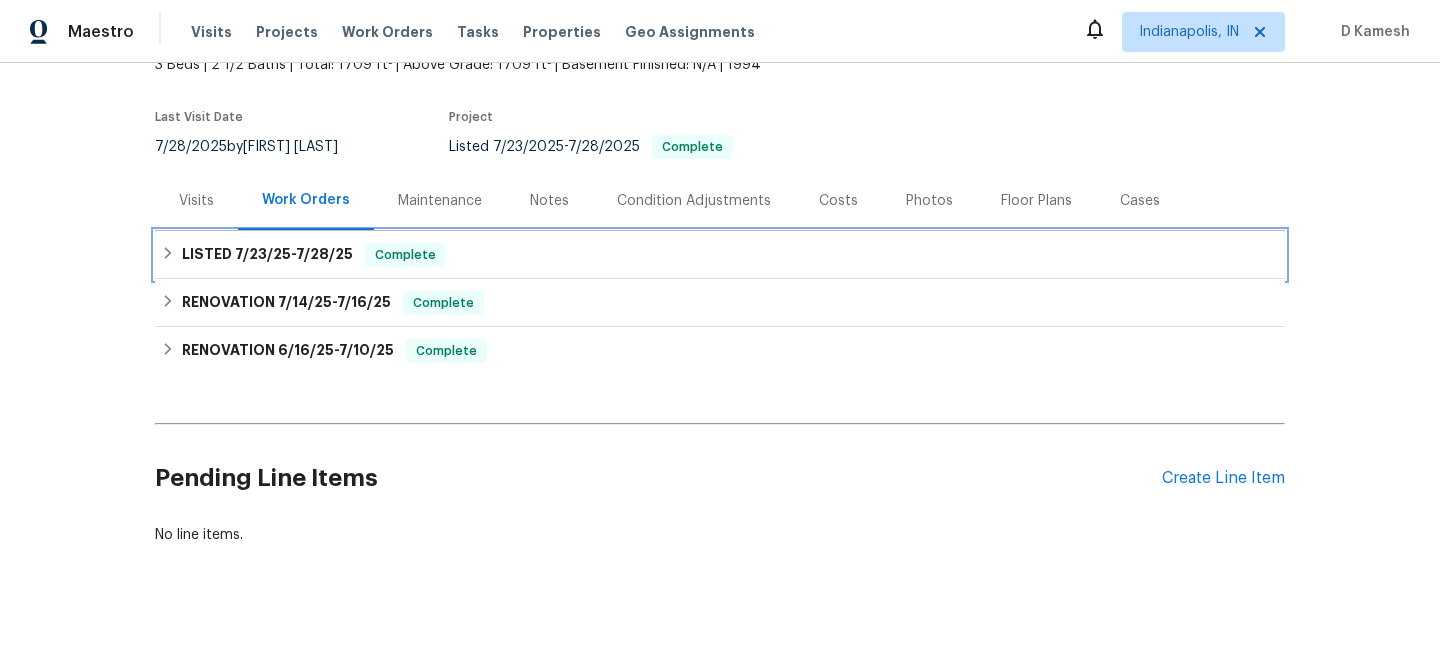 click 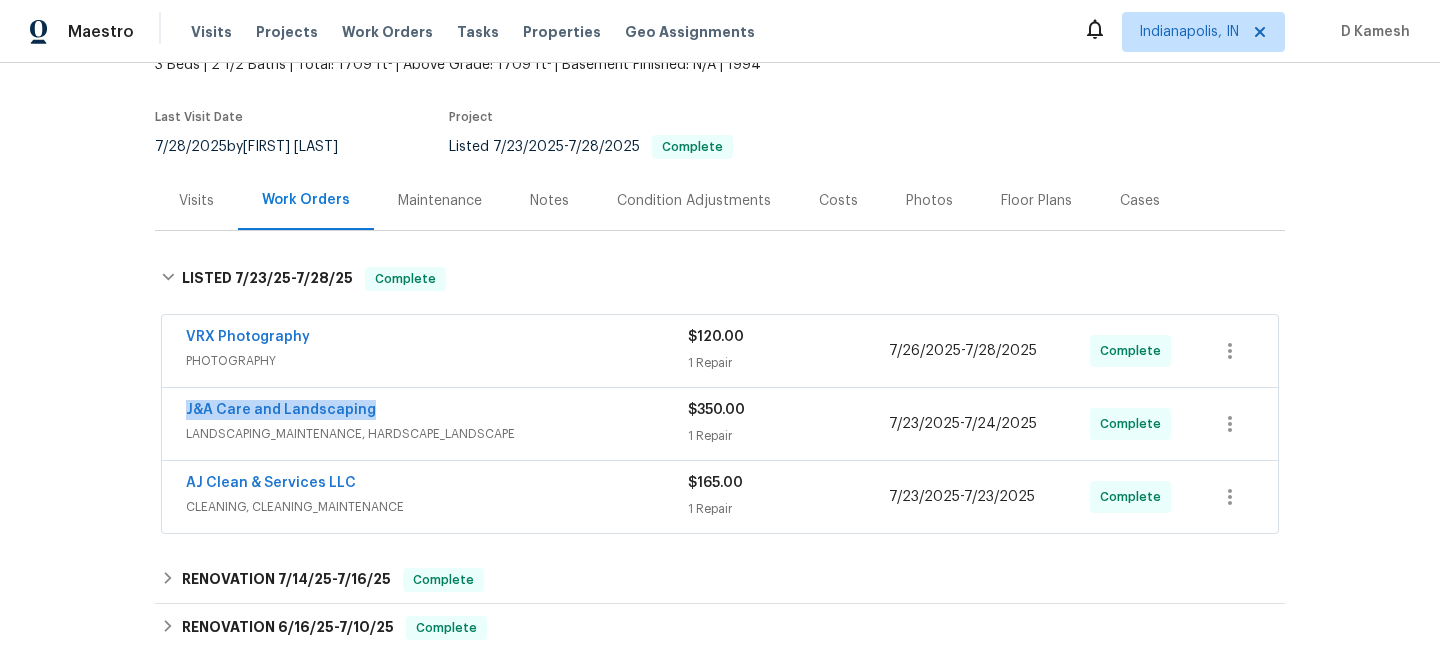 drag, startPoint x: 169, startPoint y: 386, endPoint x: 451, endPoint y: 386, distance: 282 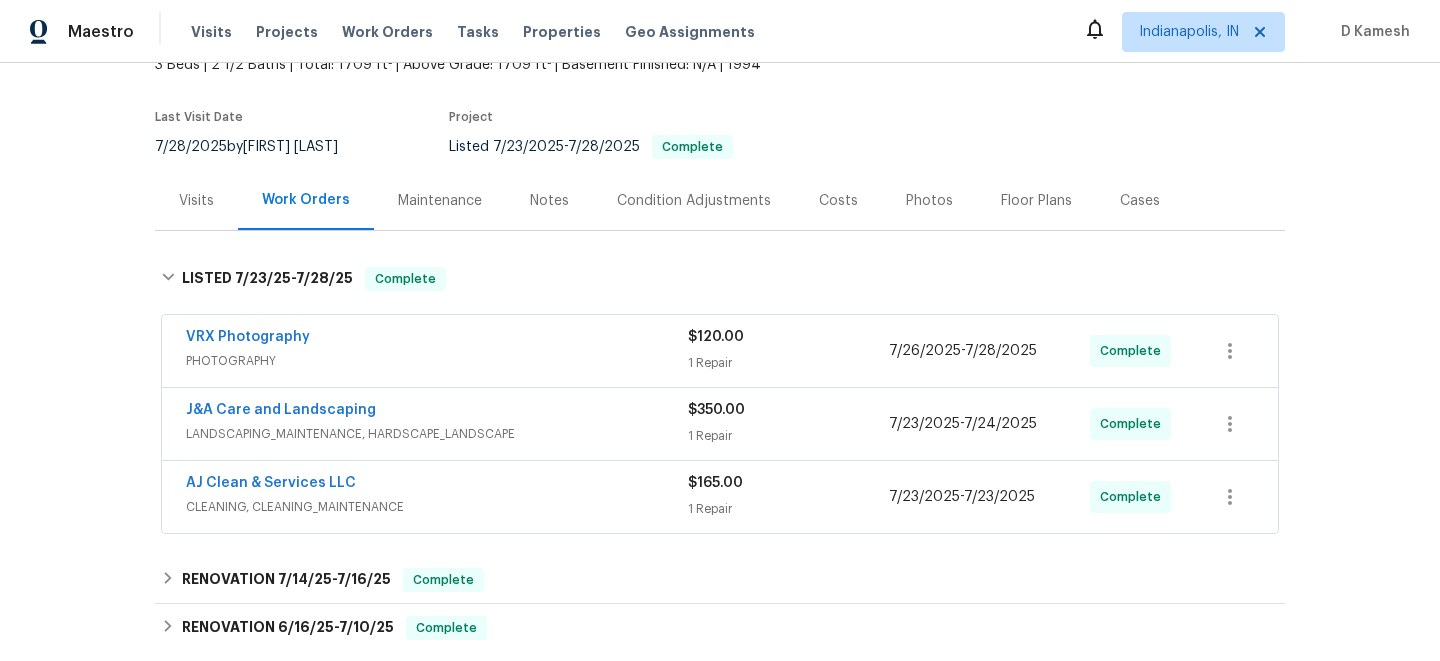click on "Visits" at bounding box center [196, 201] 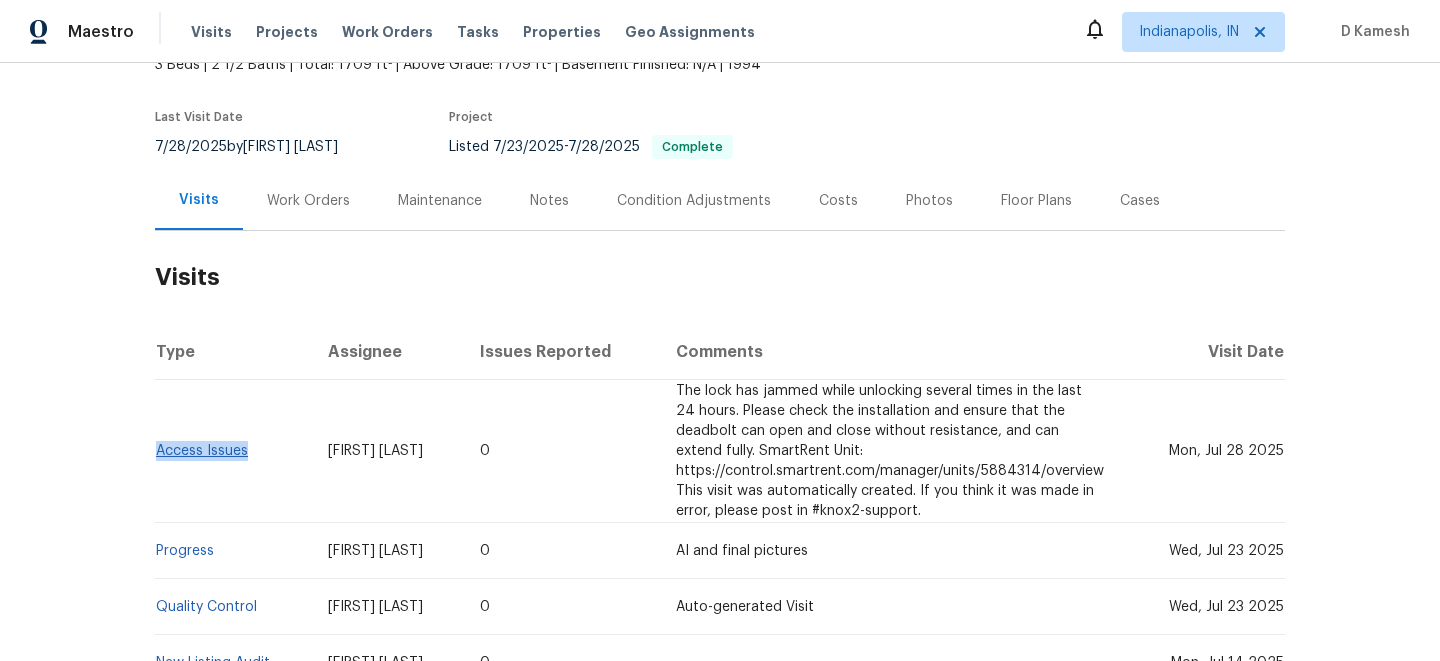 drag, startPoint x: 256, startPoint y: 434, endPoint x: 158, endPoint y: 427, distance: 98.24968 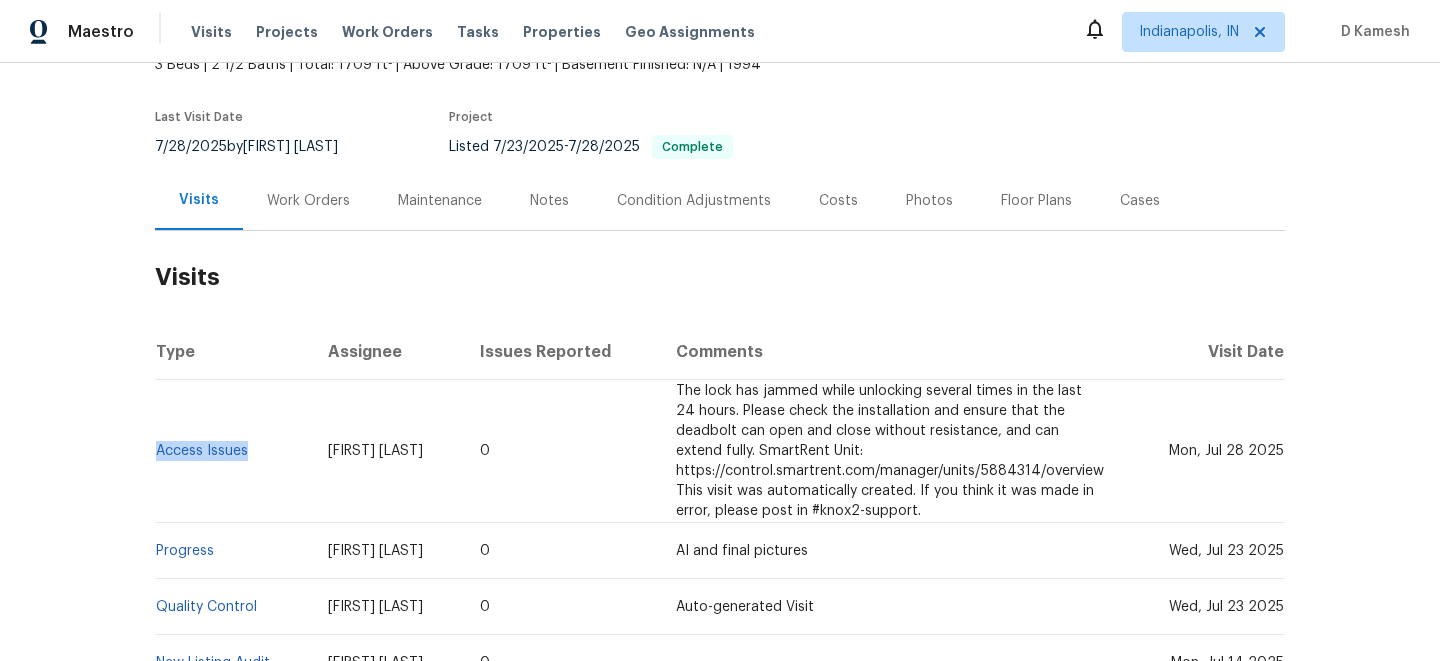 copy on "Access Issues" 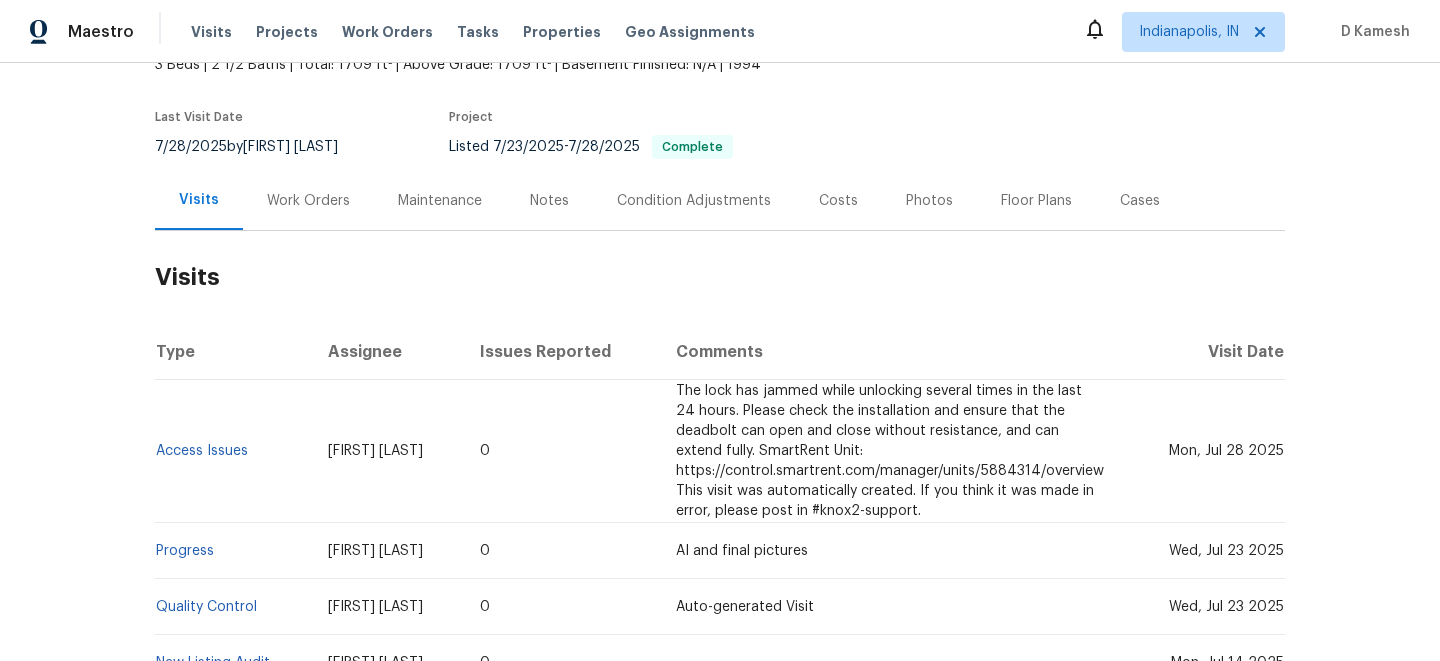 click on "Work Orders" at bounding box center (308, 201) 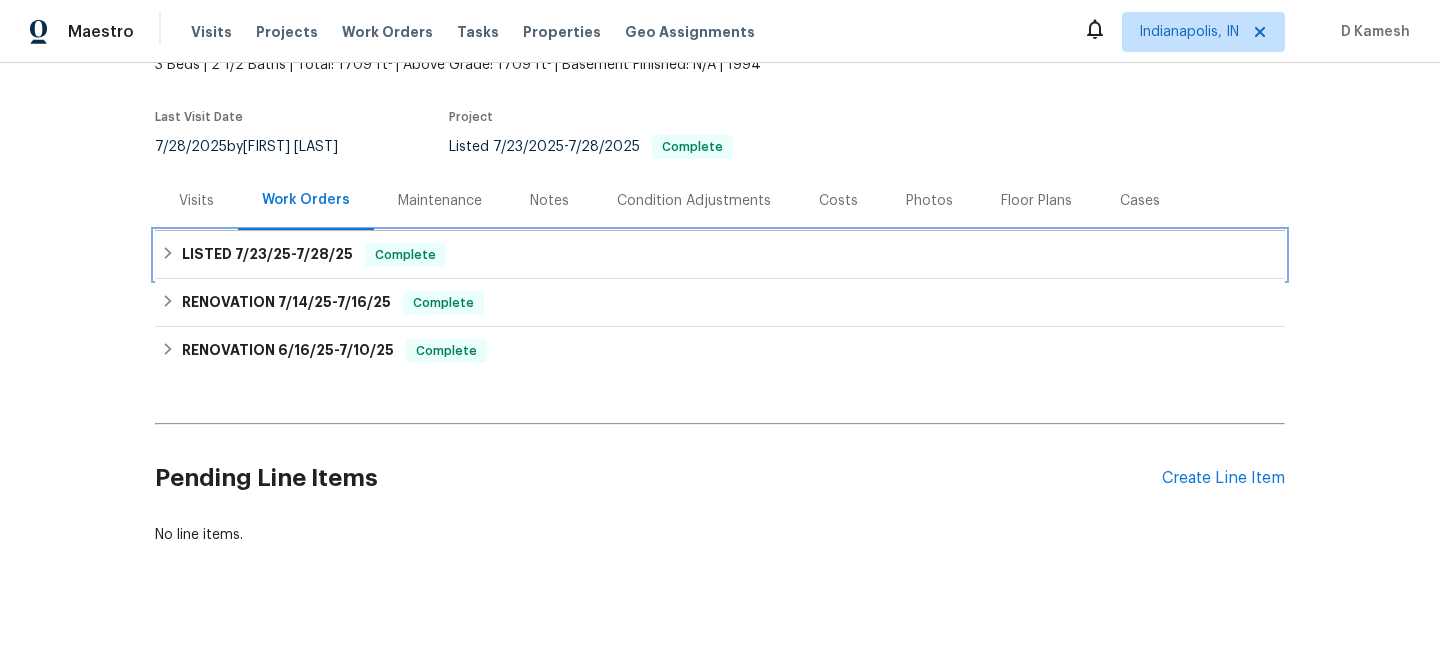 click on "LISTED   7/23/25  -  7/28/25 Complete" at bounding box center [720, 255] 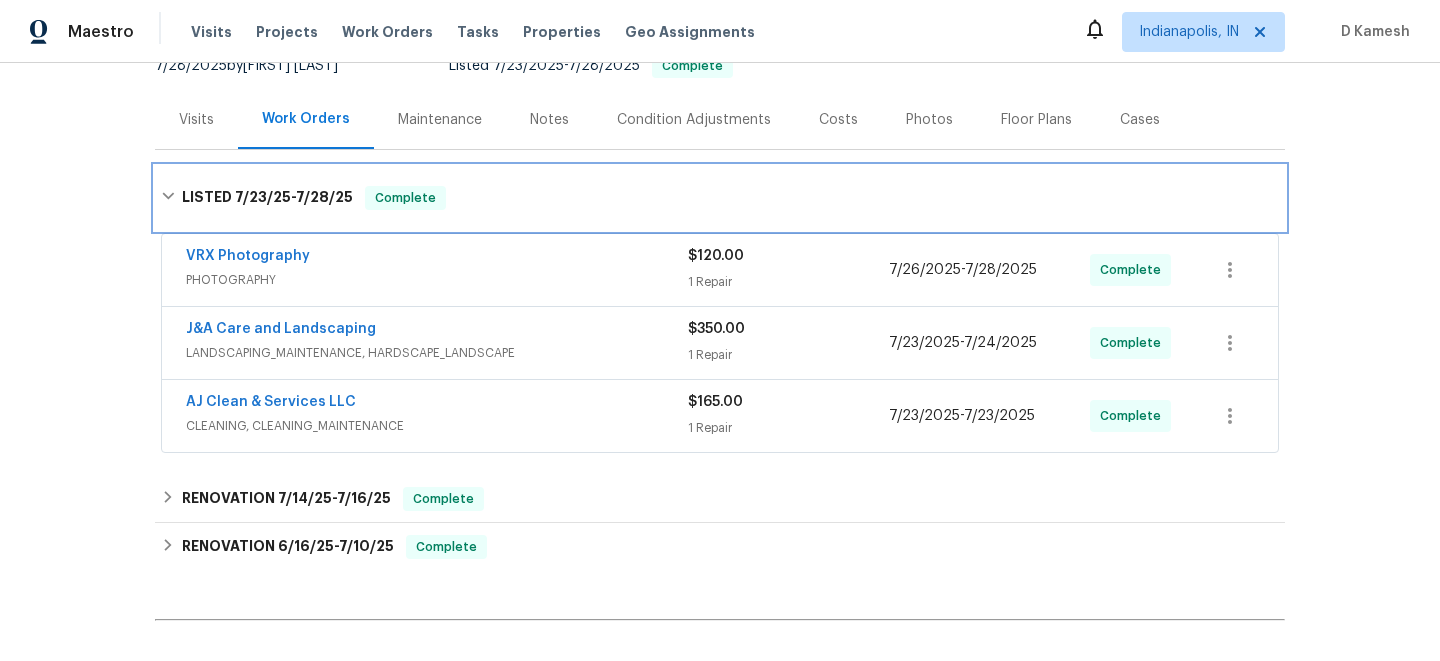 scroll, scrollTop: 240, scrollLeft: 0, axis: vertical 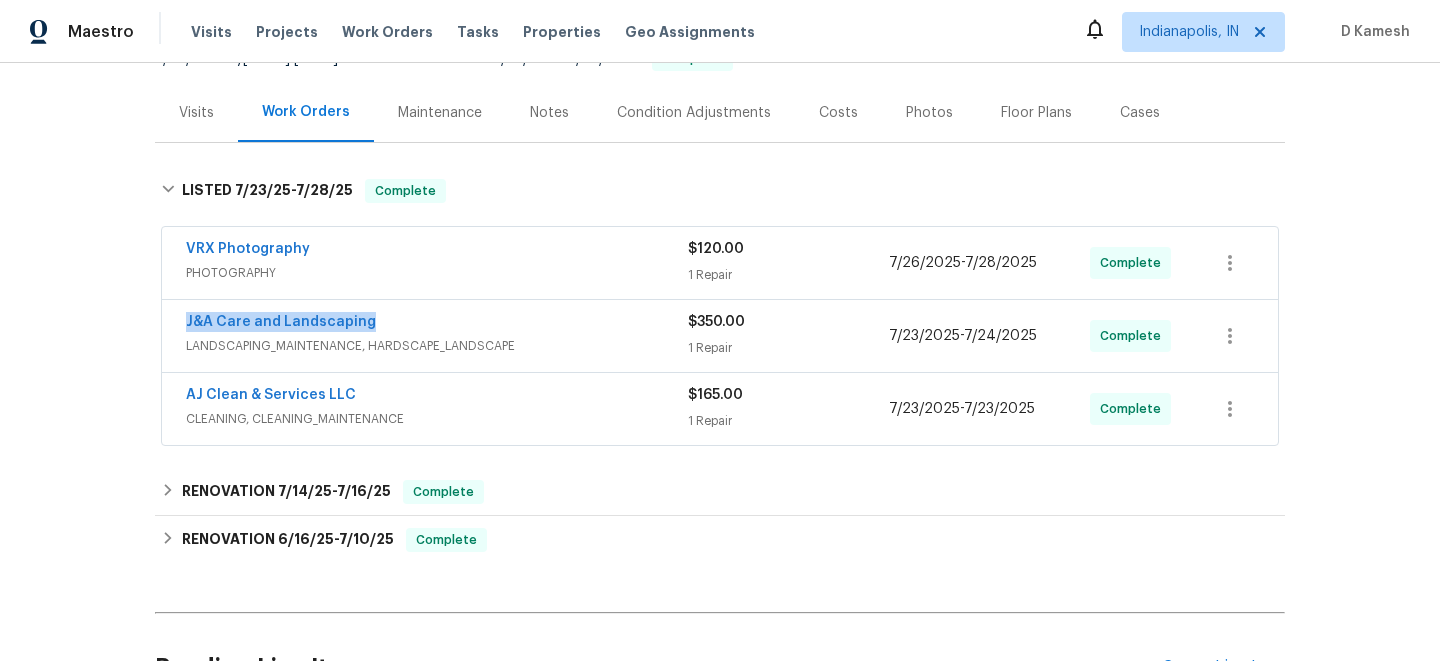 drag, startPoint x: 176, startPoint y: 301, endPoint x: 406, endPoint y: 299, distance: 230.0087 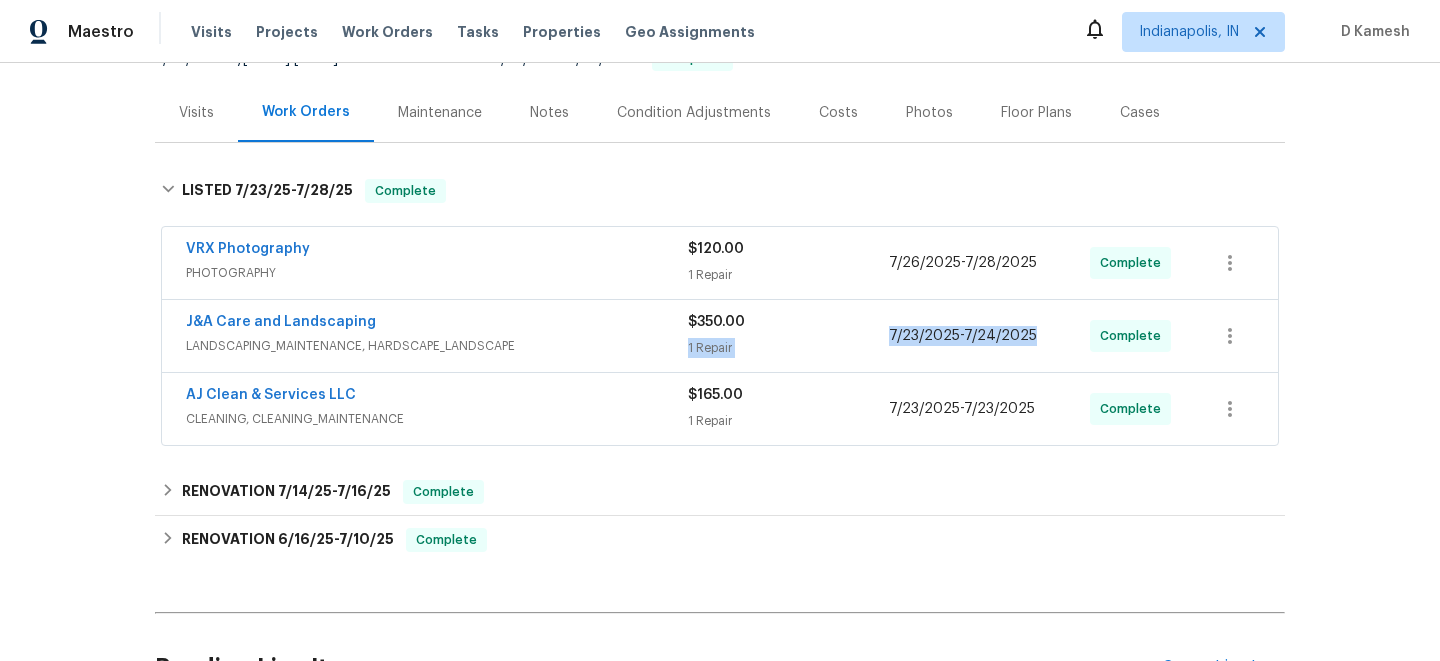 drag, startPoint x: 881, startPoint y: 316, endPoint x: 1037, endPoint y: 314, distance: 156.01282 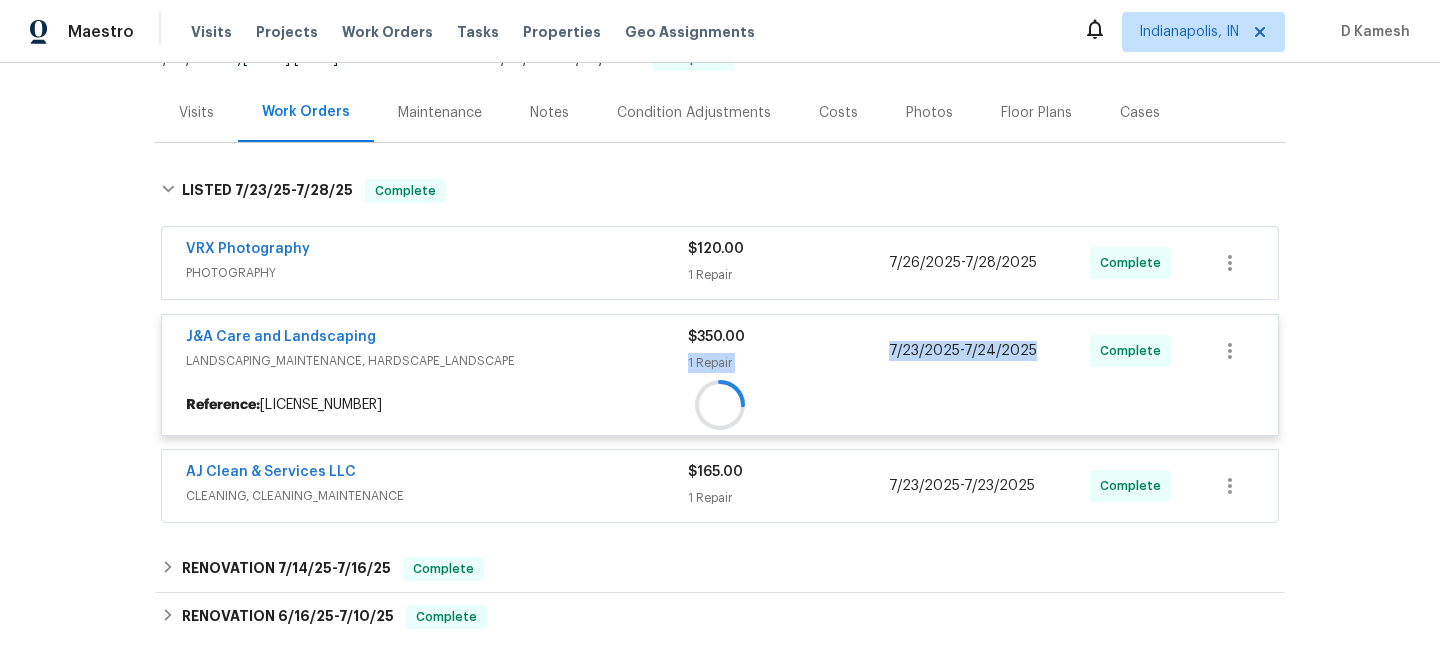 copy on "1 Repair 7/23/2025  -  7/24/2025" 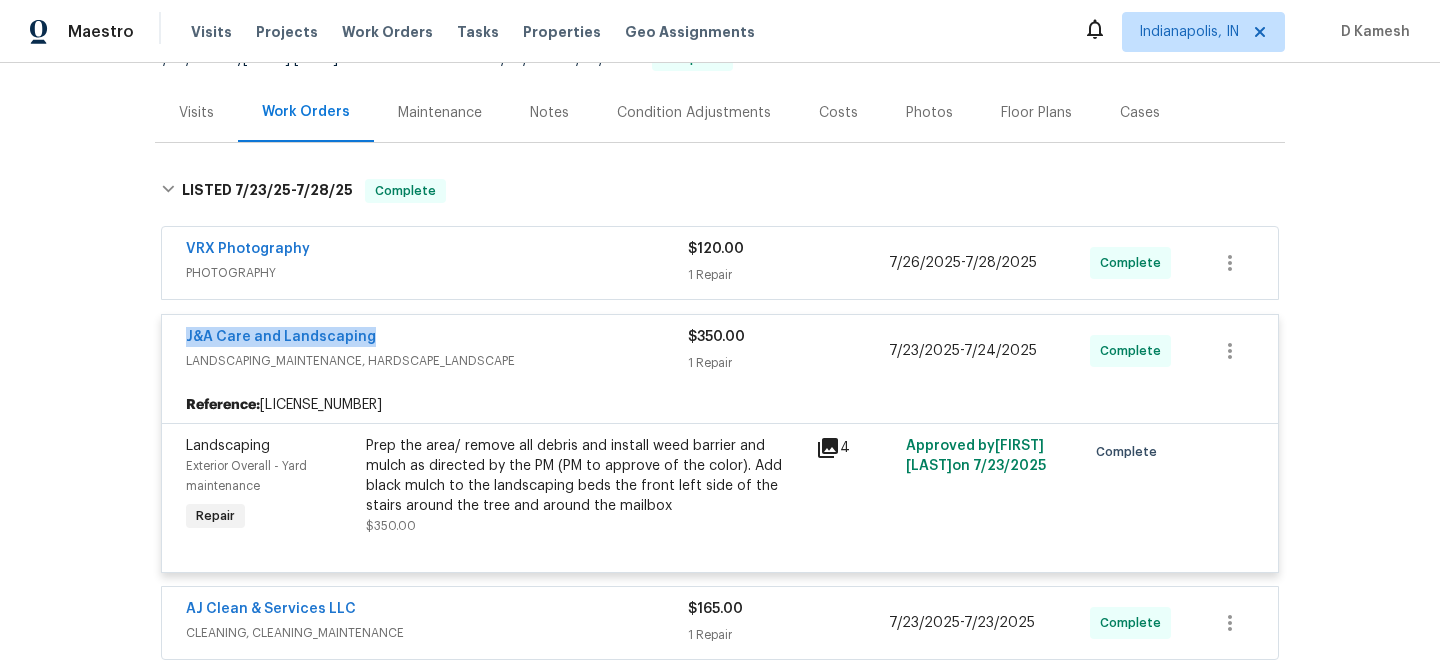 drag, startPoint x: 175, startPoint y: 319, endPoint x: 413, endPoint y: 318, distance: 238.0021 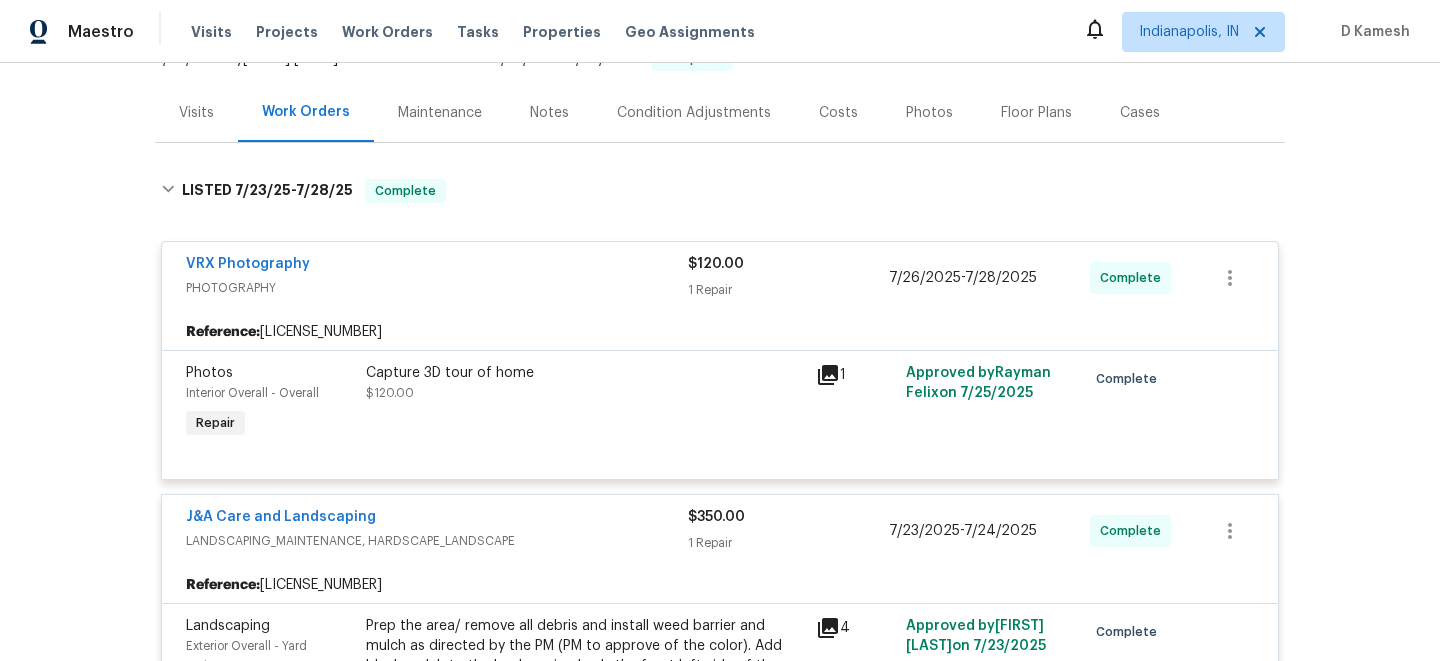 click on "Visits" at bounding box center [196, 112] 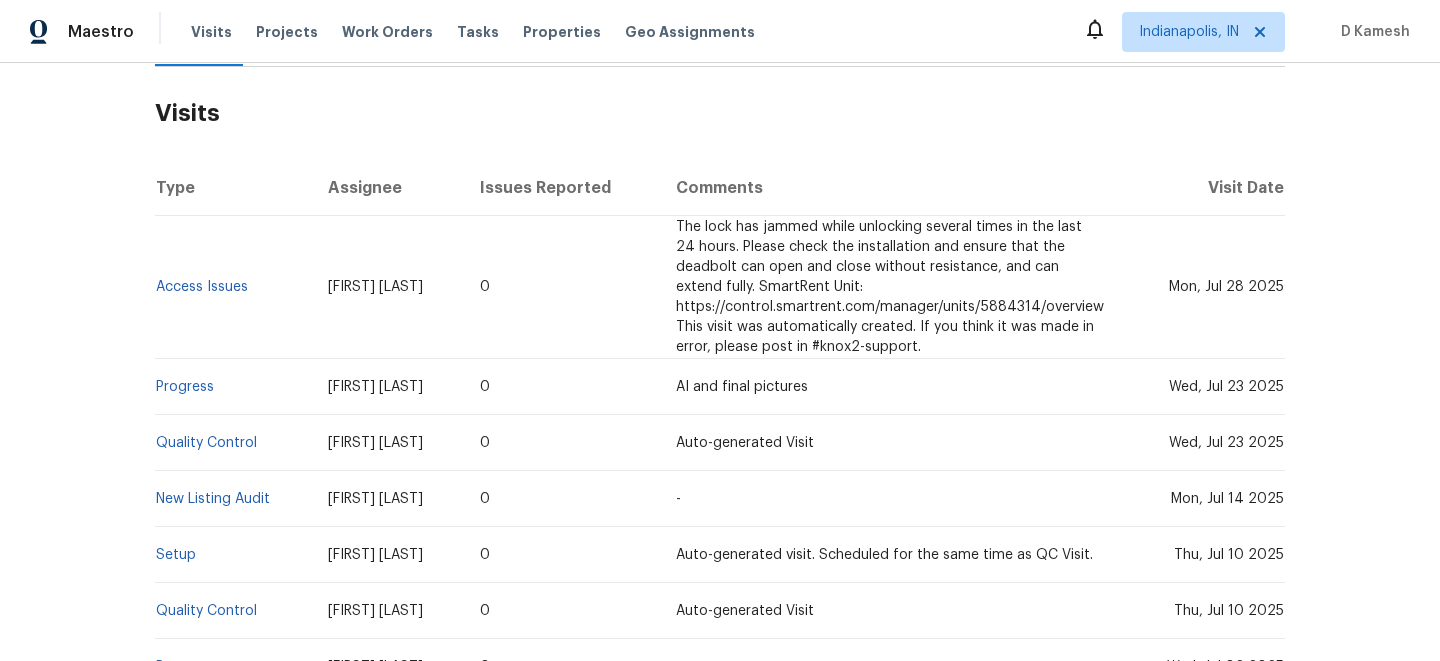 scroll, scrollTop: 344, scrollLeft: 0, axis: vertical 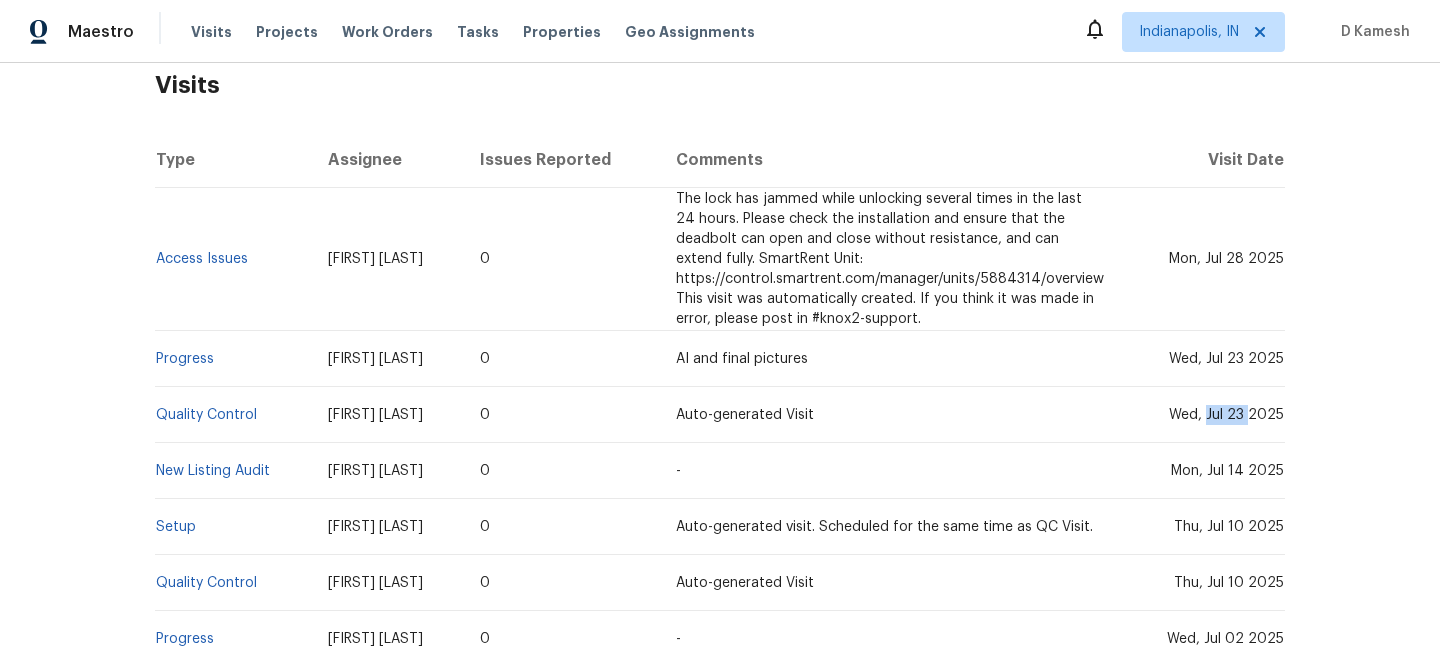drag, startPoint x: 1210, startPoint y: 392, endPoint x: 1249, endPoint y: 392, distance: 39 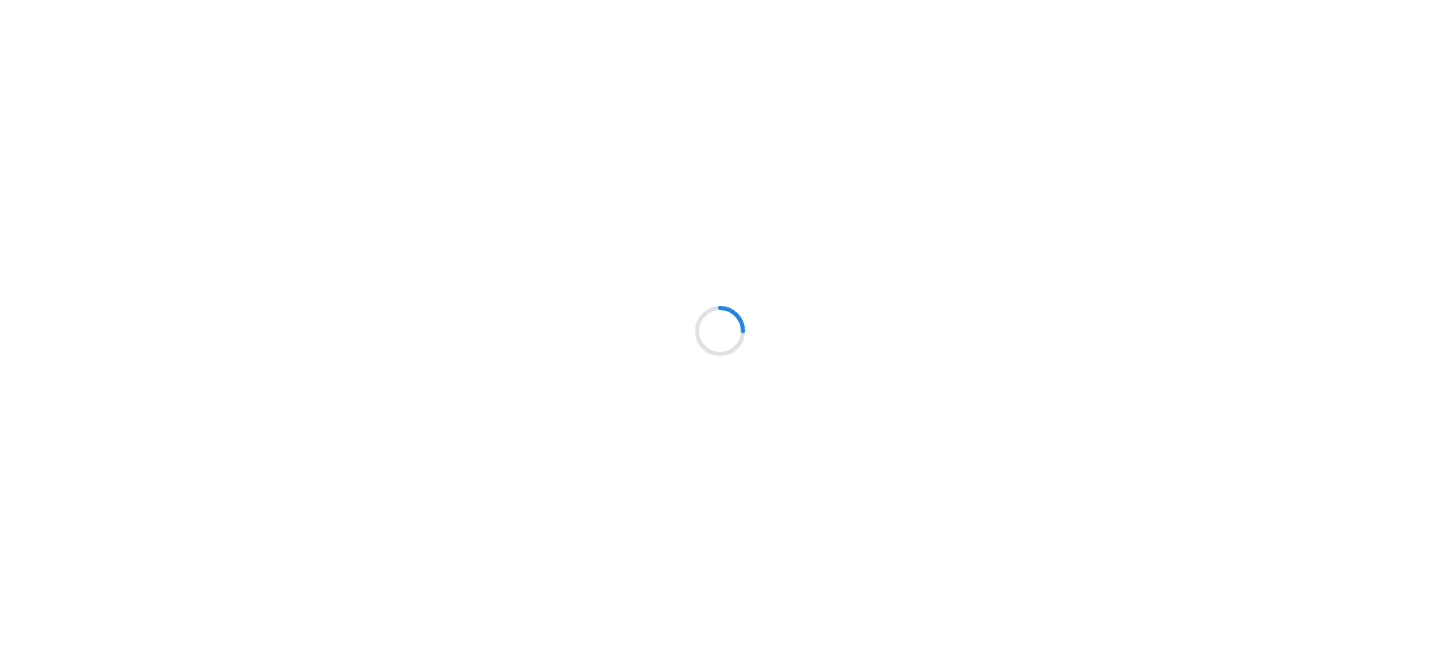 scroll, scrollTop: 0, scrollLeft: 0, axis: both 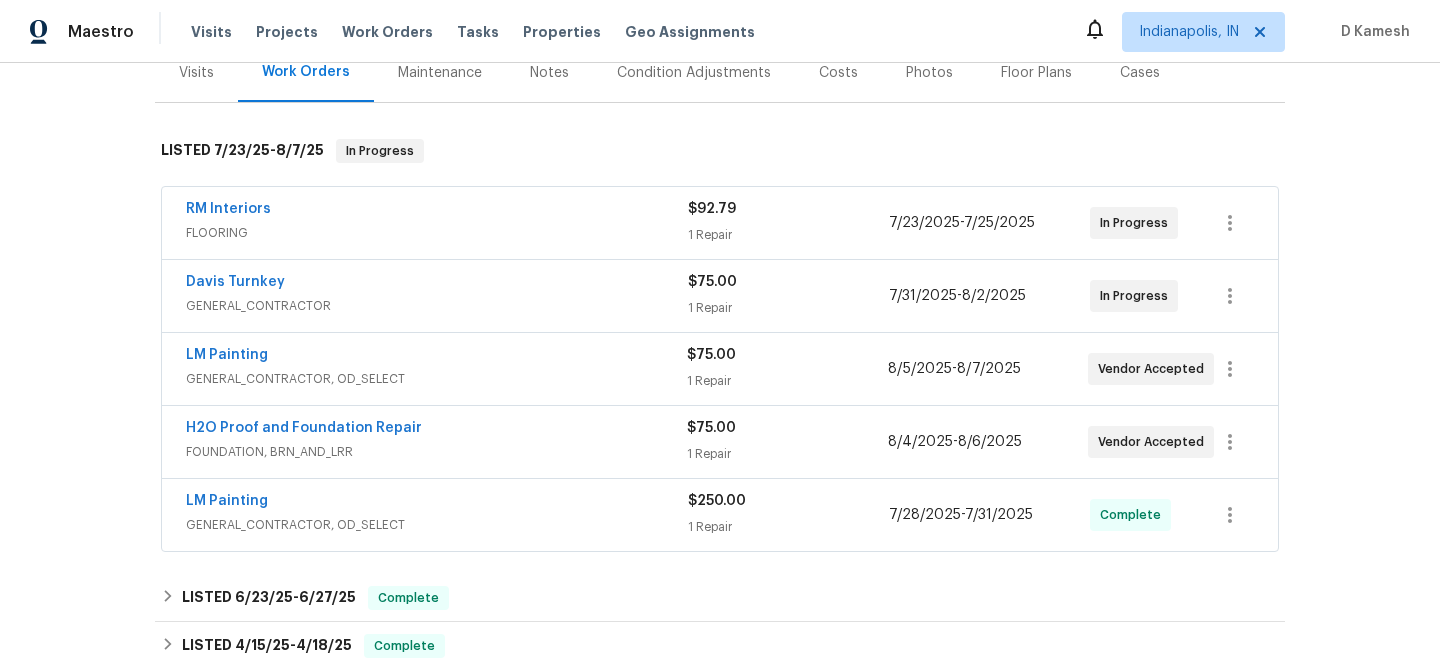 click on "FOUNDATION, BRN_AND_LRR" at bounding box center [436, 452] 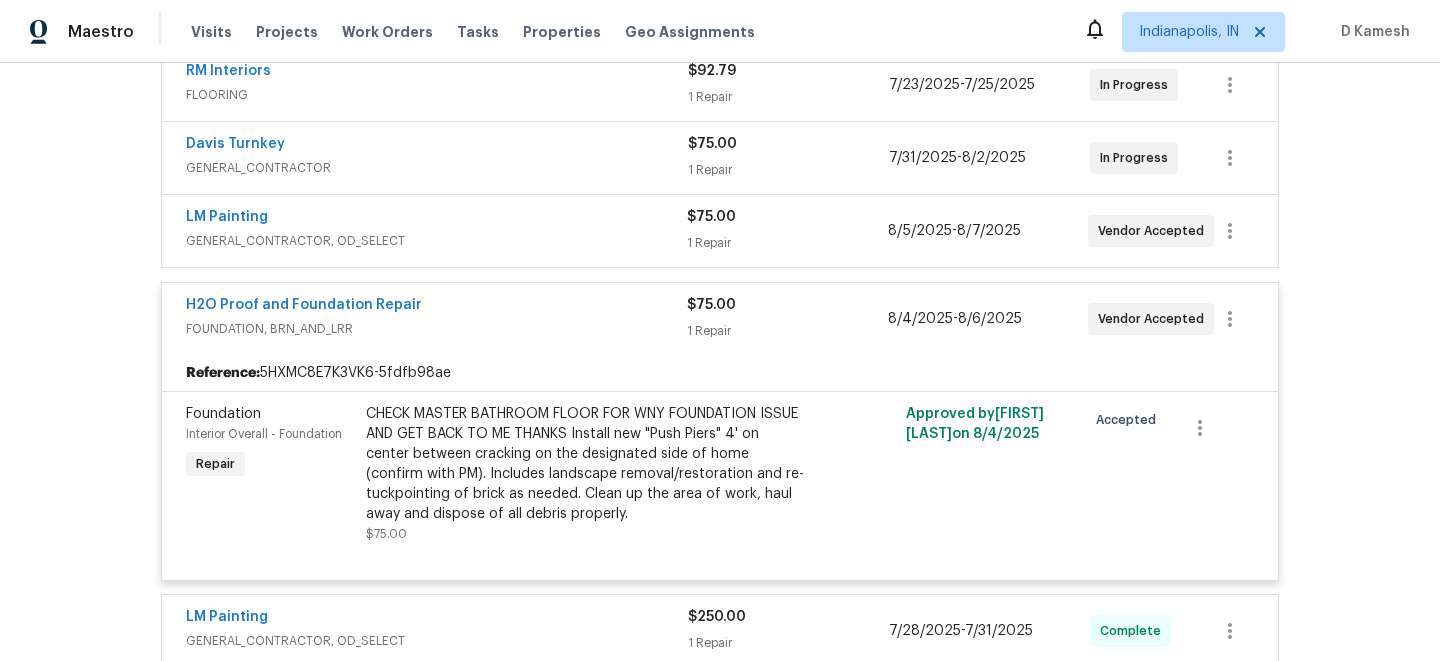 scroll, scrollTop: 336, scrollLeft: 0, axis: vertical 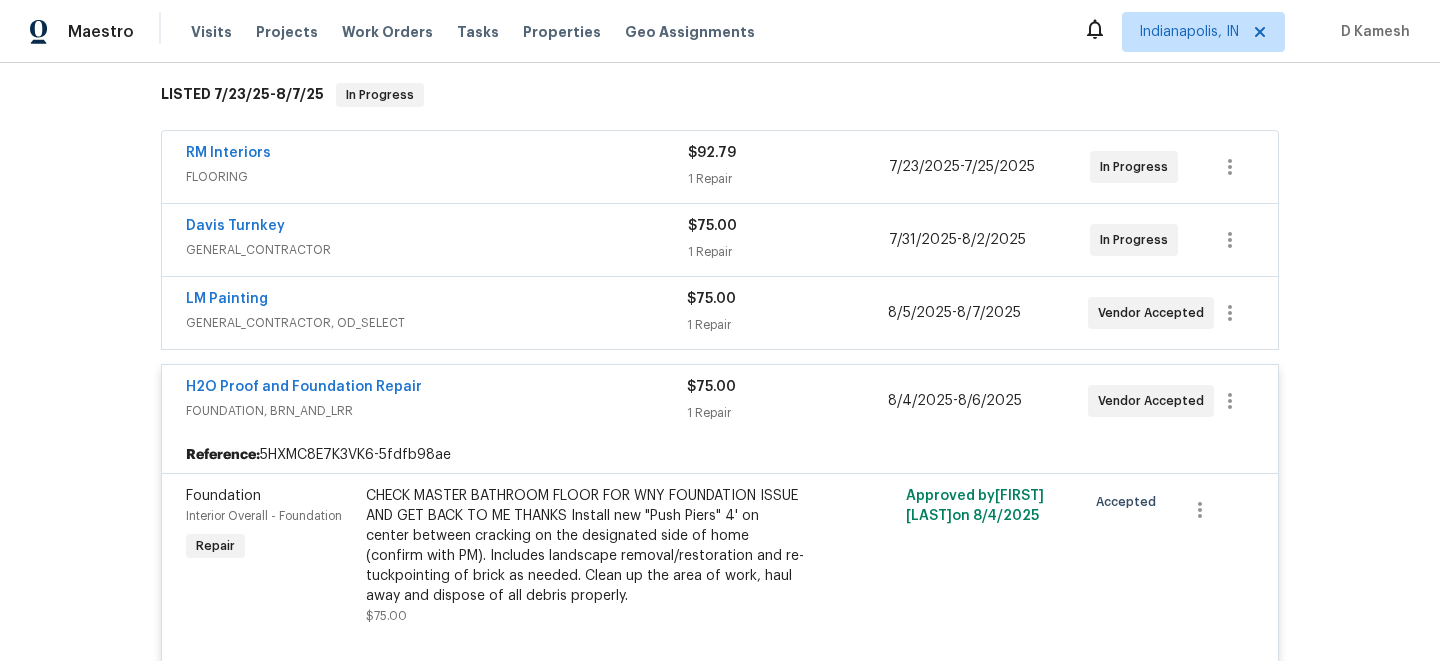 click on "GENERAL_CONTRACTOR, OD_SELECT" at bounding box center (436, 323) 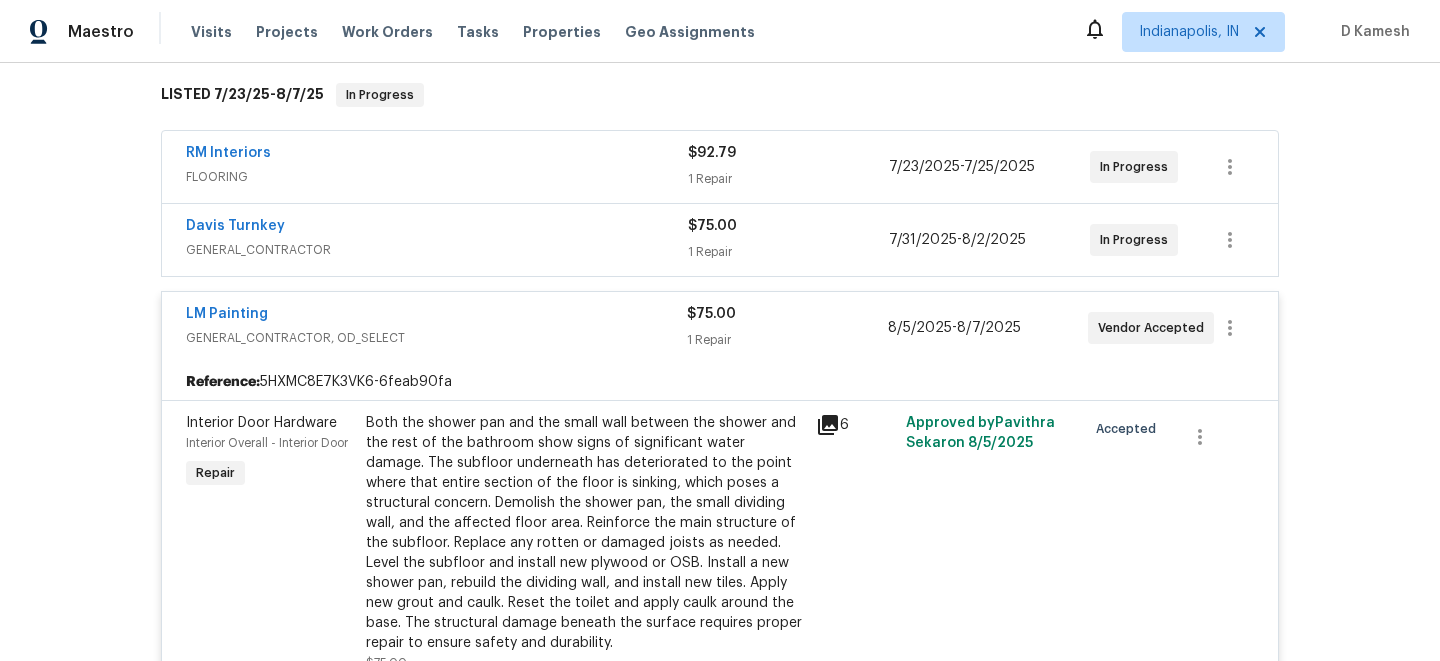 click on "LM Painting" at bounding box center (436, 316) 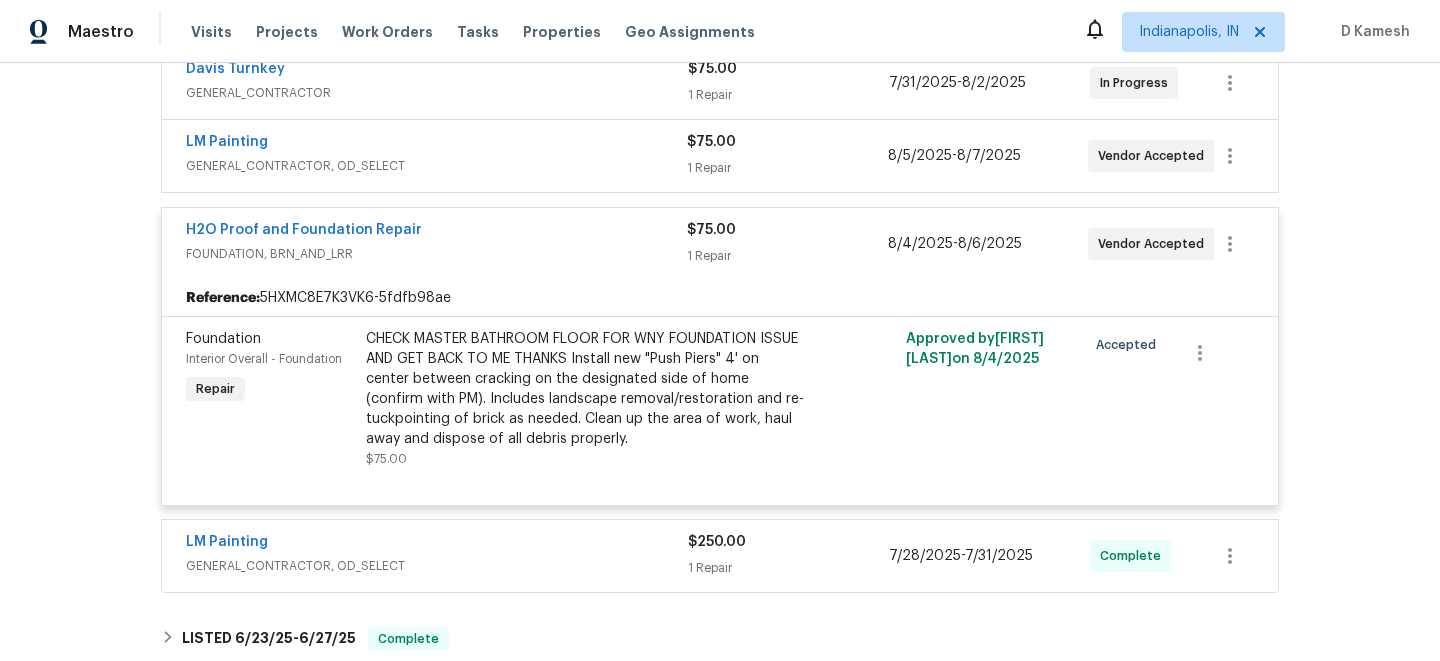 scroll, scrollTop: 0, scrollLeft: 0, axis: both 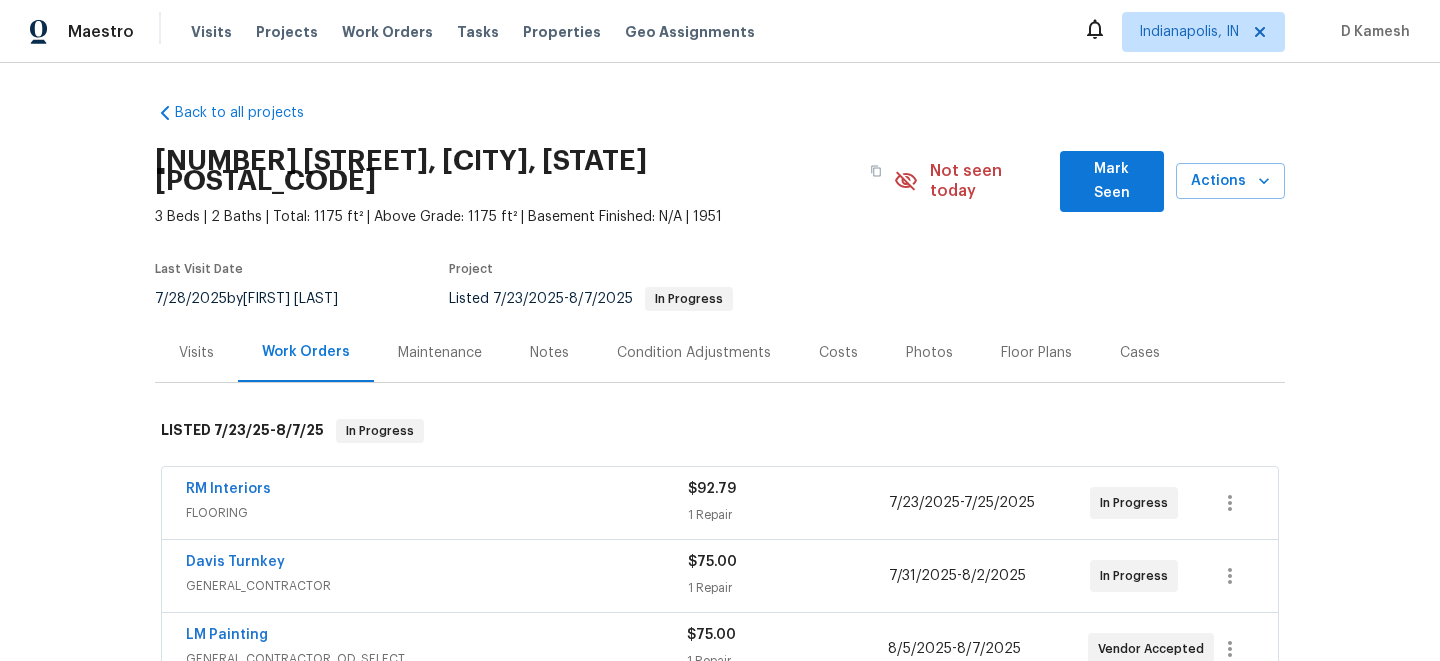 click on "Visits" at bounding box center [196, 352] 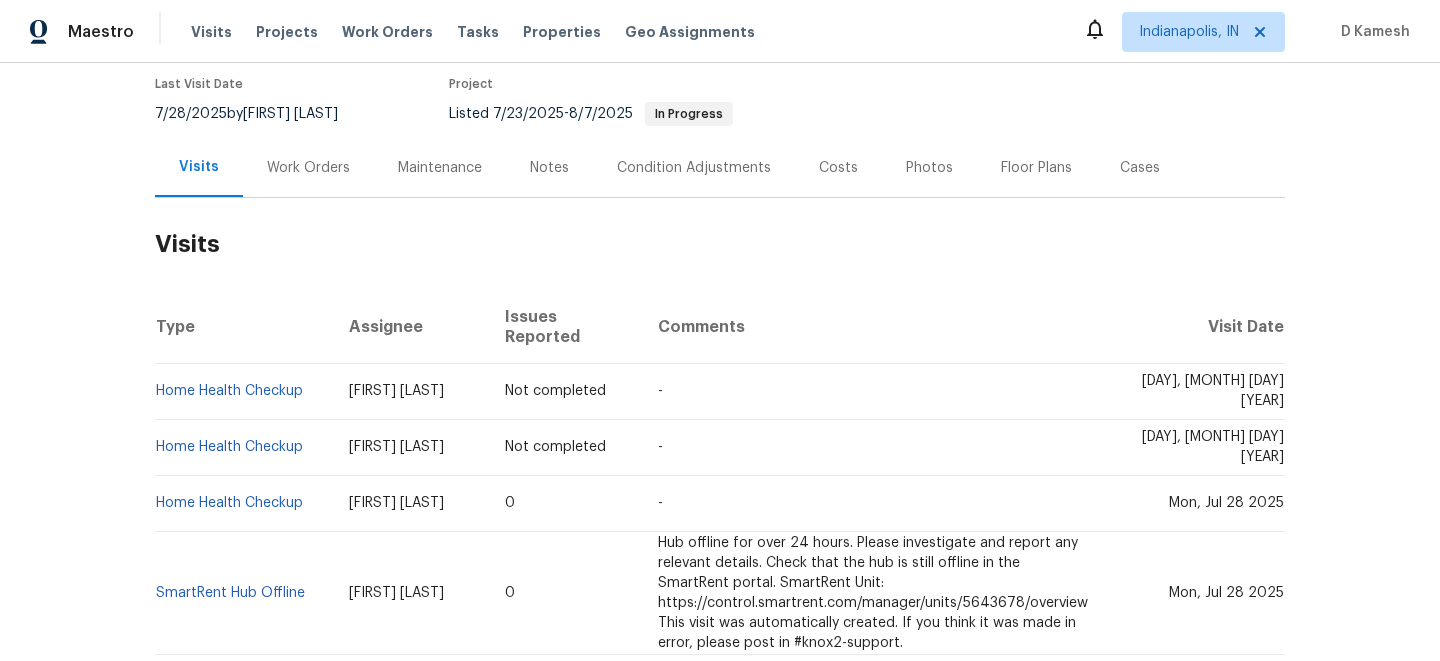 scroll, scrollTop: 188, scrollLeft: 0, axis: vertical 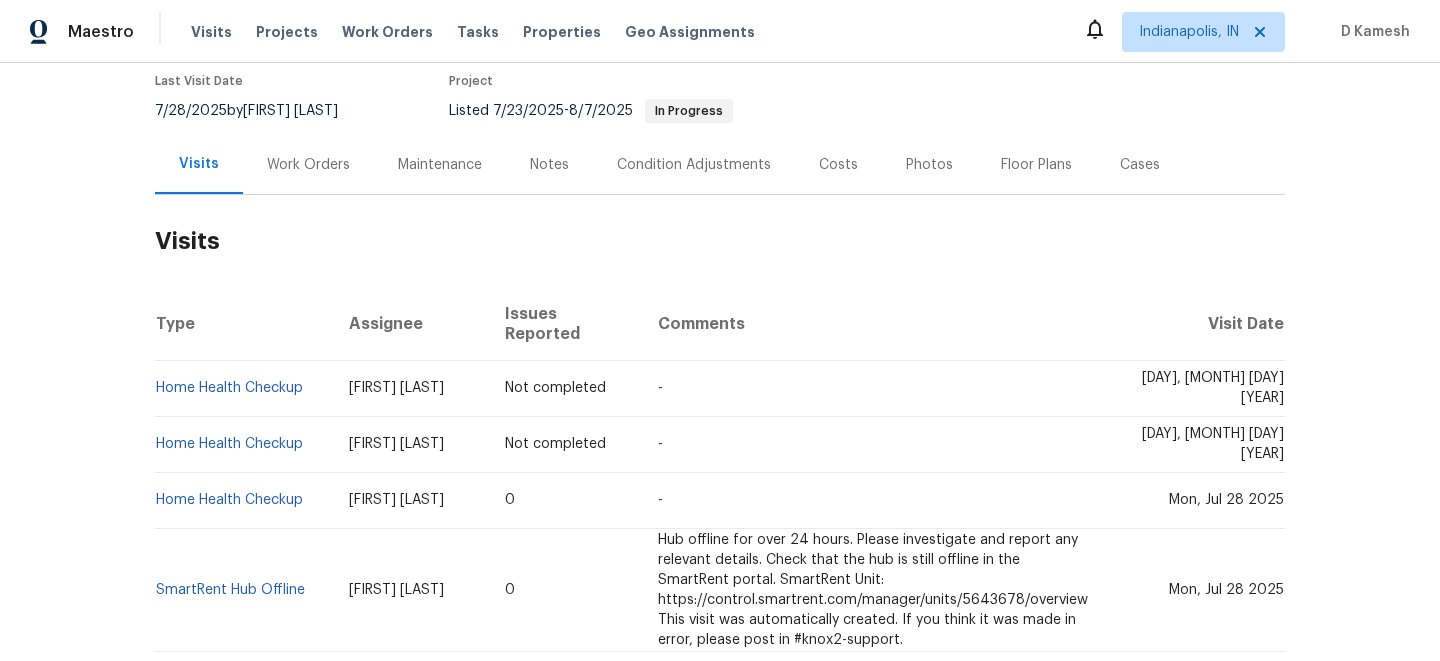 click on "Work Orders" at bounding box center [308, 165] 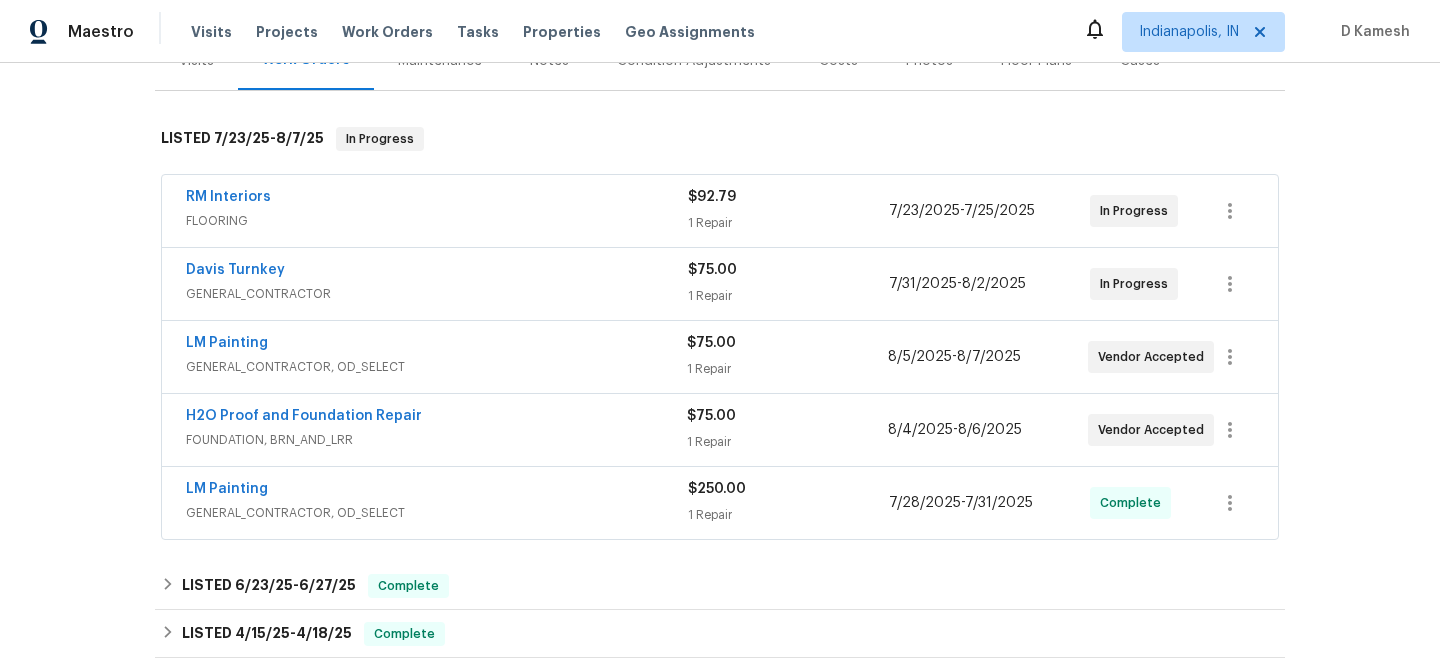 scroll, scrollTop: 402, scrollLeft: 0, axis: vertical 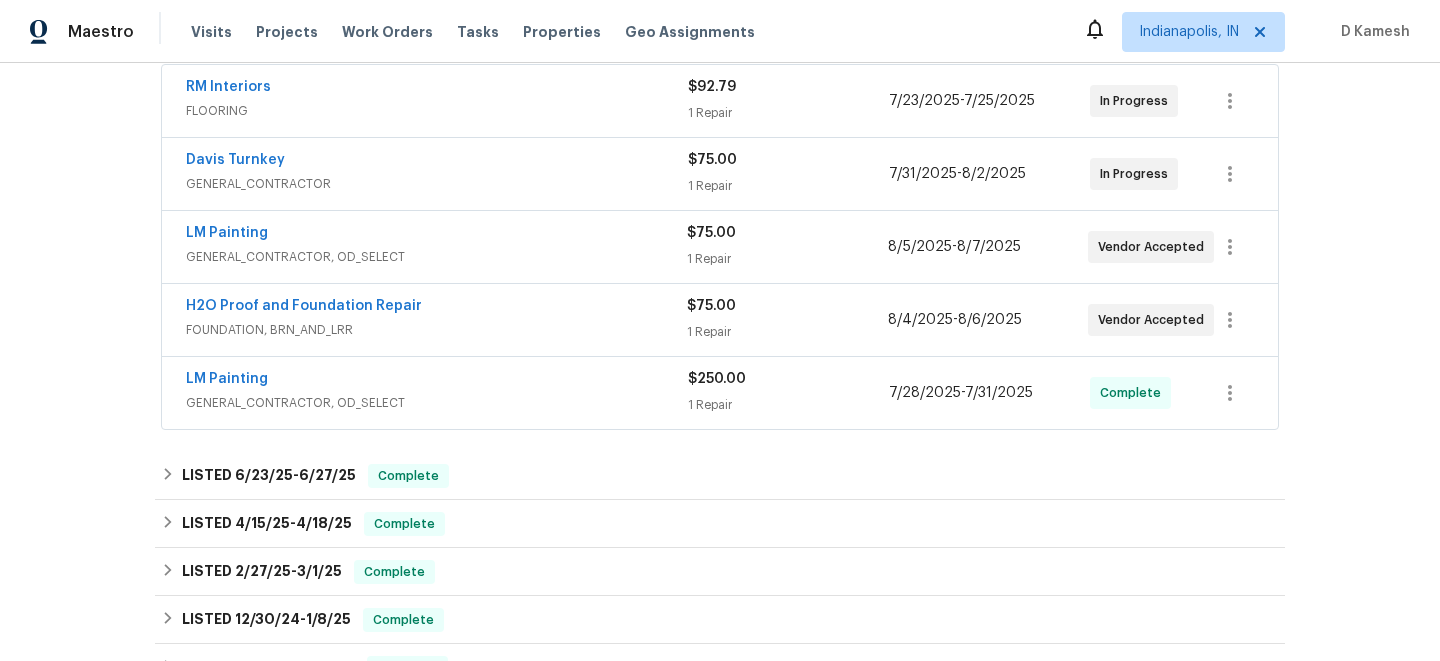 click on "FOUNDATION, BRN_AND_LRR" at bounding box center (436, 330) 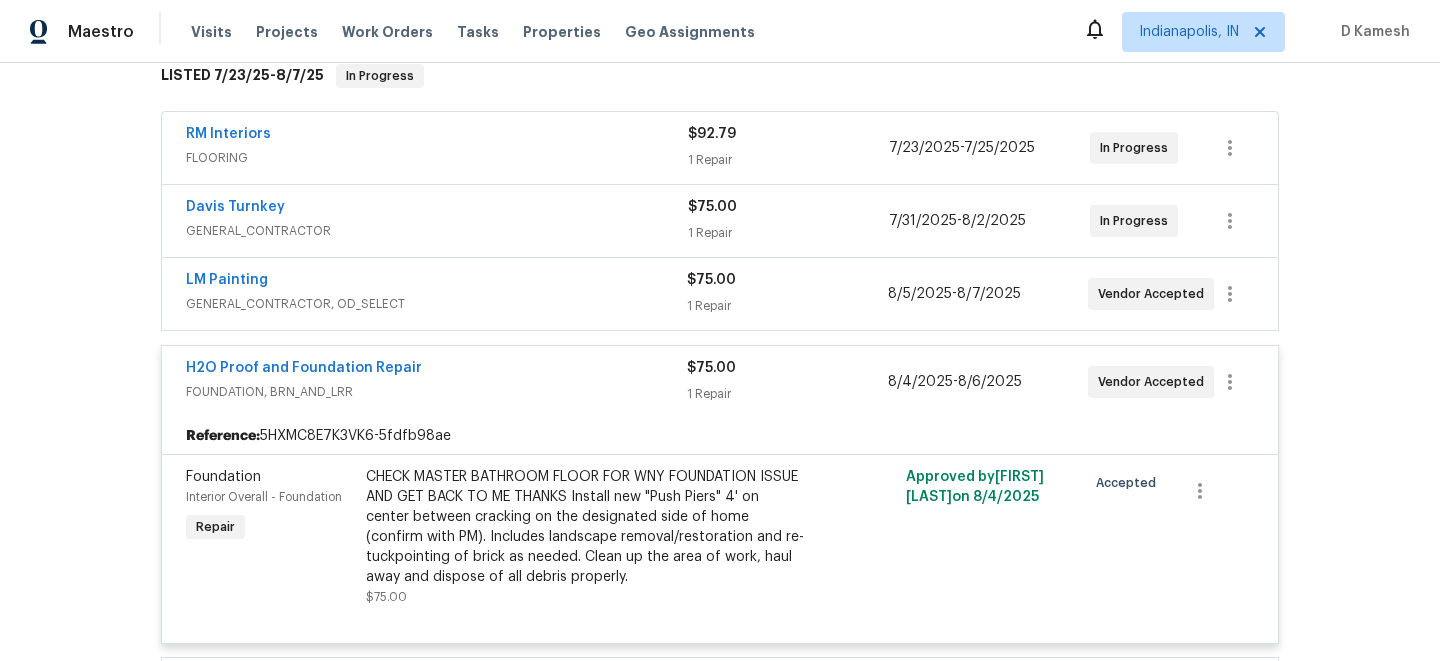 scroll, scrollTop: 345, scrollLeft: 0, axis: vertical 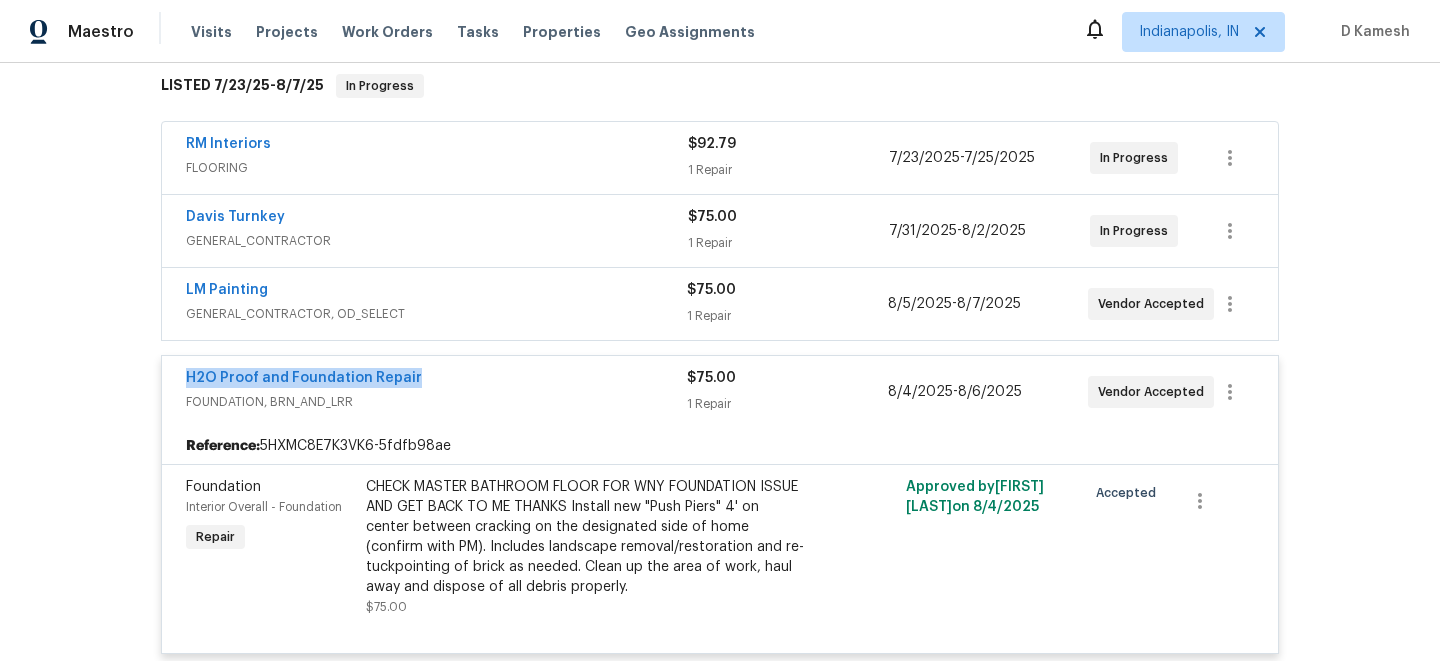drag, startPoint x: 174, startPoint y: 359, endPoint x: 452, endPoint y: 356, distance: 278.01617 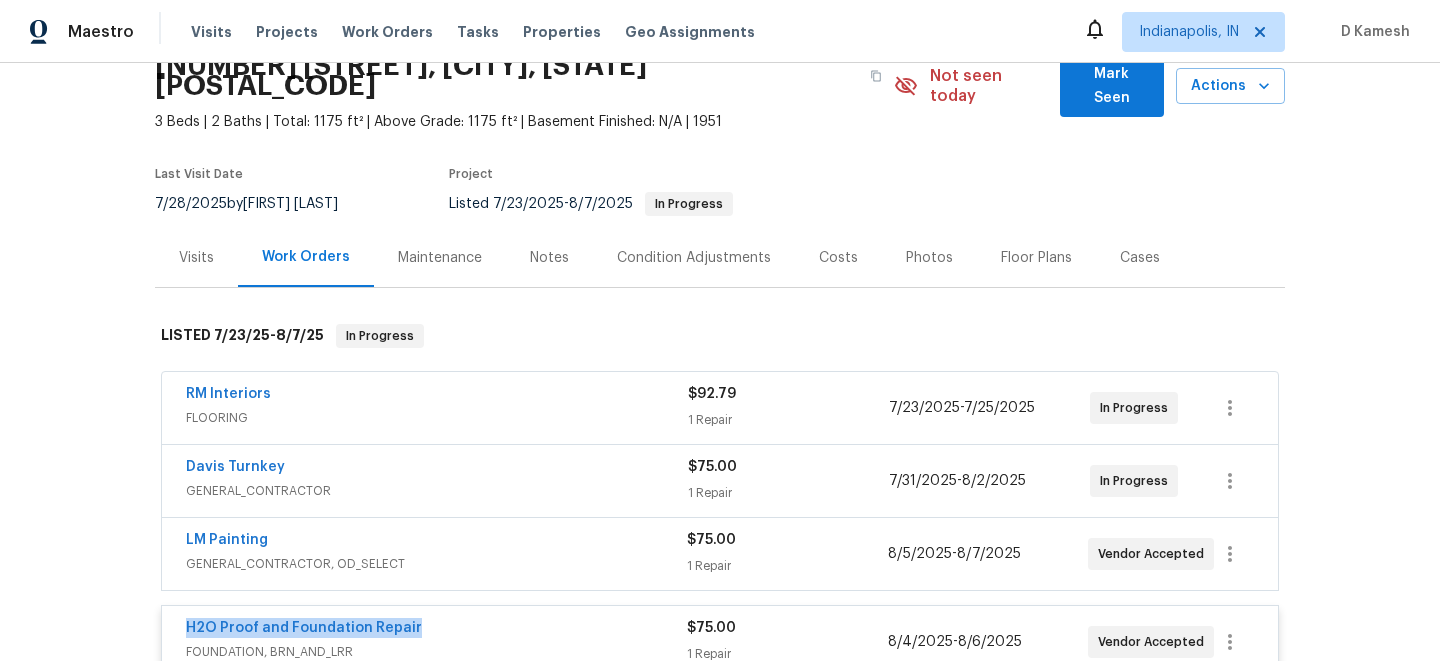scroll, scrollTop: 54, scrollLeft: 0, axis: vertical 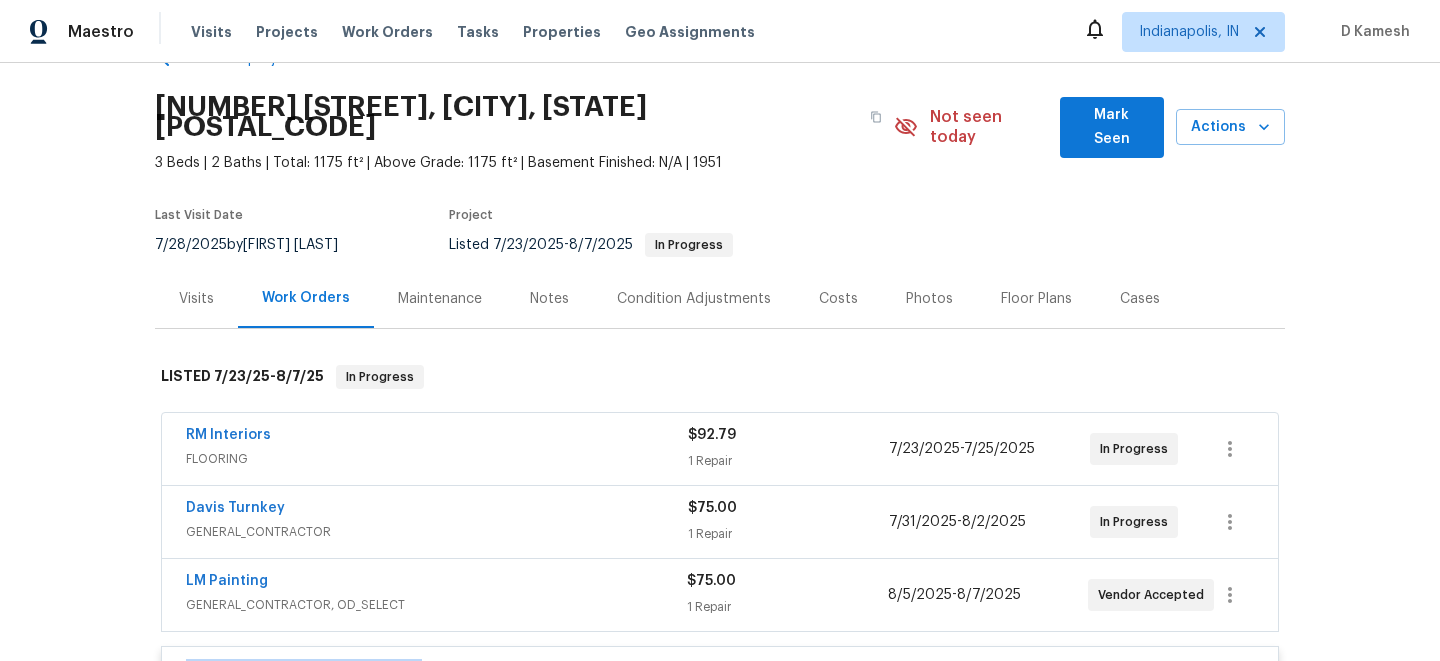 click on "Visits" at bounding box center [196, 299] 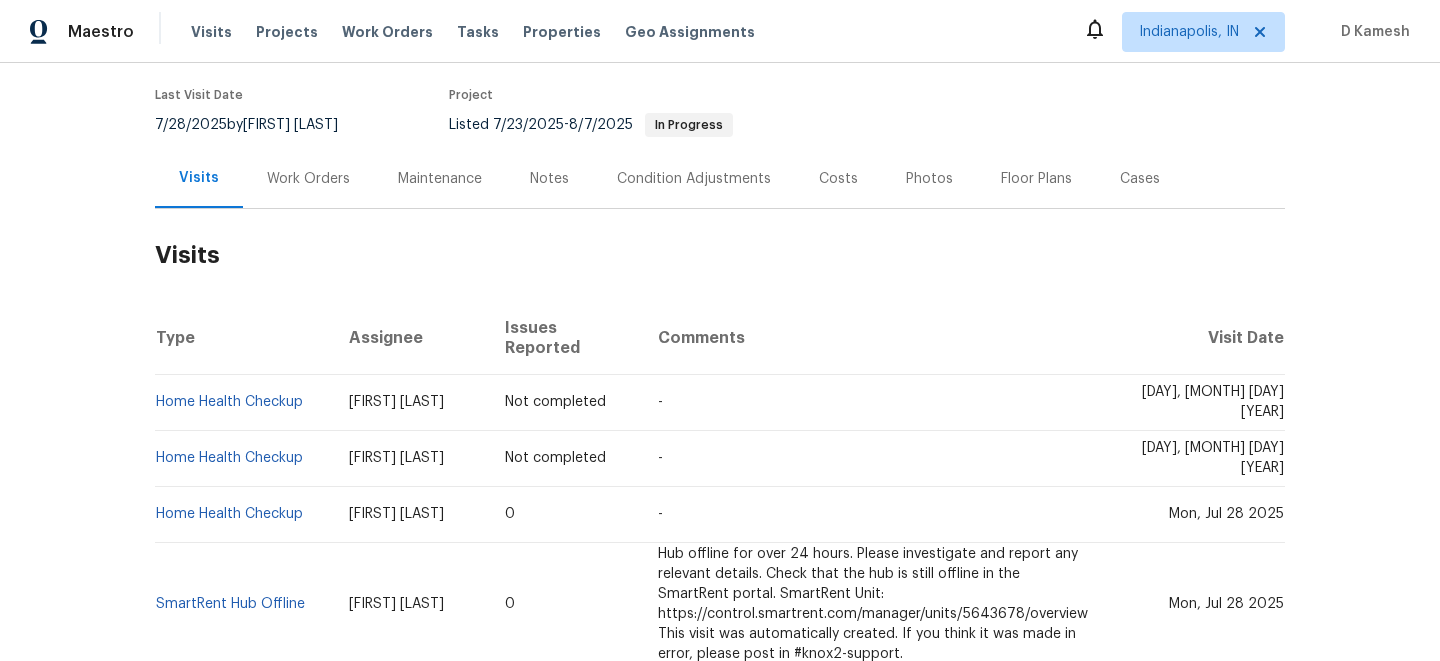 scroll, scrollTop: 263, scrollLeft: 0, axis: vertical 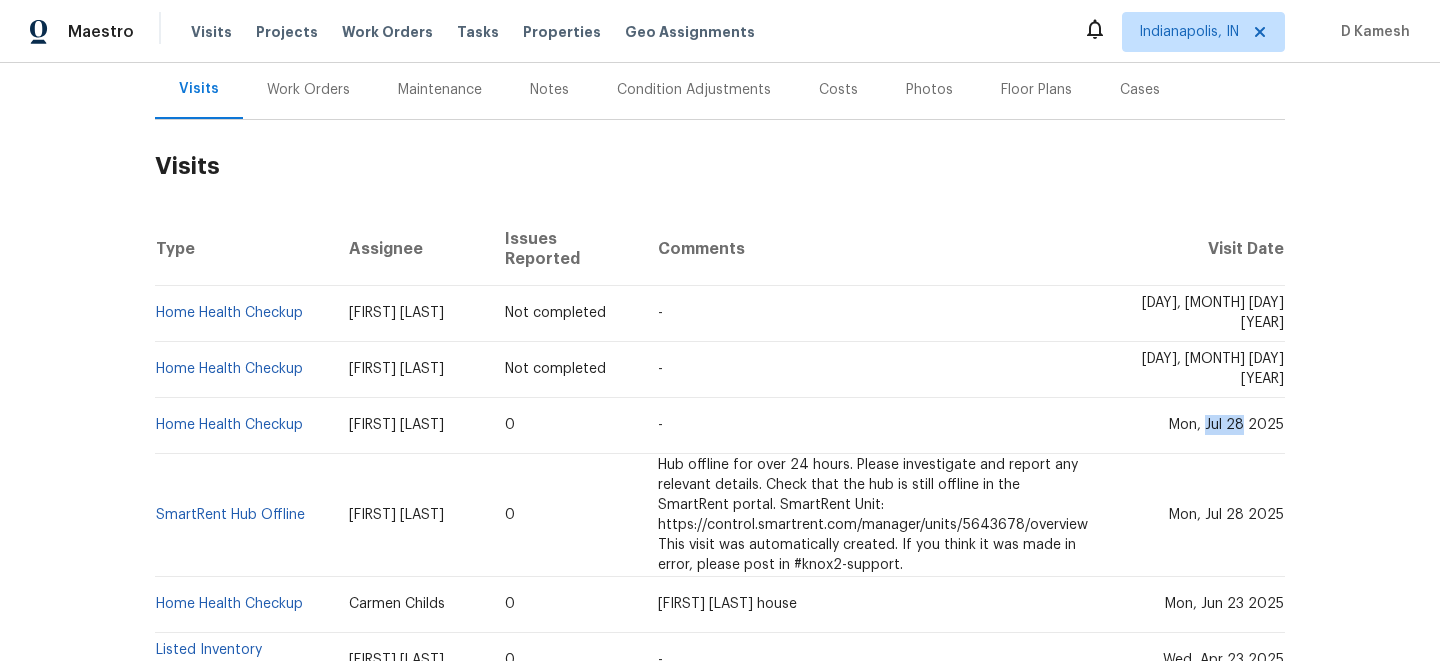 drag, startPoint x: 1210, startPoint y: 388, endPoint x: 1247, endPoint y: 387, distance: 37.01351 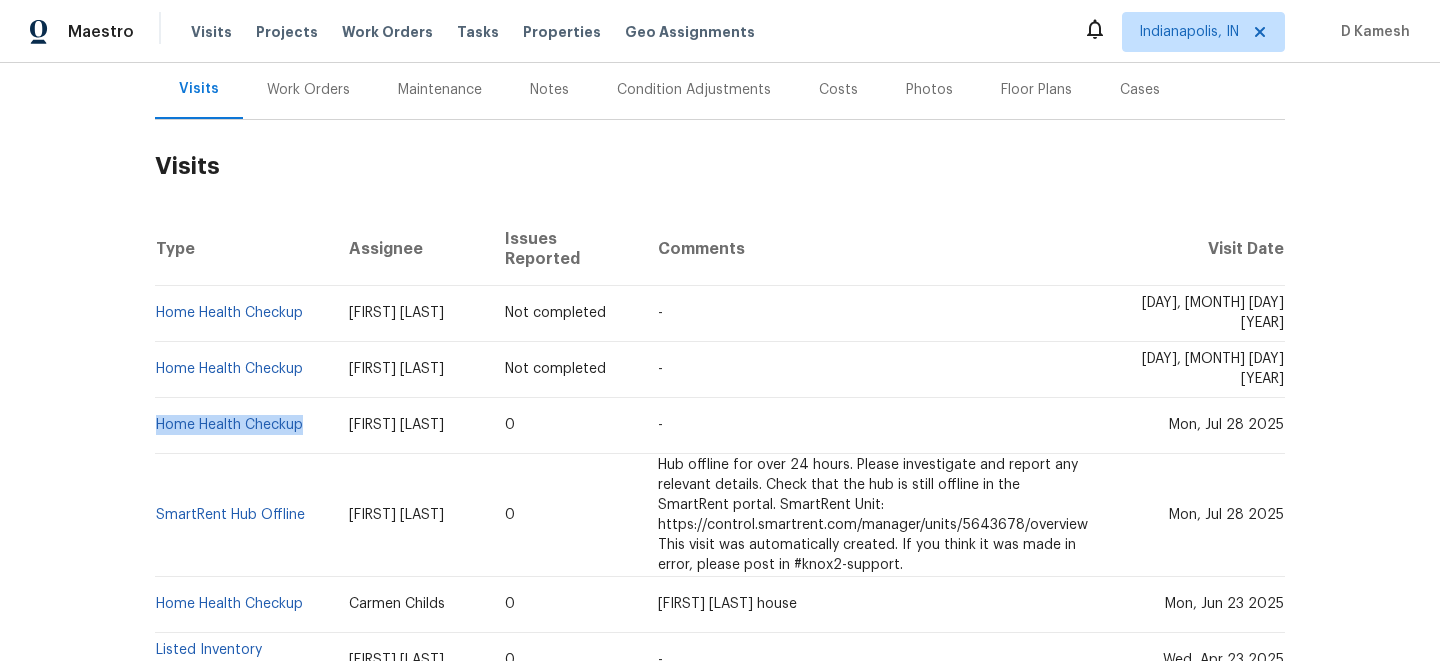 drag, startPoint x: 317, startPoint y: 387, endPoint x: 159, endPoint y: 380, distance: 158.15498 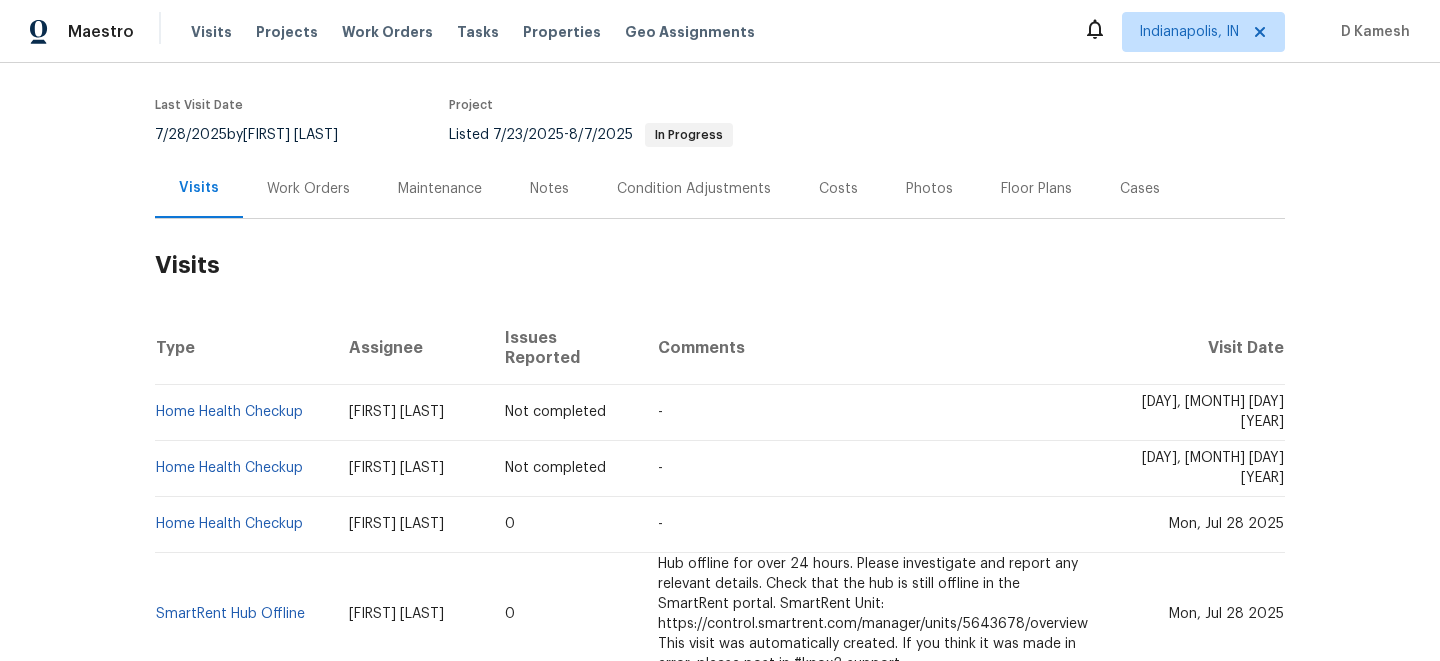 click on "Work Orders" at bounding box center [308, 189] 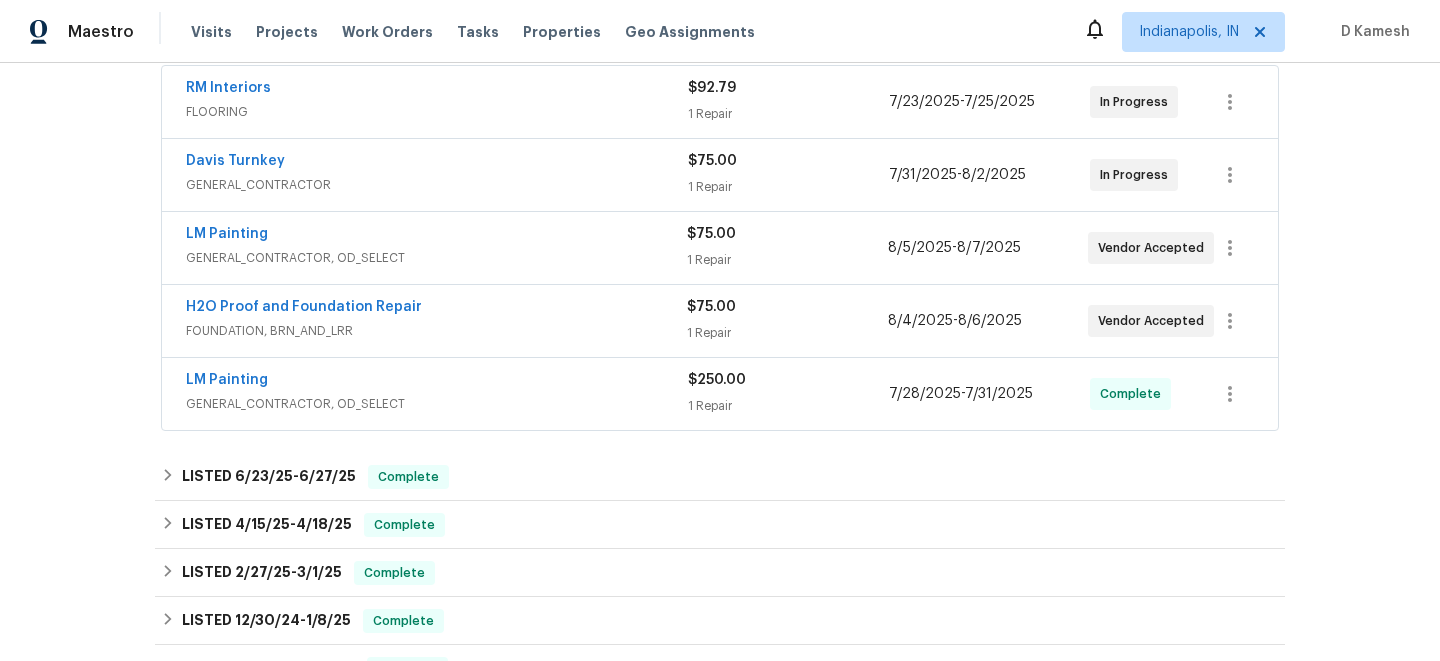 scroll, scrollTop: 404, scrollLeft: 0, axis: vertical 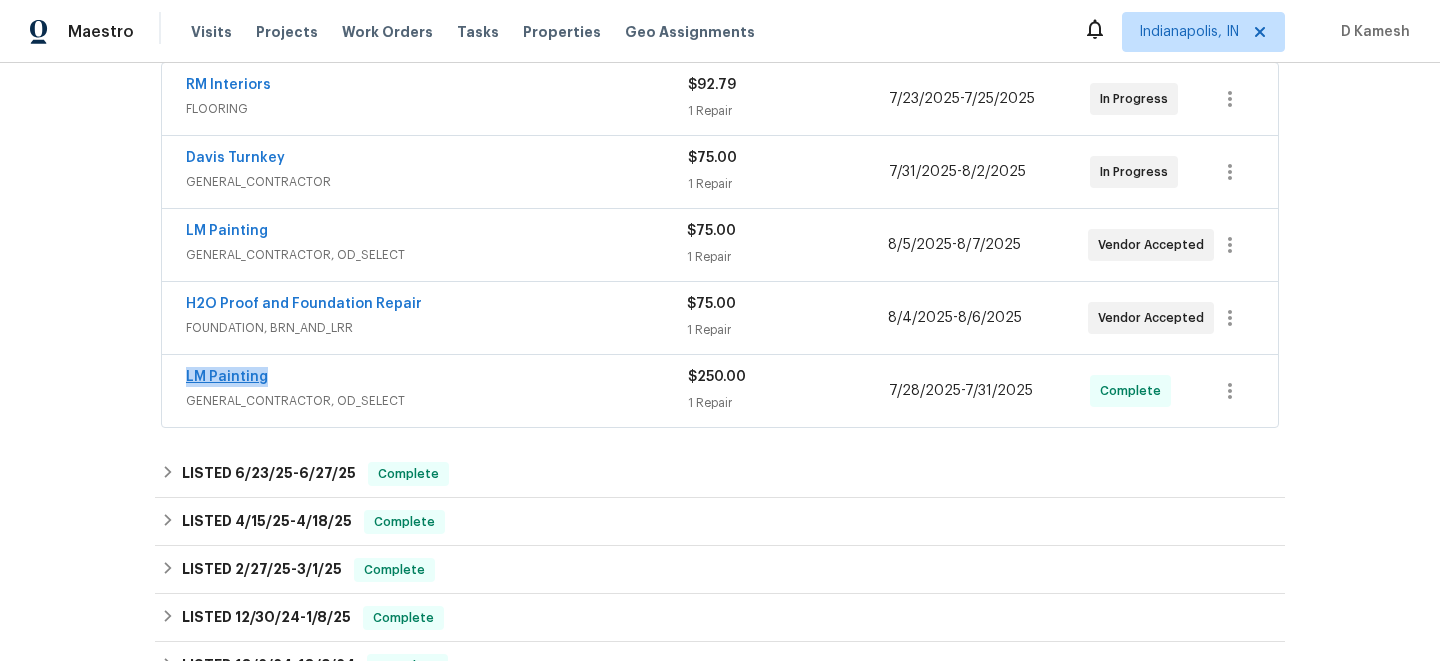 drag, startPoint x: 278, startPoint y: 351, endPoint x: 189, endPoint y: 354, distance: 89.050545 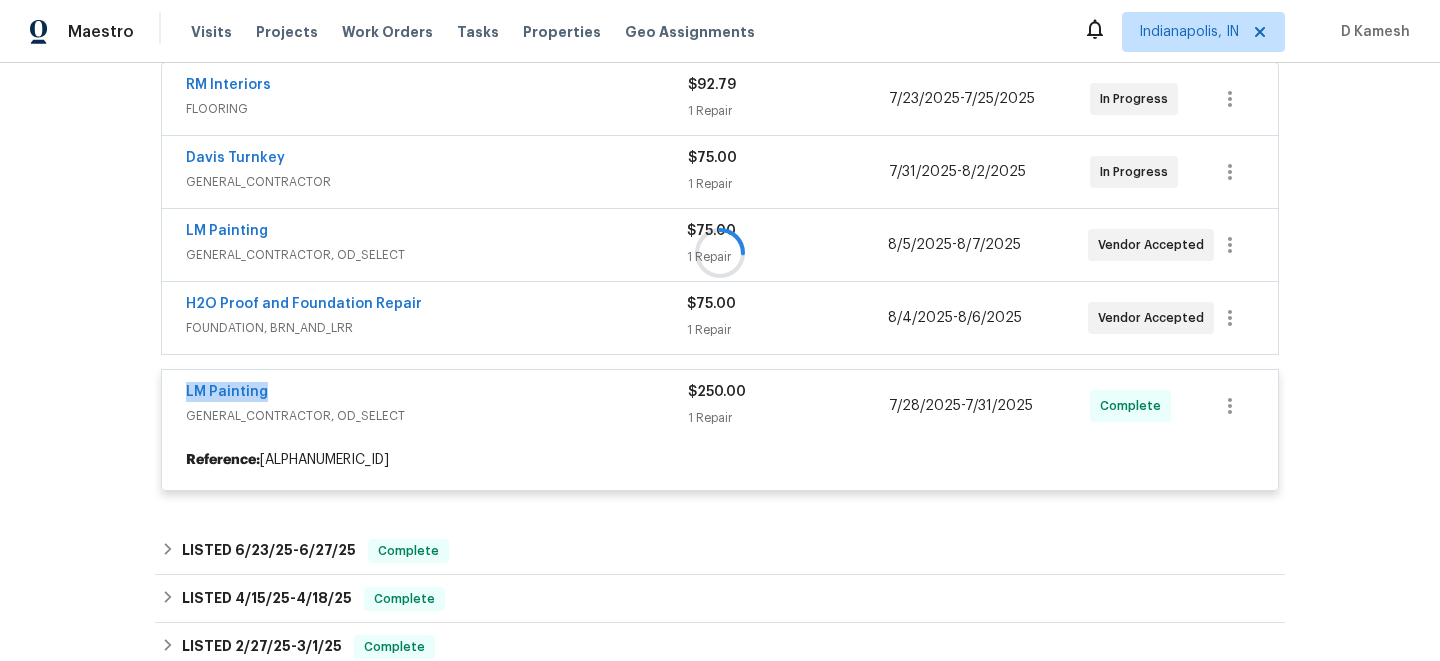 copy on "LM Painting" 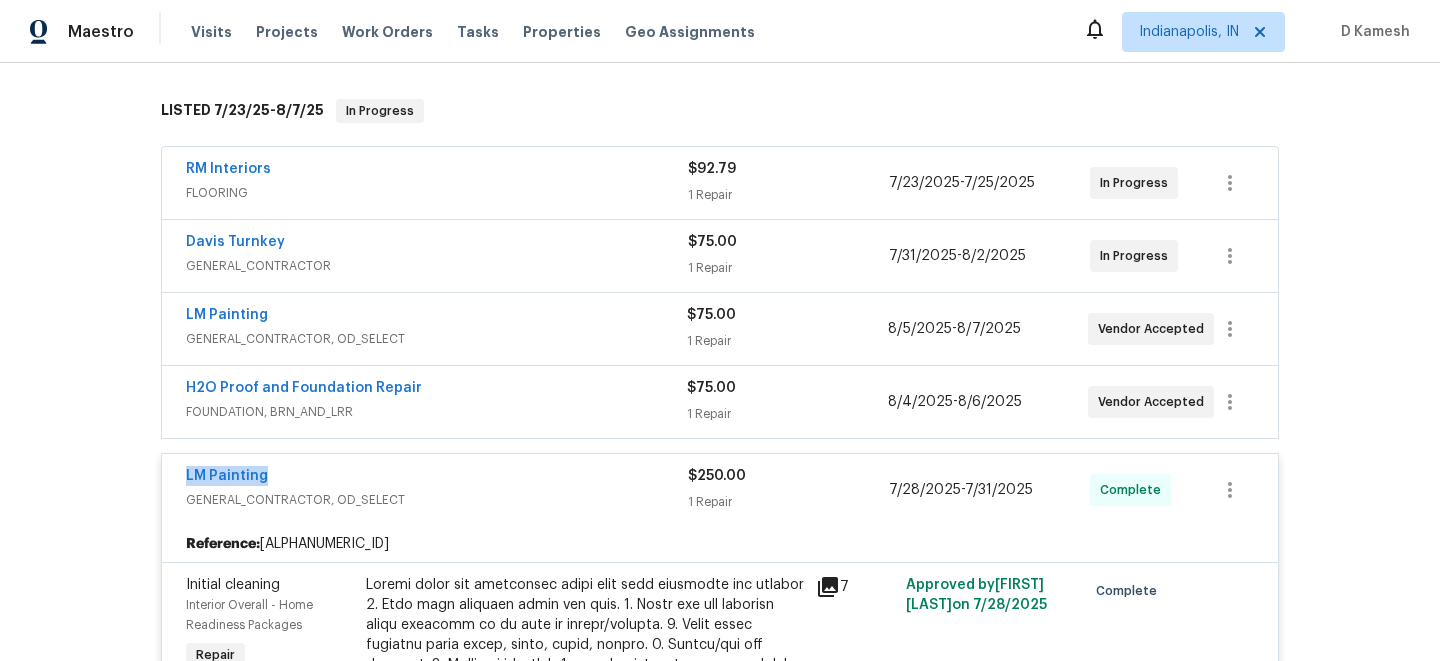 scroll, scrollTop: 322, scrollLeft: 0, axis: vertical 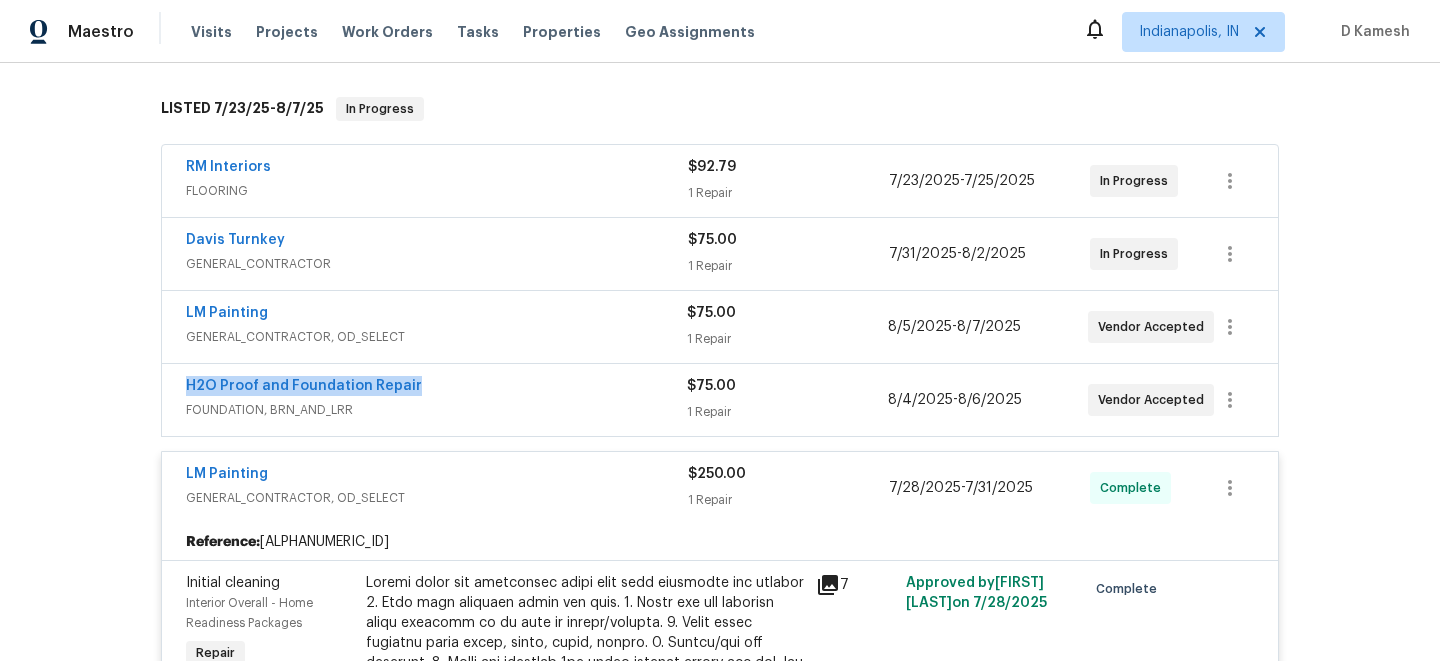 drag, startPoint x: 173, startPoint y: 365, endPoint x: 425, endPoint y: 365, distance: 252 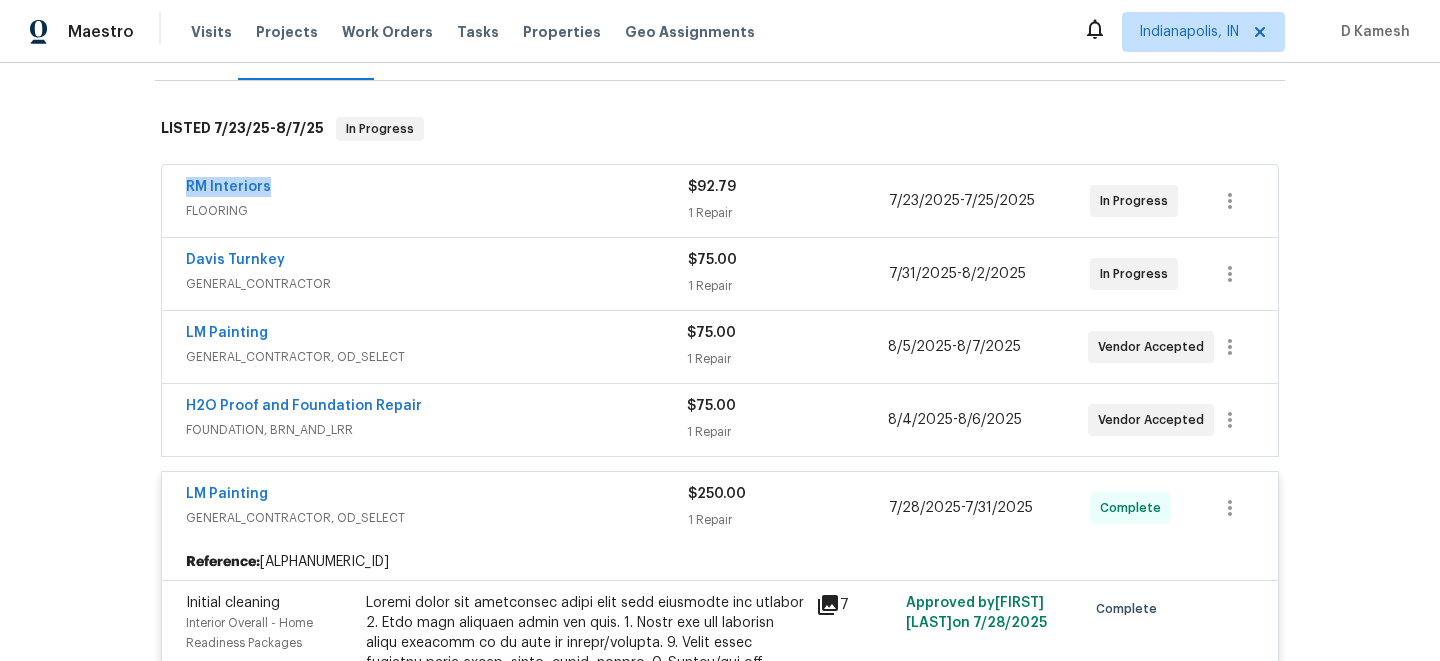drag, startPoint x: 174, startPoint y: 166, endPoint x: 343, endPoint y: 166, distance: 169 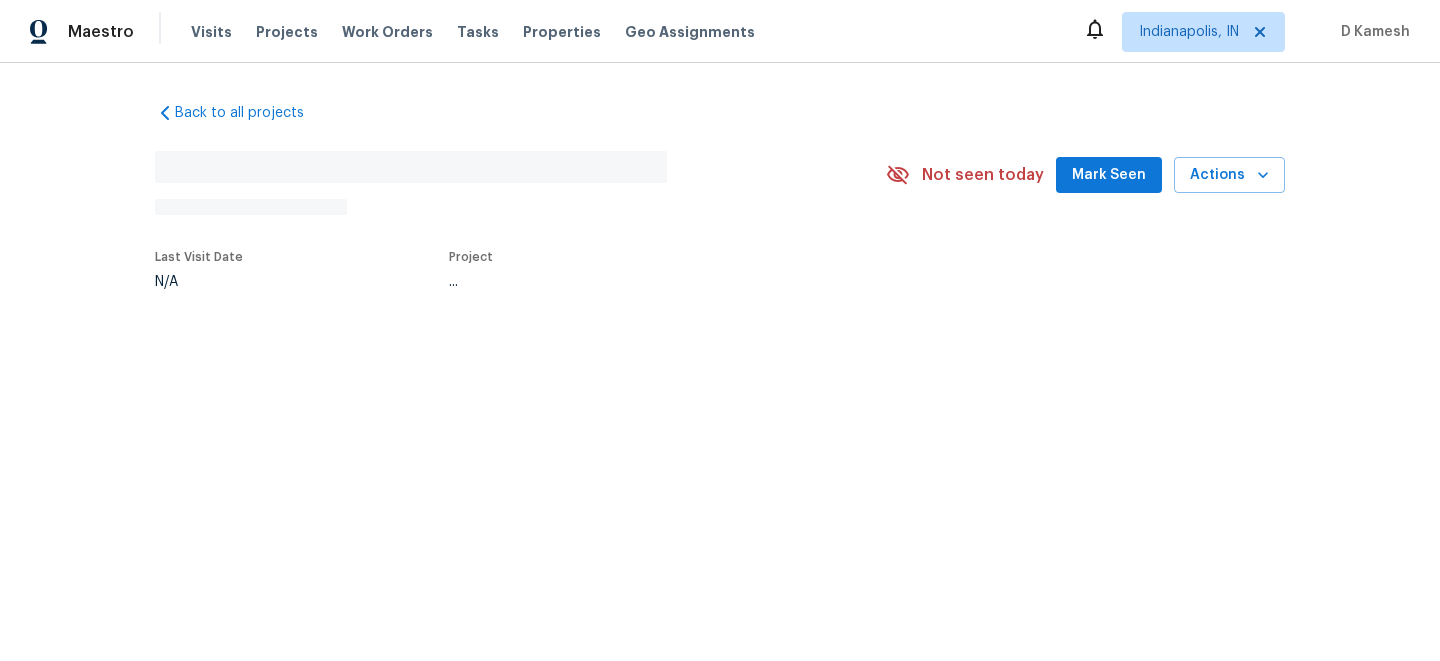scroll, scrollTop: 0, scrollLeft: 0, axis: both 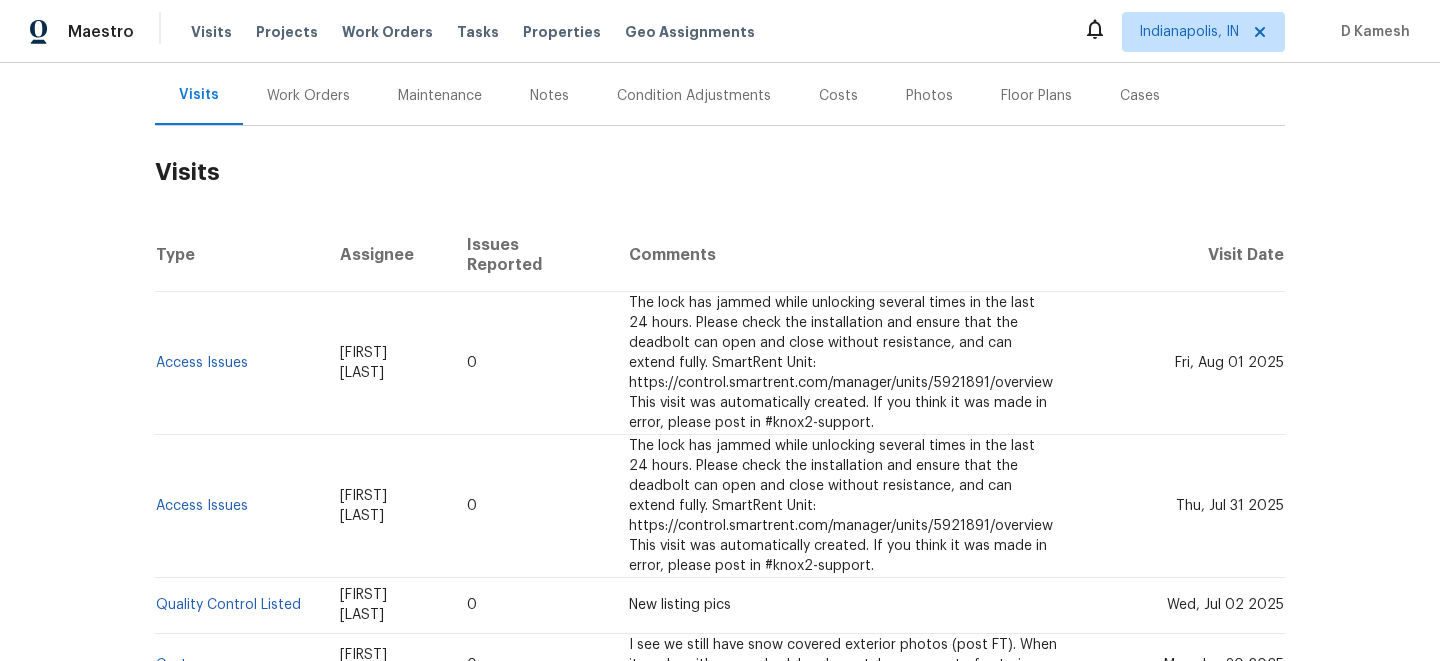 click on "Work Orders" at bounding box center [308, 95] 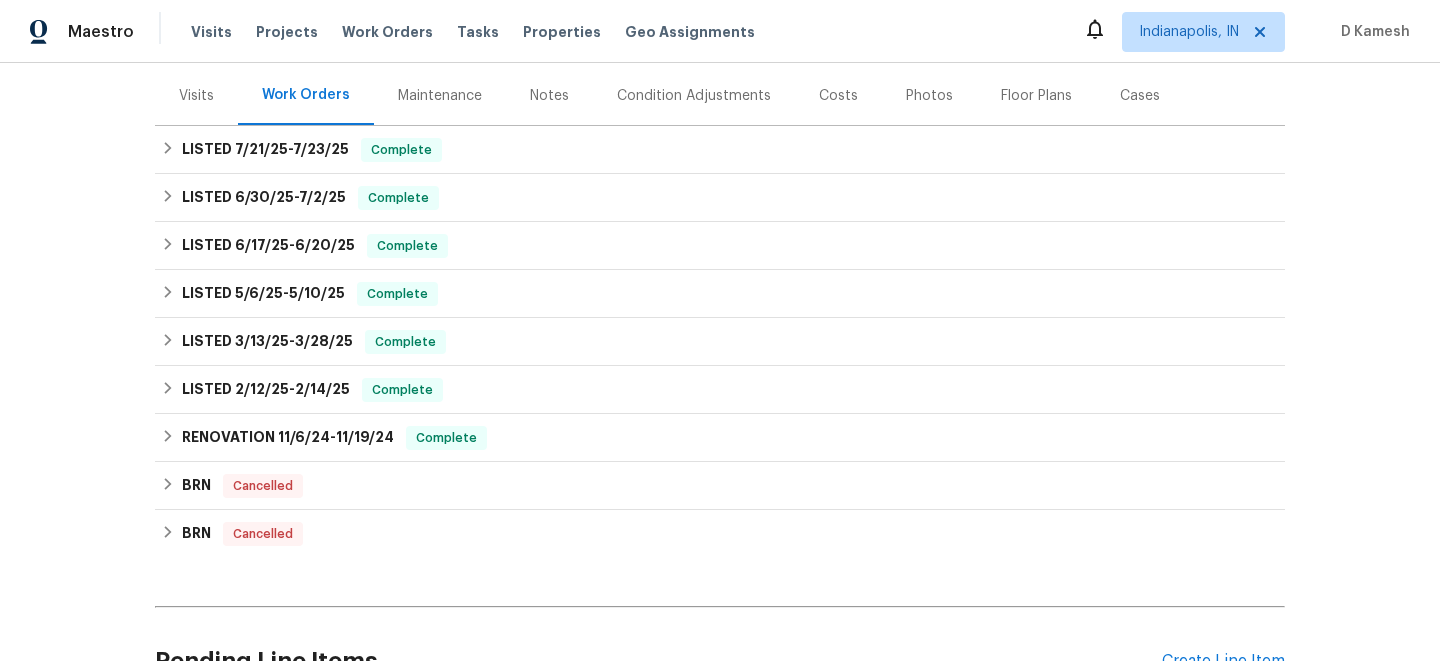 click on "Visits" at bounding box center [196, 96] 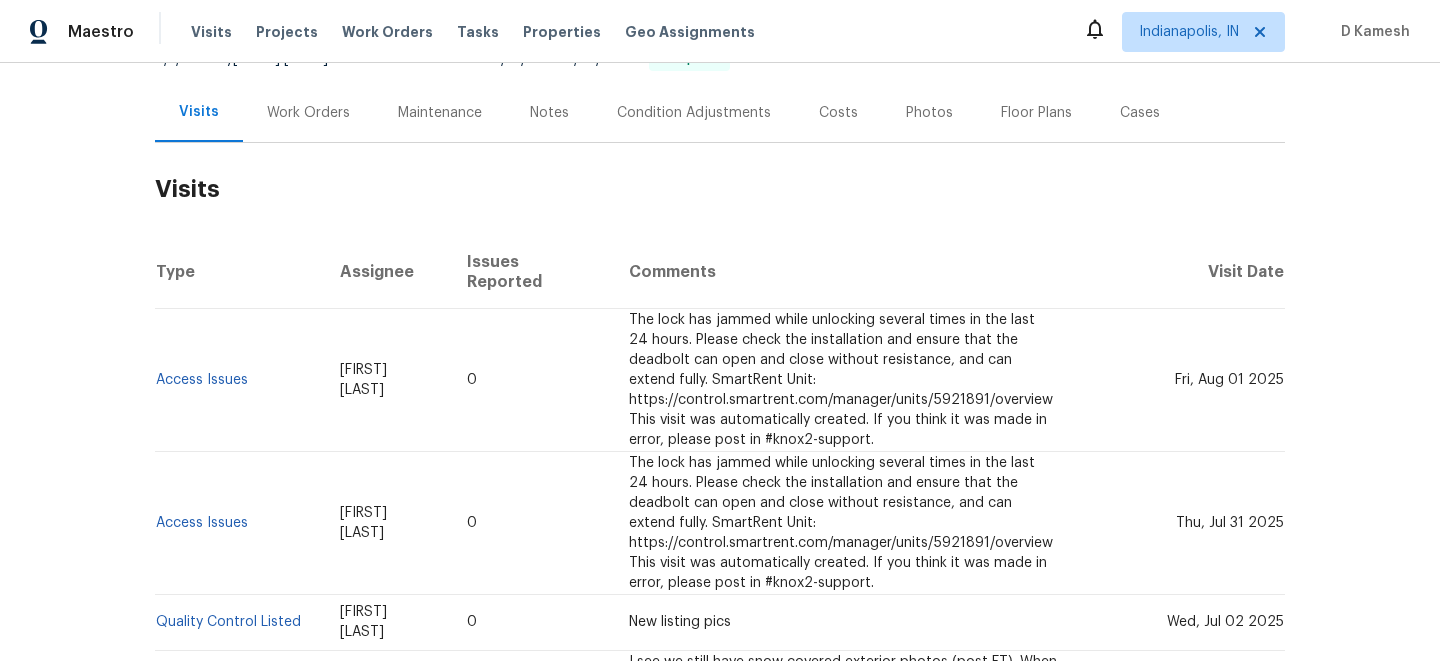 scroll, scrollTop: 214, scrollLeft: 0, axis: vertical 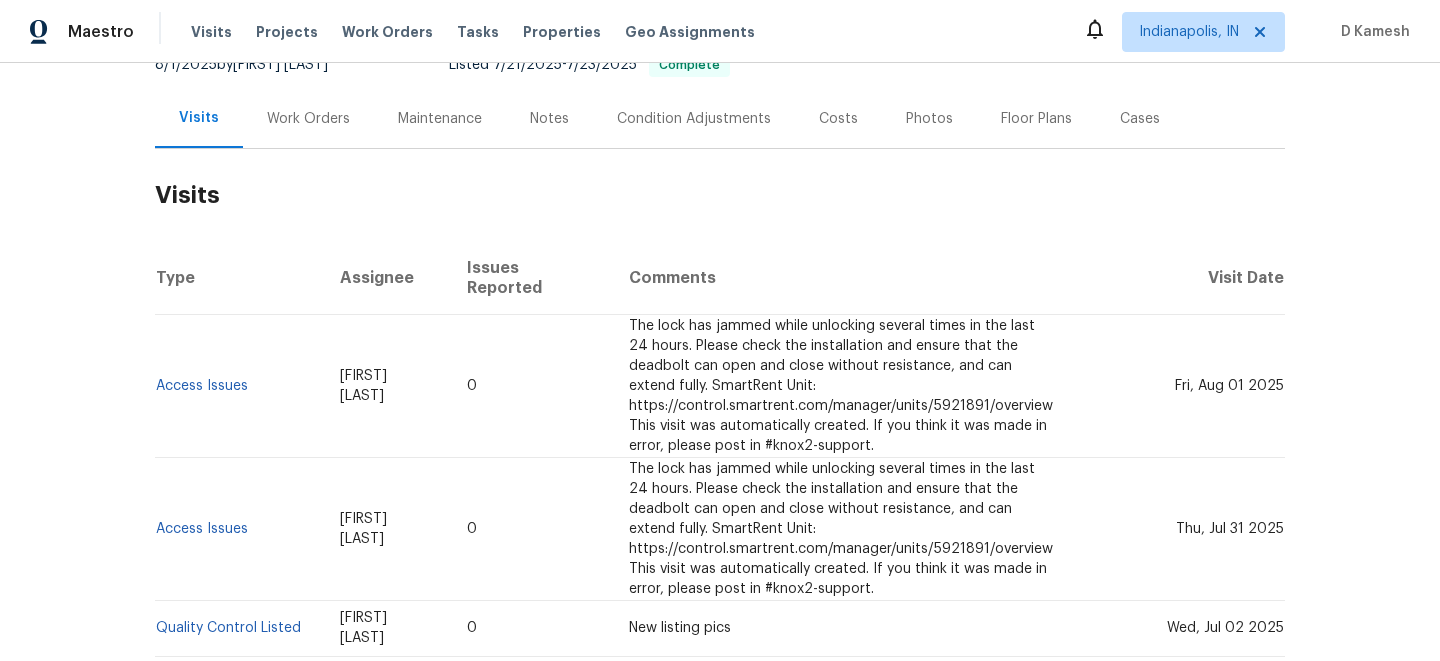 click on "Work Orders" at bounding box center (308, 119) 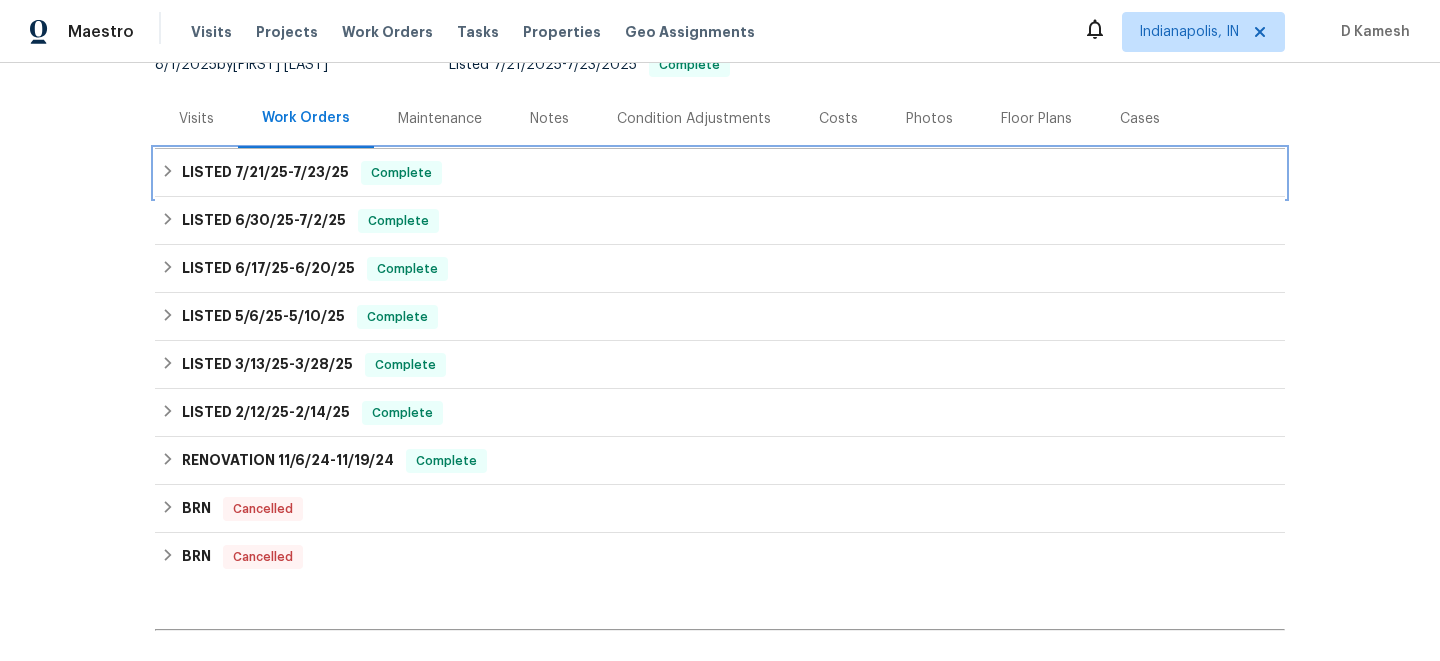 click 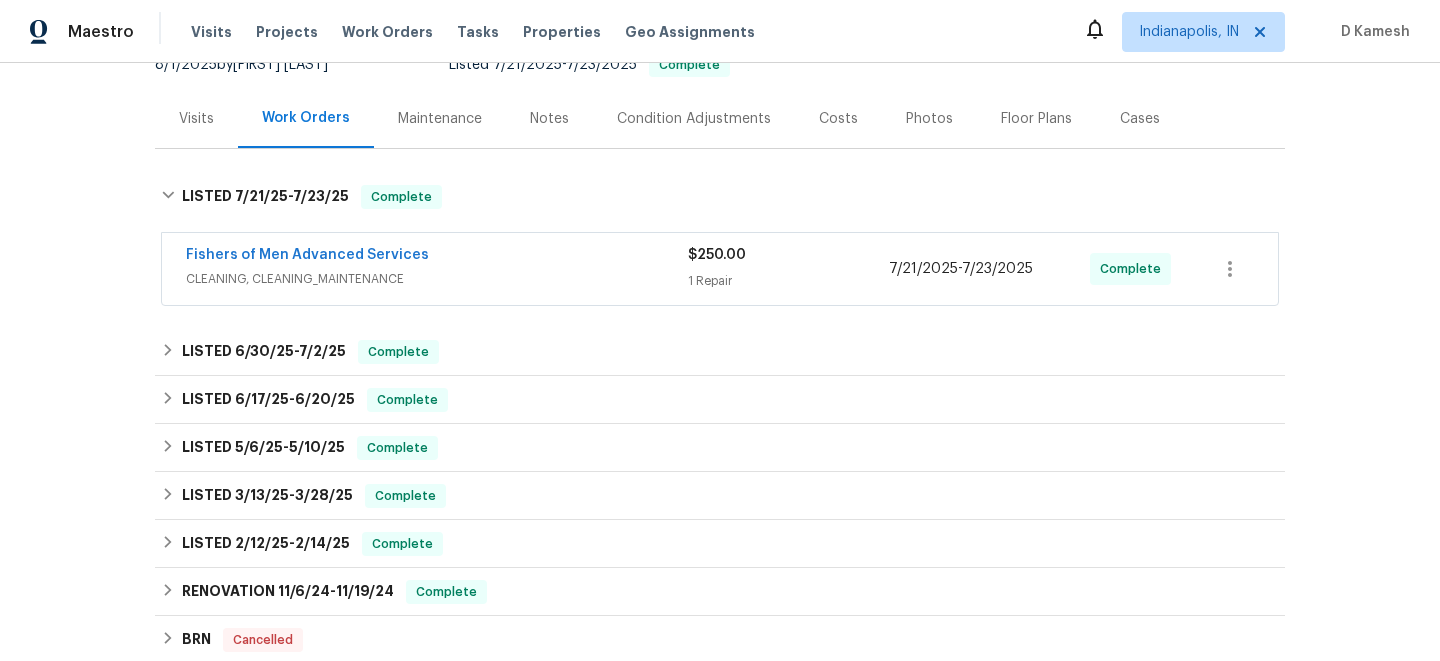 click on "Fishers of Men Advanced Services" at bounding box center (437, 257) 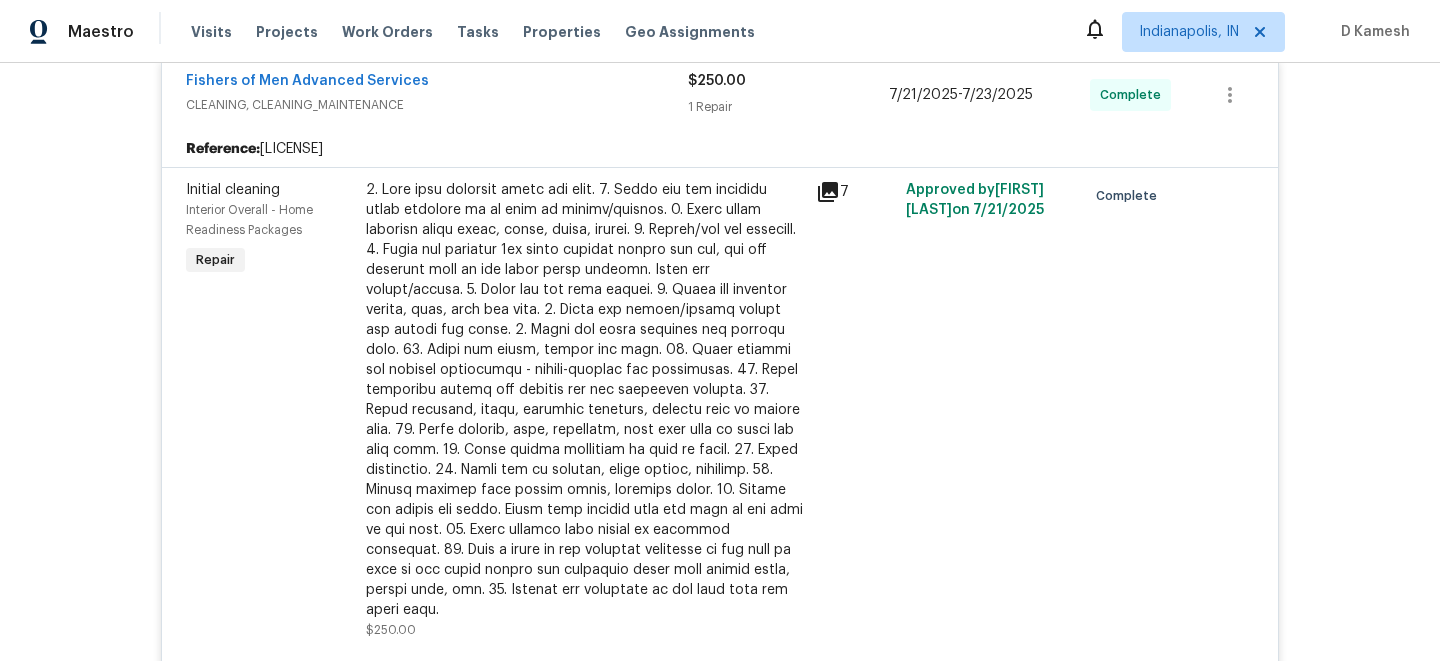 scroll, scrollTop: 291, scrollLeft: 0, axis: vertical 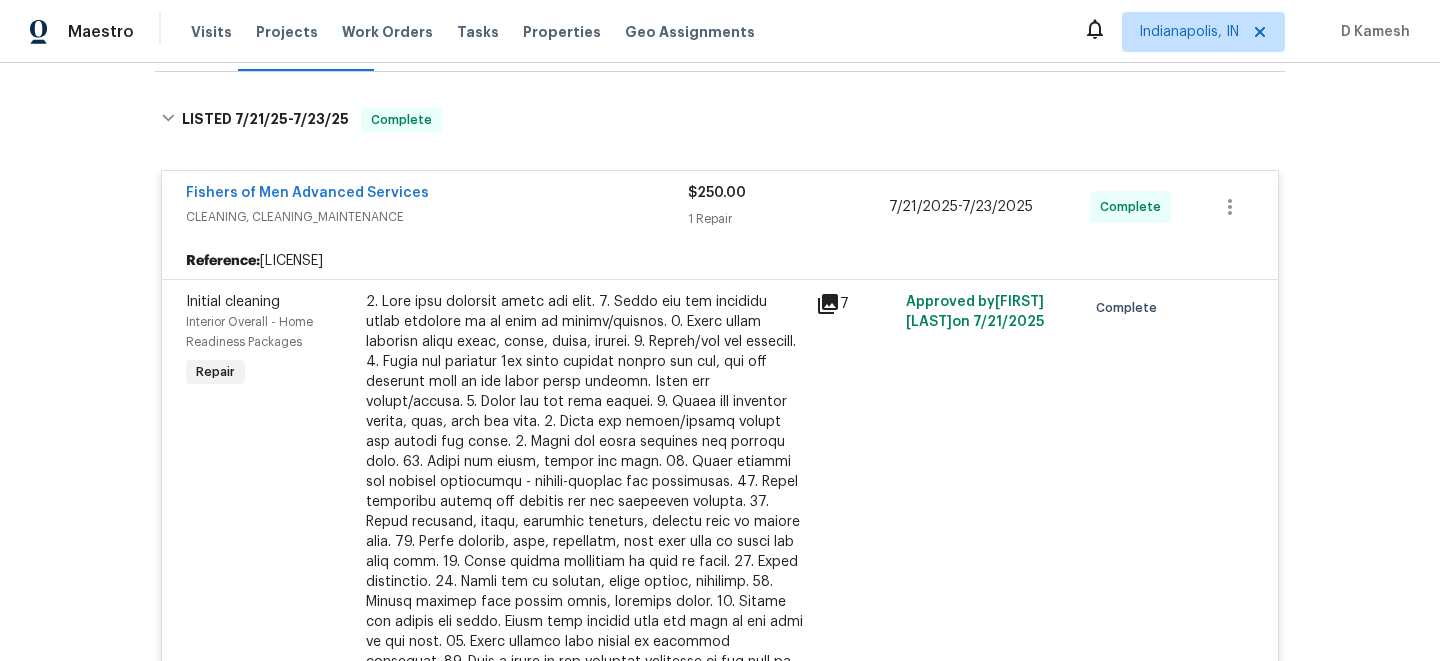 click on "CLEANING, CLEANING_MAINTENANCE" at bounding box center [437, 217] 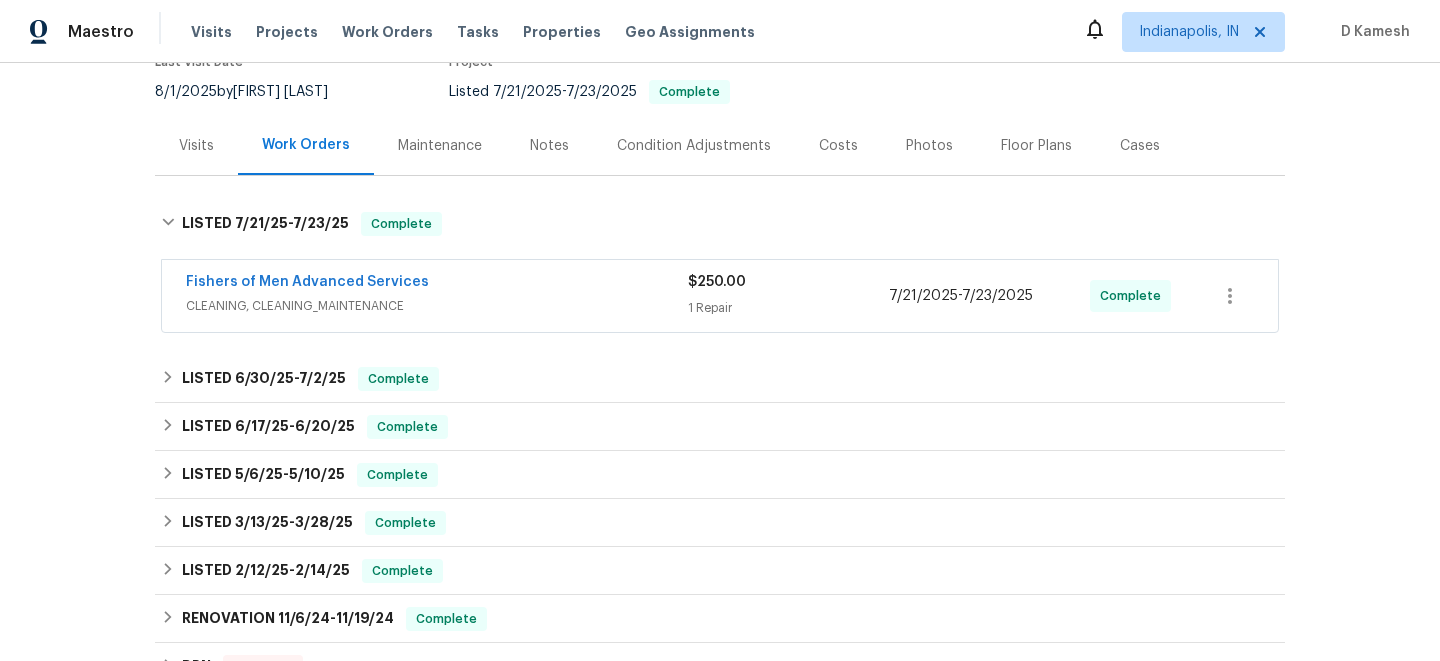scroll, scrollTop: 127, scrollLeft: 0, axis: vertical 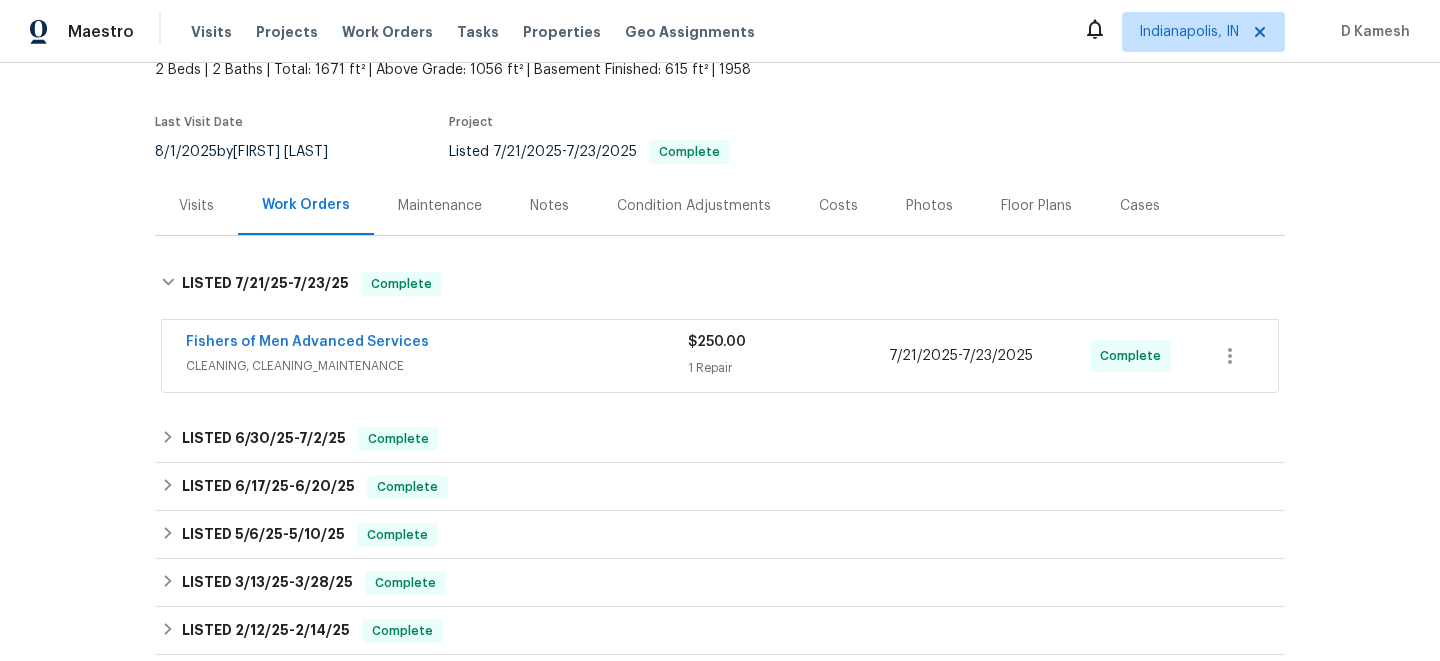 click on "Visits" at bounding box center [196, 206] 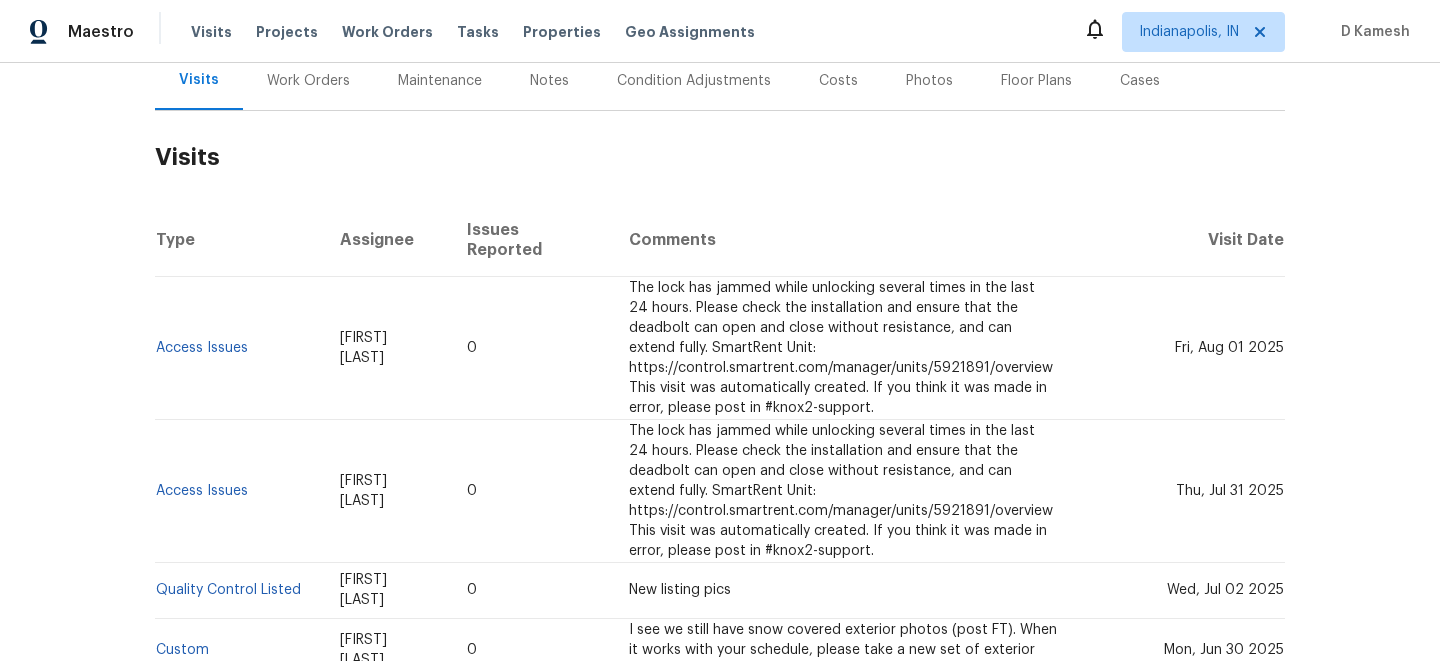 scroll, scrollTop: 253, scrollLeft: 0, axis: vertical 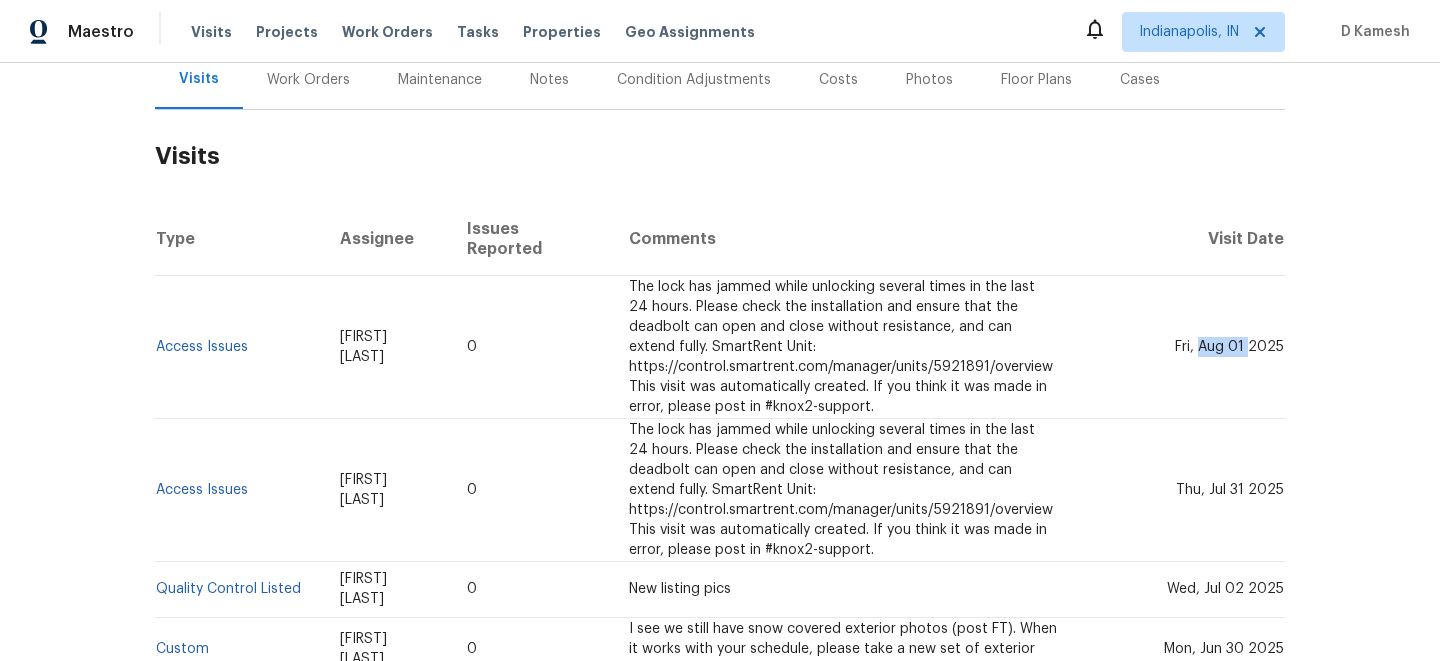 drag, startPoint x: 1200, startPoint y: 327, endPoint x: 1251, endPoint y: 330, distance: 51.088158 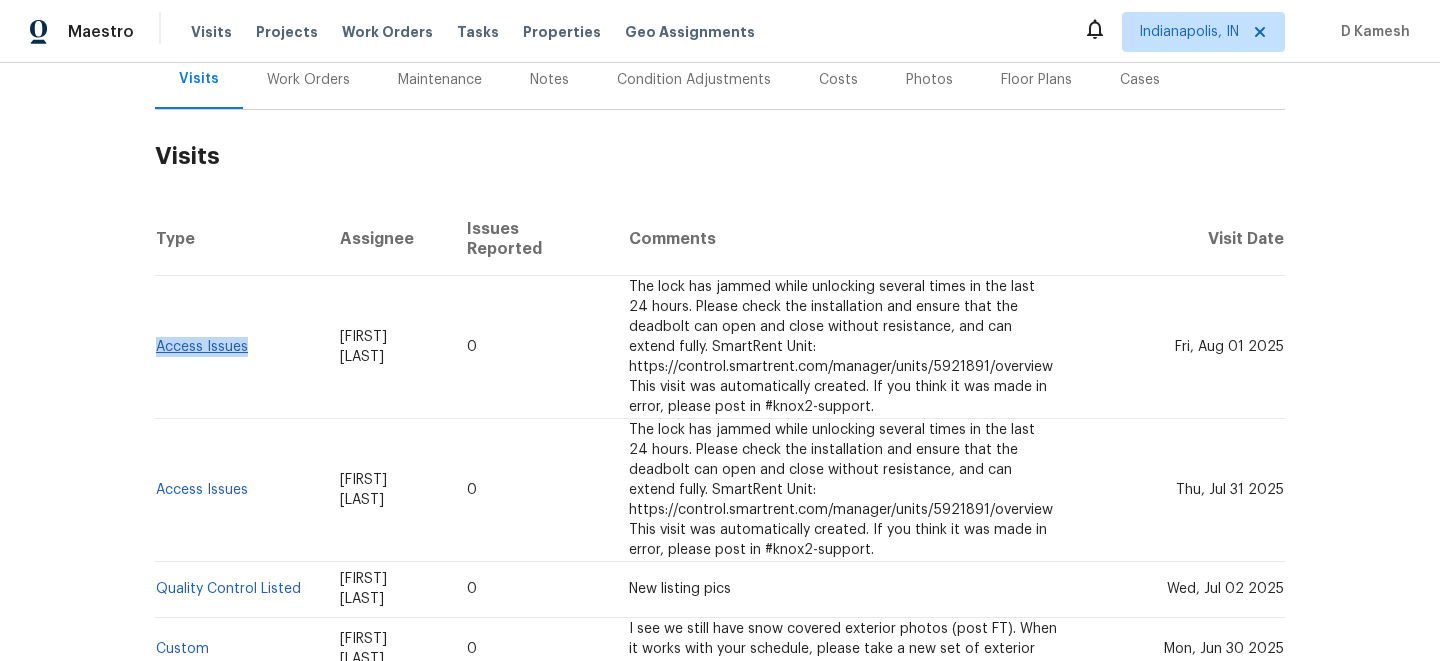 drag, startPoint x: 263, startPoint y: 334, endPoint x: 160, endPoint y: 329, distance: 103.121284 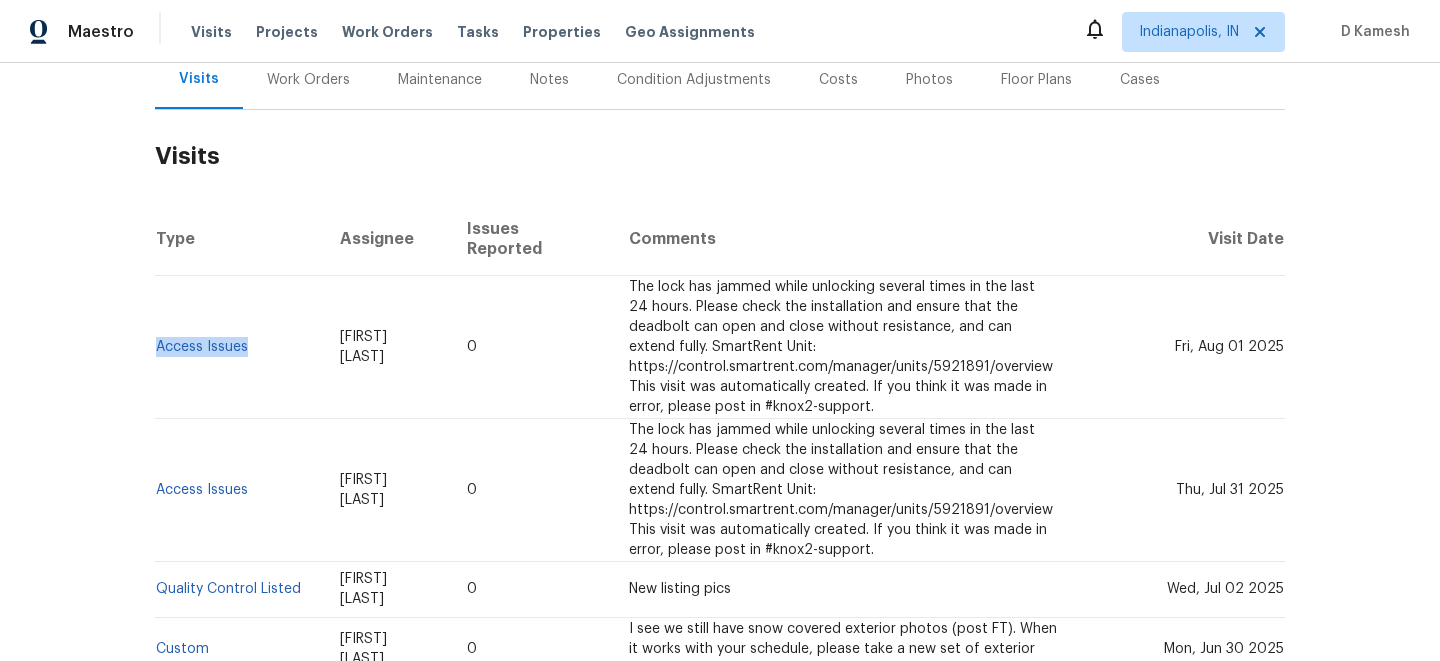 copy on "Access Issues" 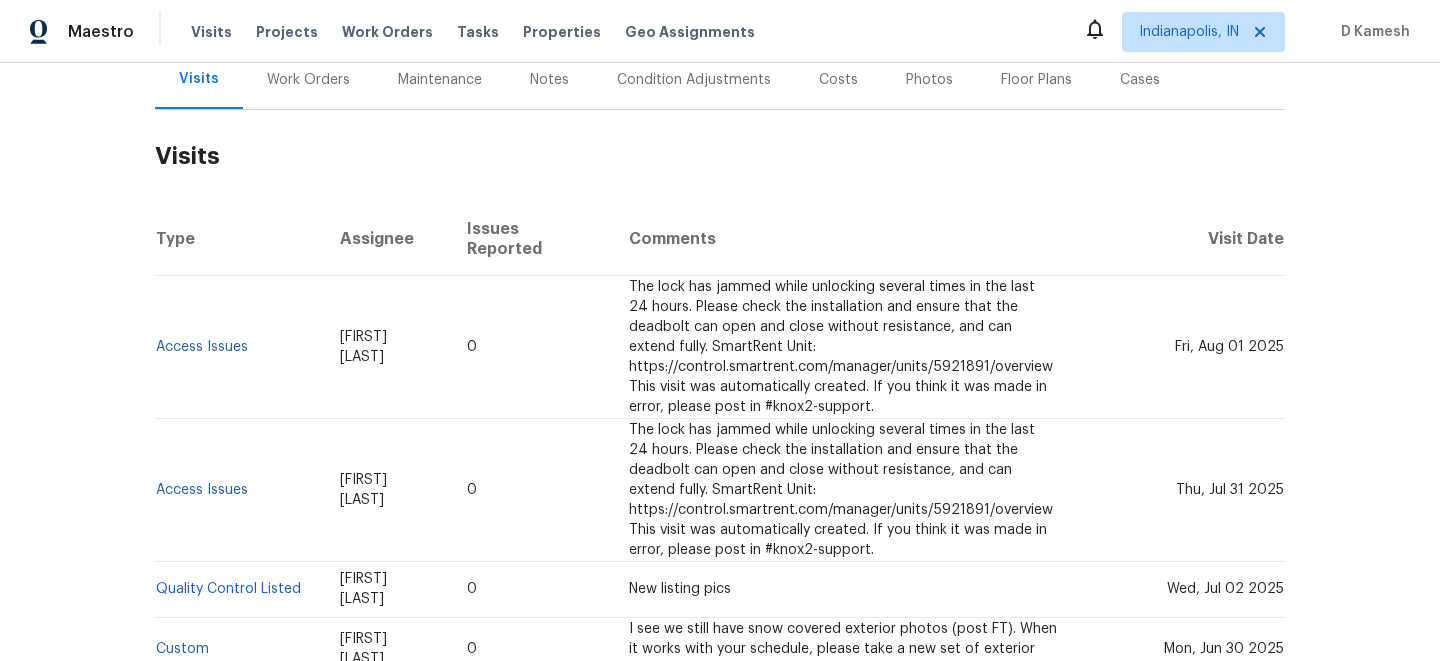 click on "Work Orders" at bounding box center [308, 80] 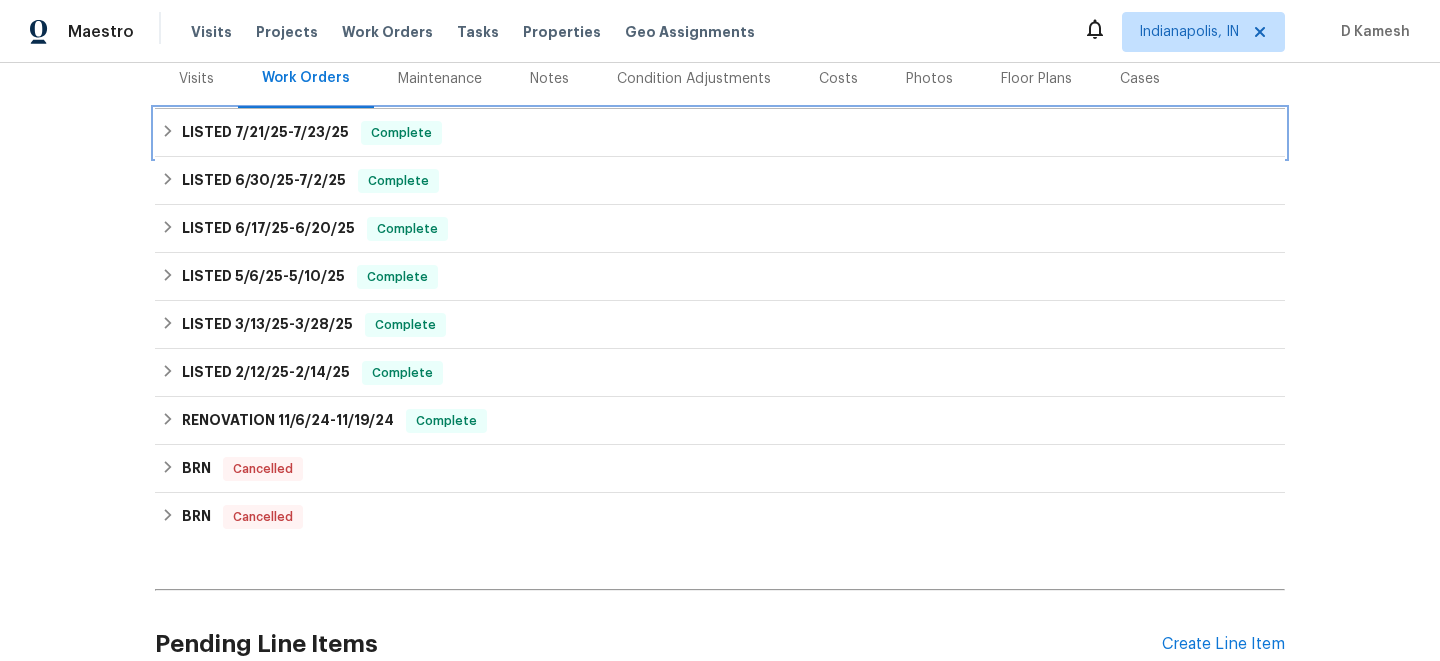 click on "LISTED   7/21/25  -  7/23/25" at bounding box center (265, 133) 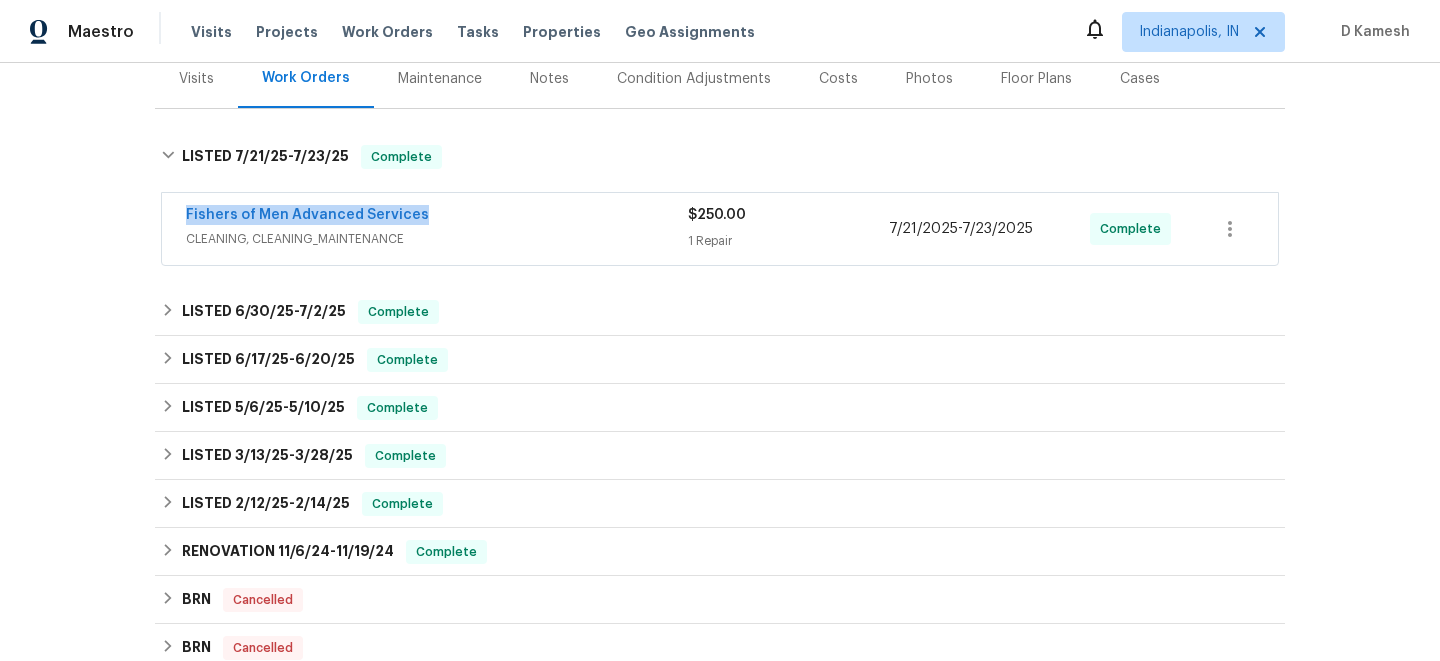 drag, startPoint x: 172, startPoint y: 213, endPoint x: 548, endPoint y: 212, distance: 376.00134 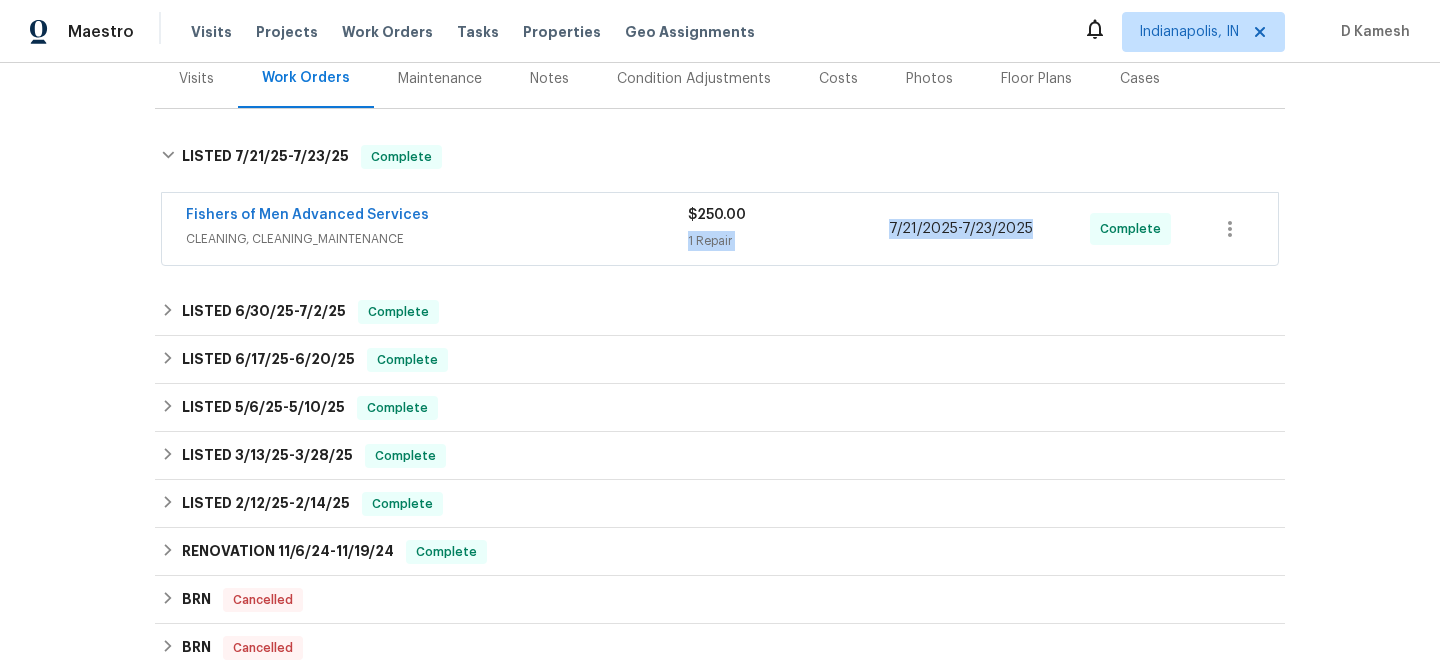 drag, startPoint x: 885, startPoint y: 228, endPoint x: 1050, endPoint y: 230, distance: 165.01212 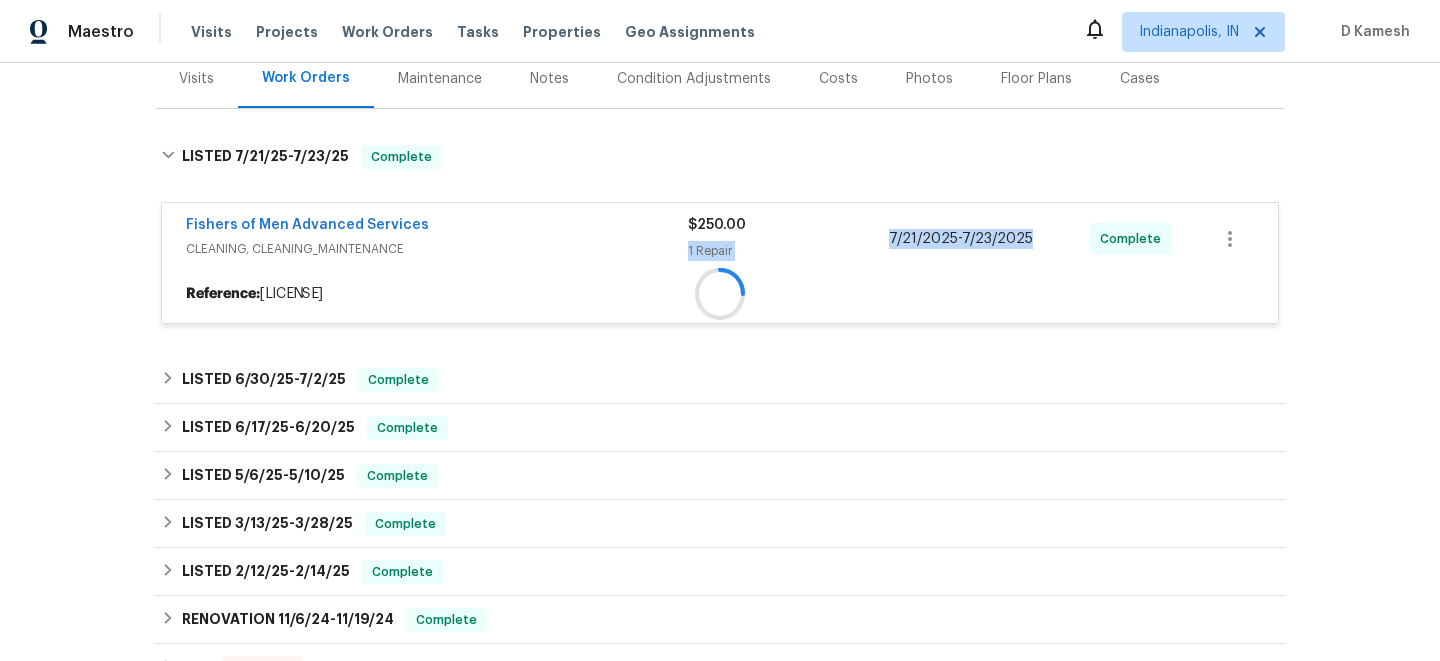 copy on "1 Repair 7/21/2025  -  7/23/2025" 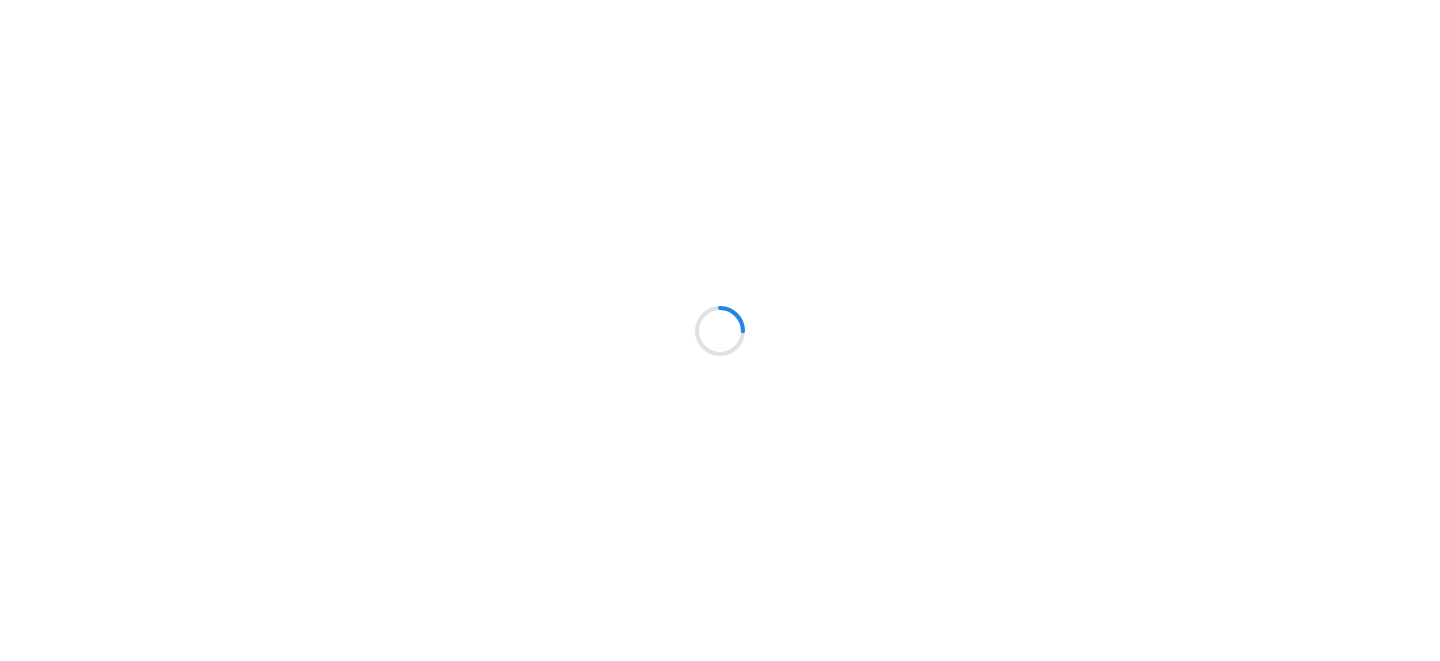 scroll, scrollTop: 0, scrollLeft: 0, axis: both 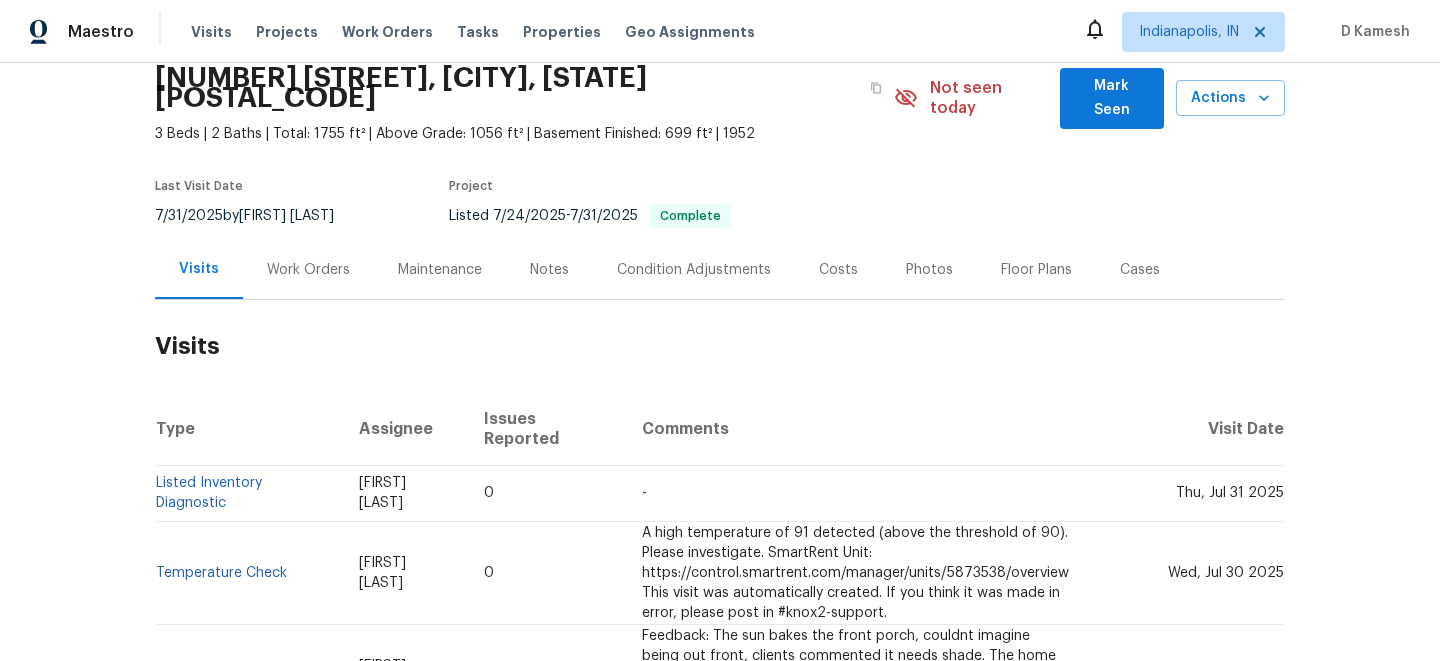 click on "Work Orders" at bounding box center (308, 269) 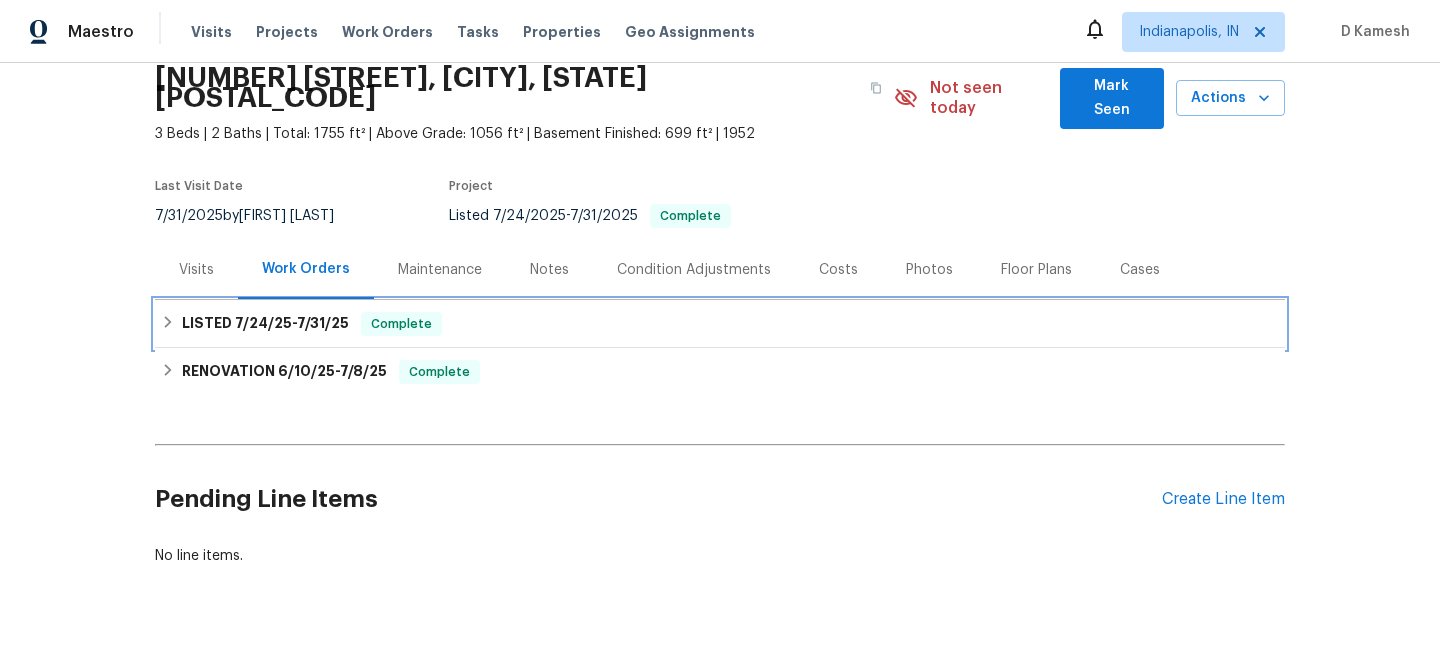 click 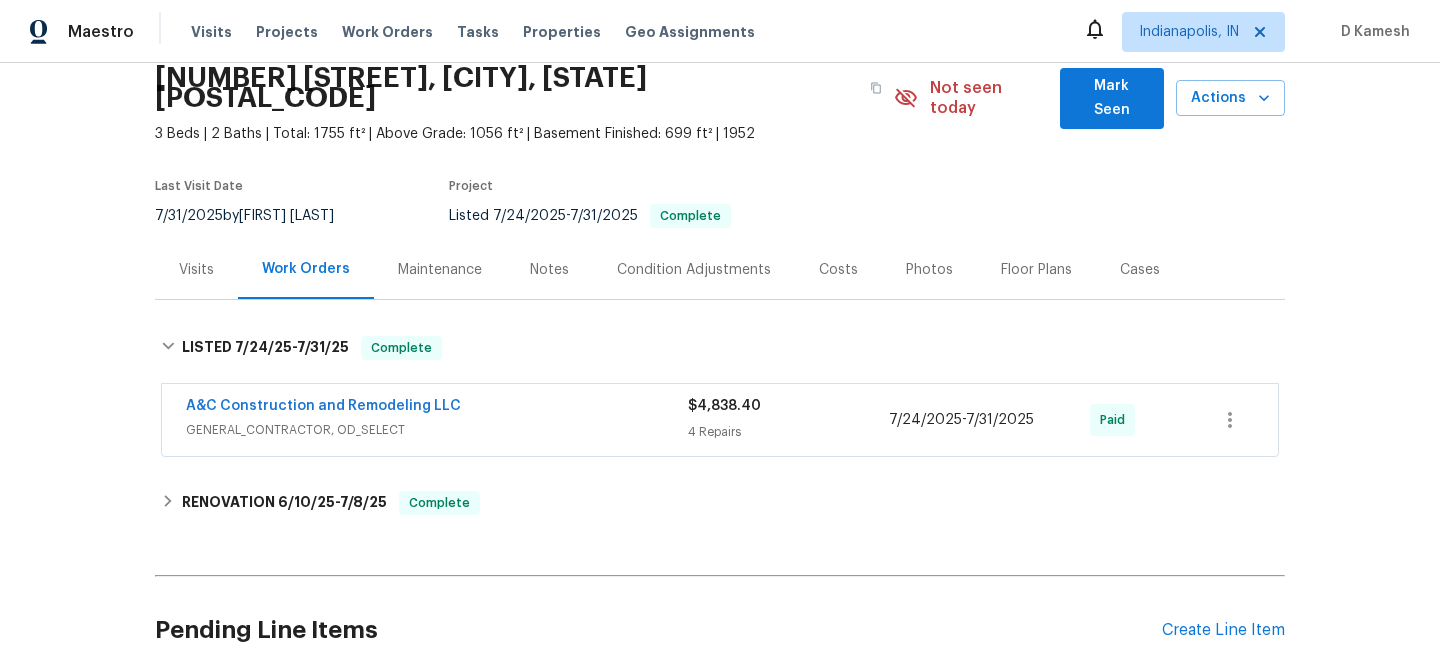 click on "A&C Construction and Remodeling LLC" at bounding box center (437, 408) 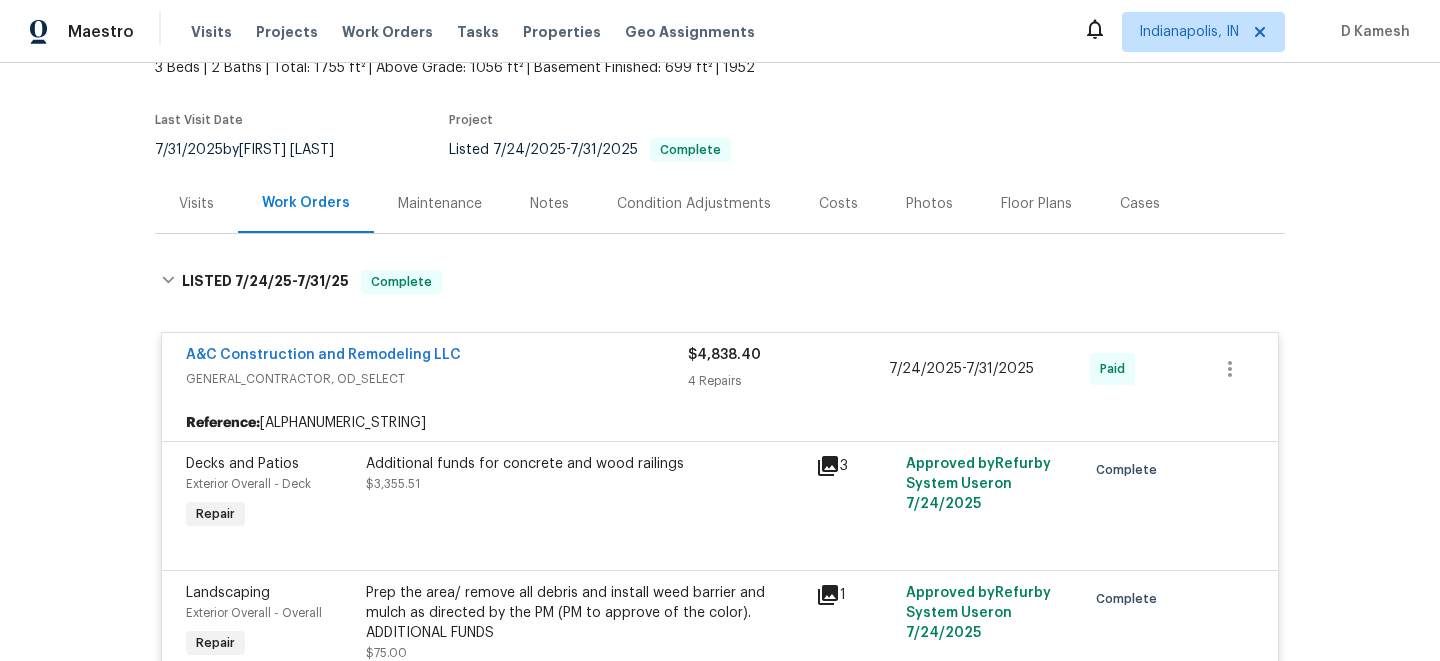scroll, scrollTop: 147, scrollLeft: 0, axis: vertical 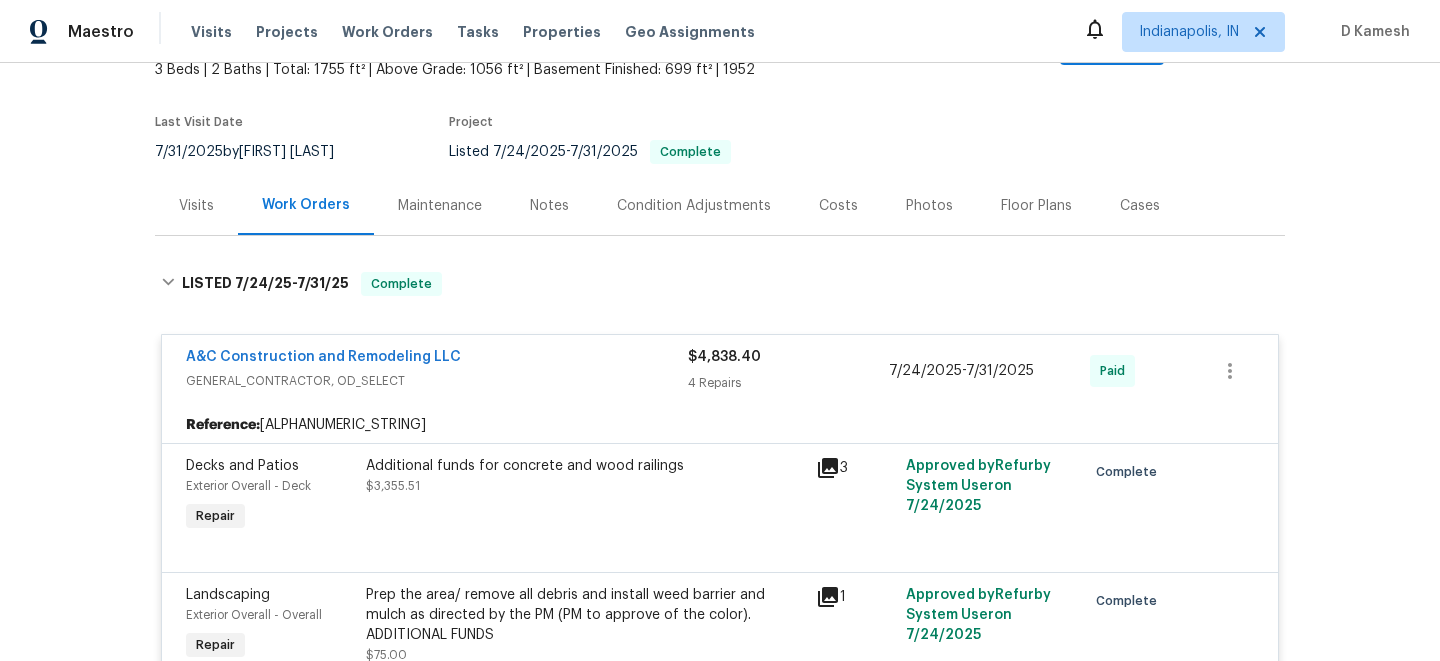 click on "Visits" at bounding box center [196, 205] 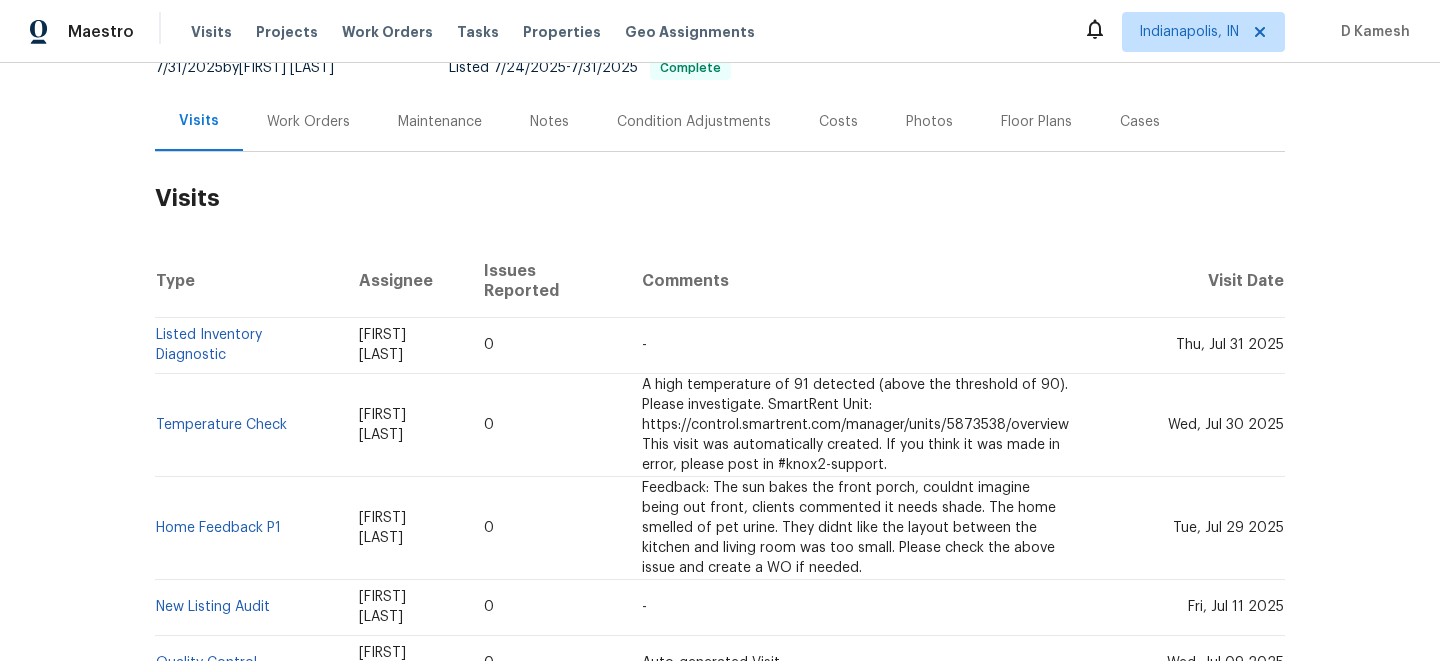 scroll, scrollTop: 278, scrollLeft: 0, axis: vertical 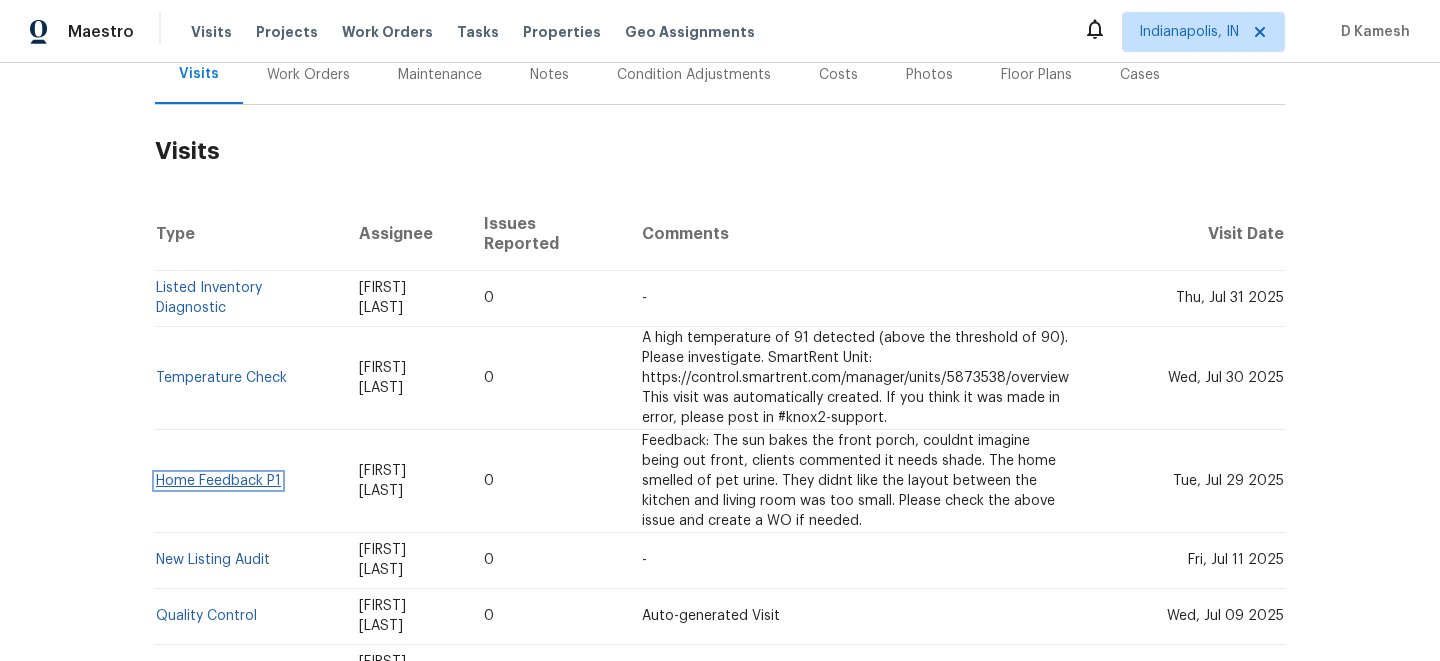 click on "Home Feedback P1" at bounding box center [218, 481] 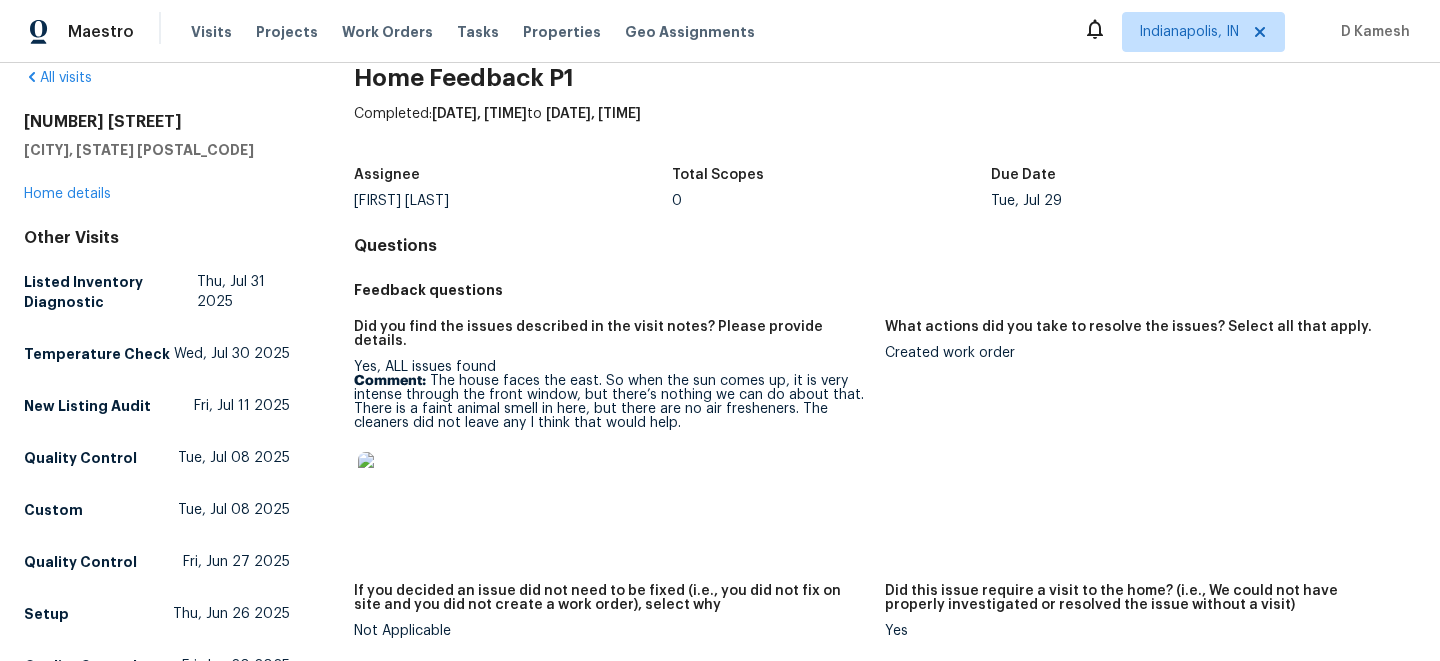 scroll, scrollTop: 0, scrollLeft: 0, axis: both 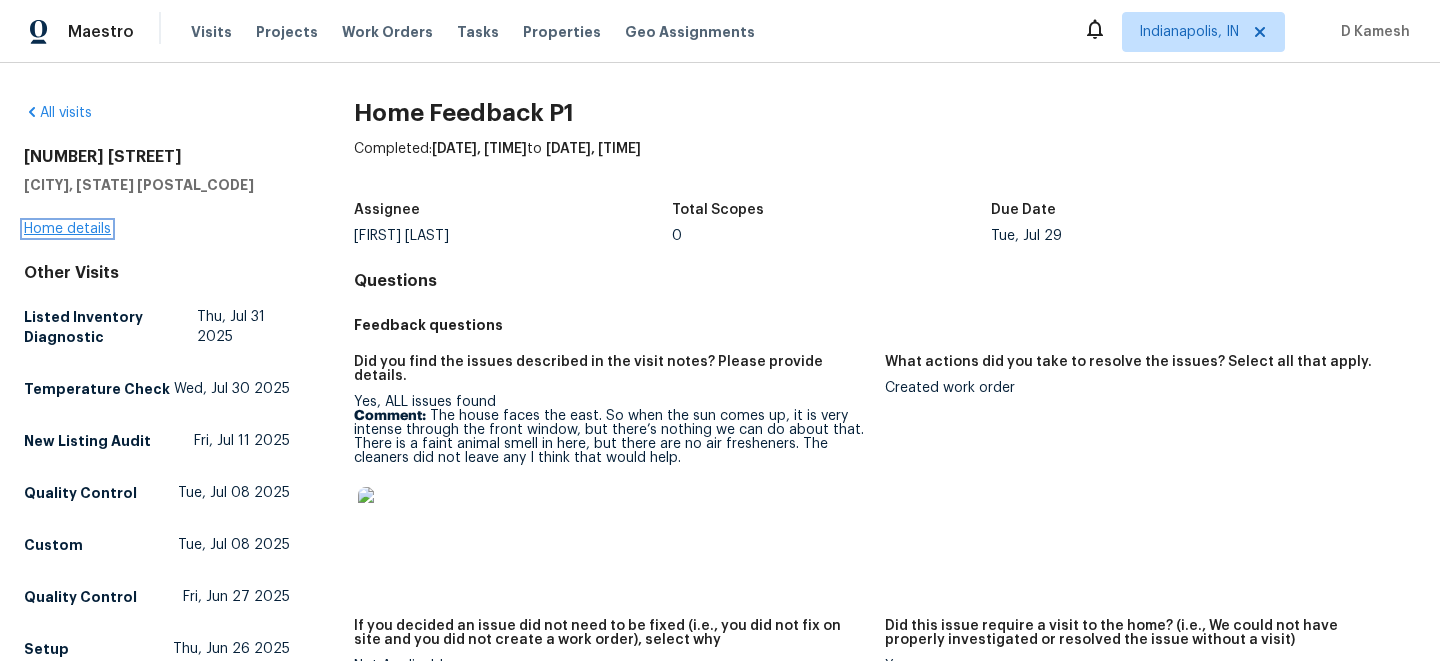 click on "Home details" at bounding box center [67, 229] 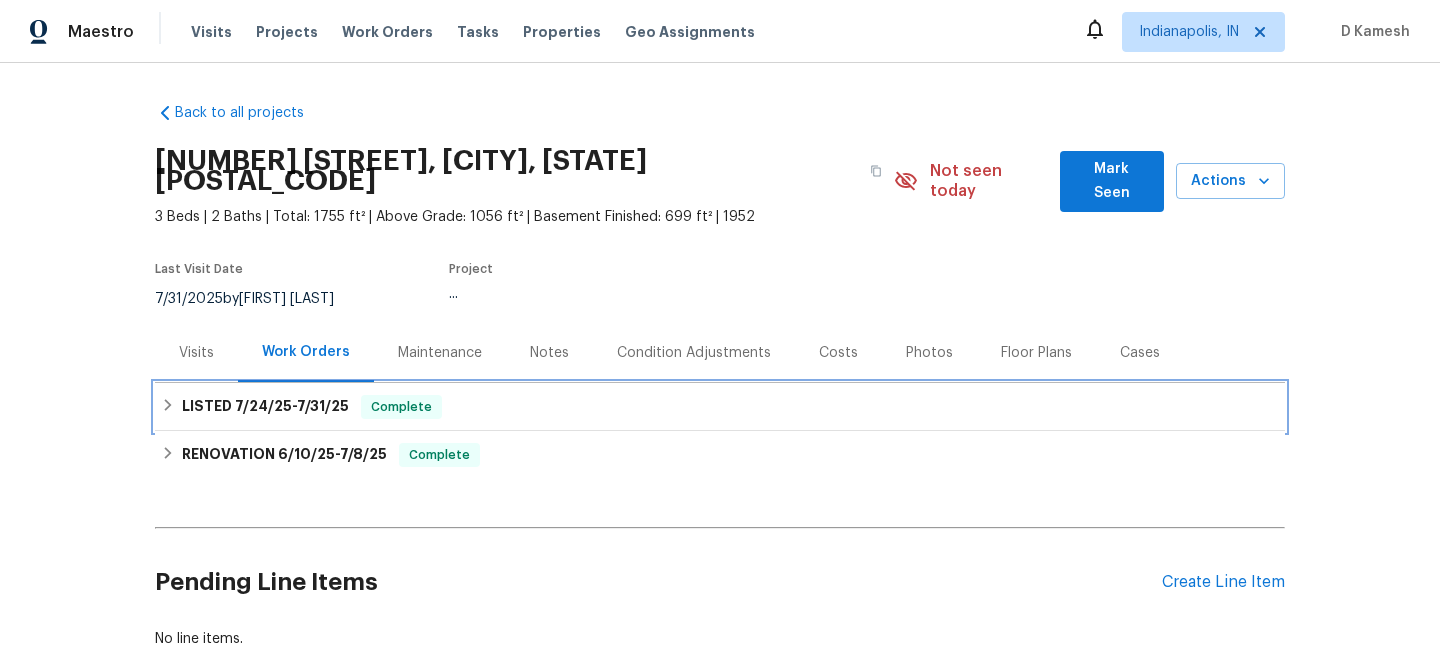 click on "LISTED   7/24/25  -  7/31/25" at bounding box center (265, 407) 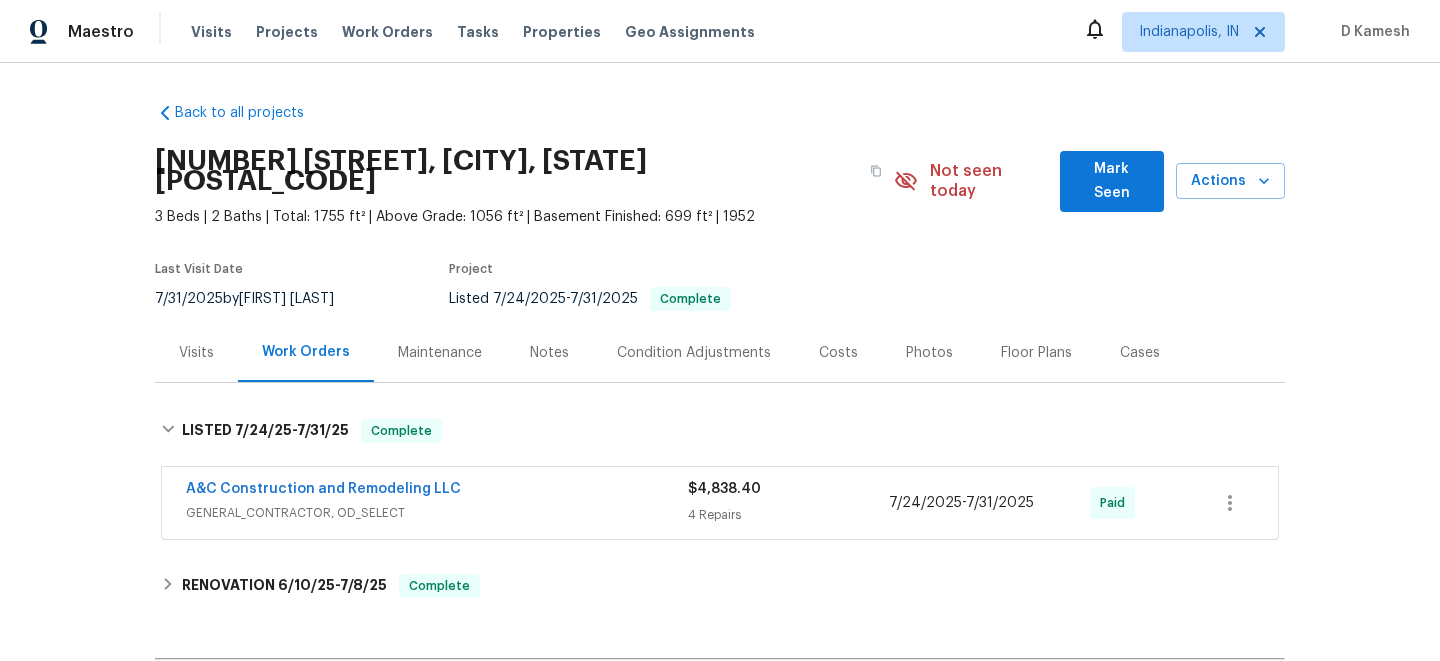 click on "GENERAL_CONTRACTOR, OD_SELECT" at bounding box center (437, 513) 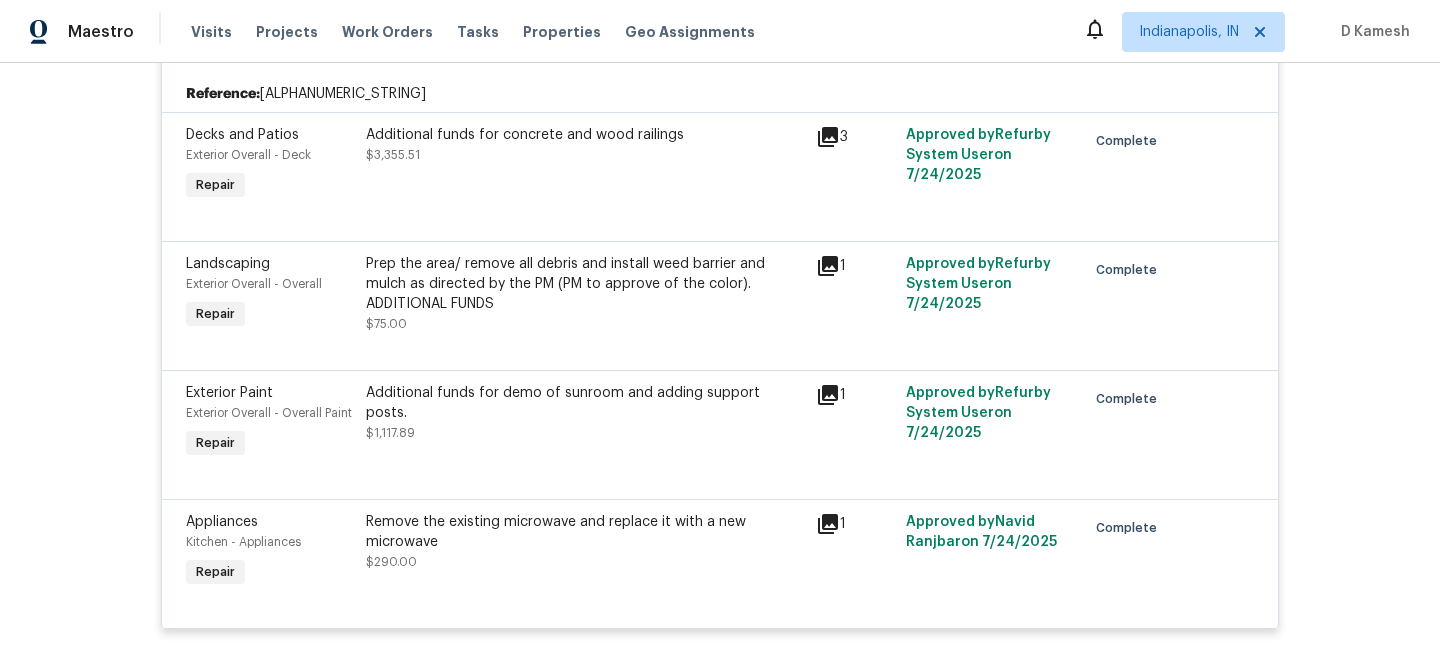 scroll, scrollTop: 484, scrollLeft: 0, axis: vertical 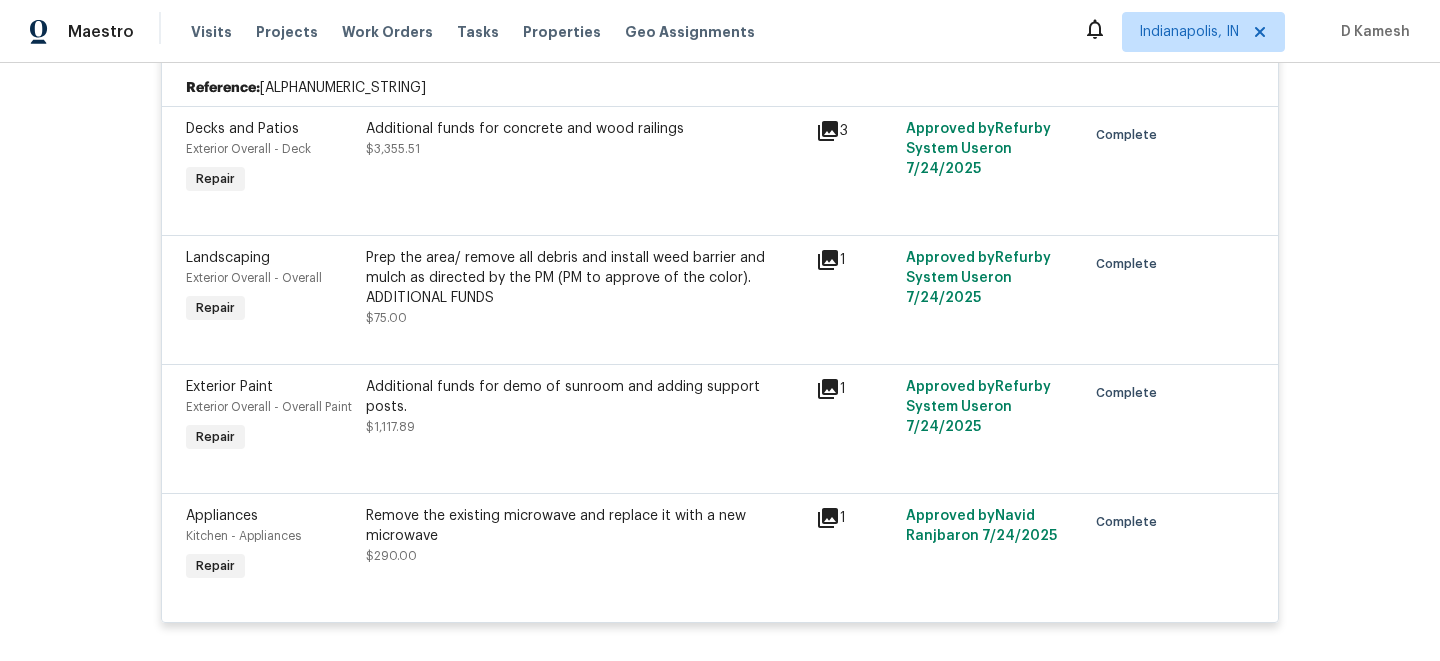 click 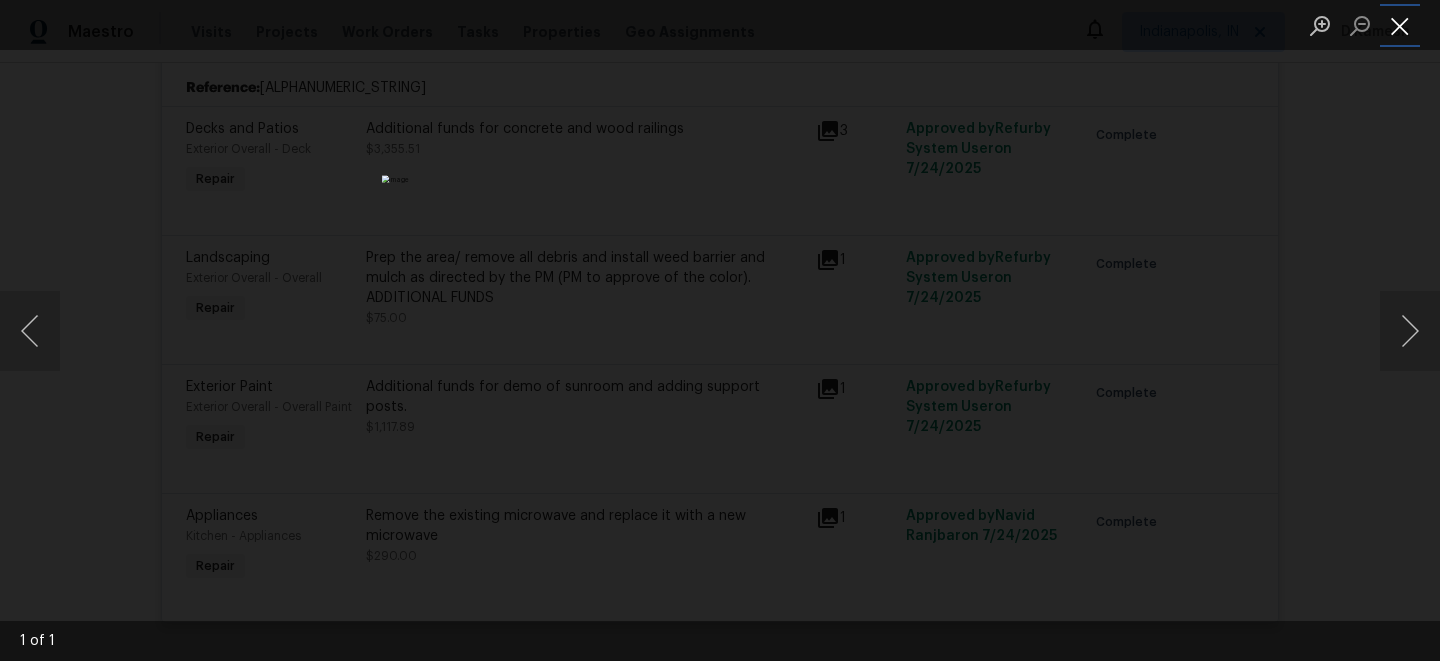 click at bounding box center [1400, 25] 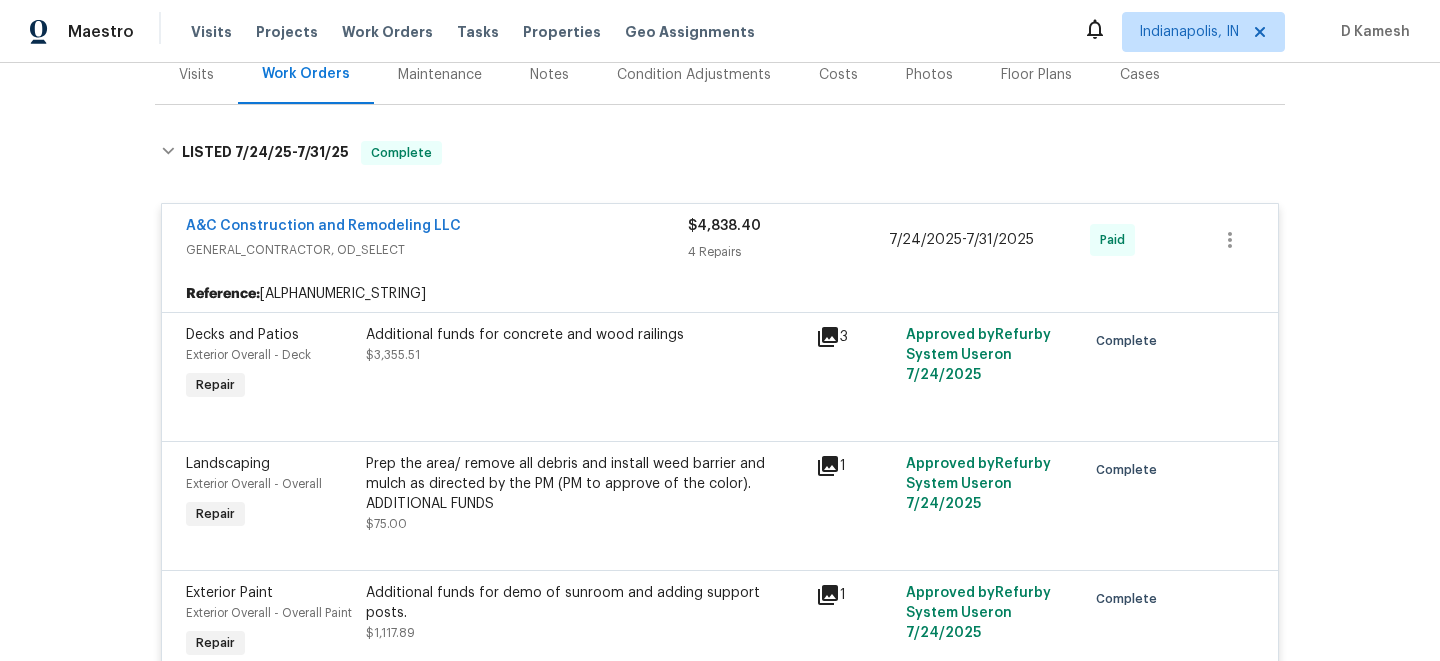 scroll, scrollTop: 83, scrollLeft: 0, axis: vertical 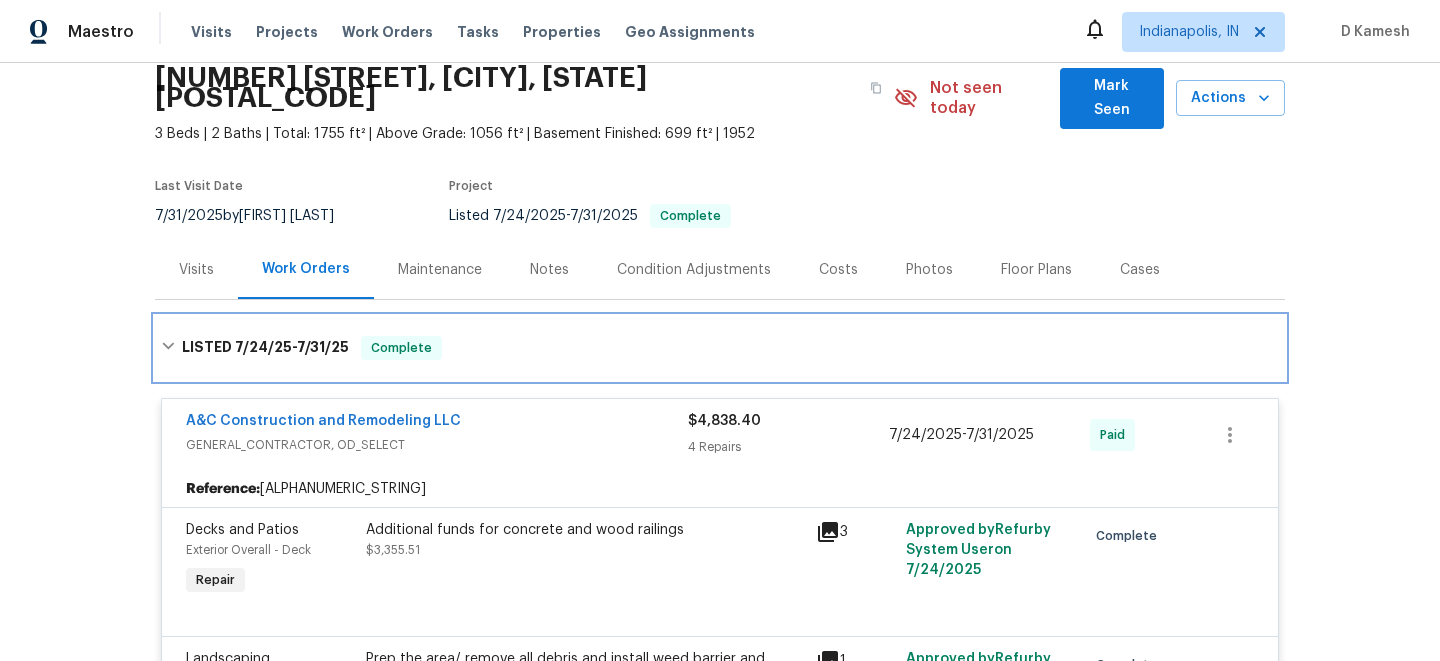 click 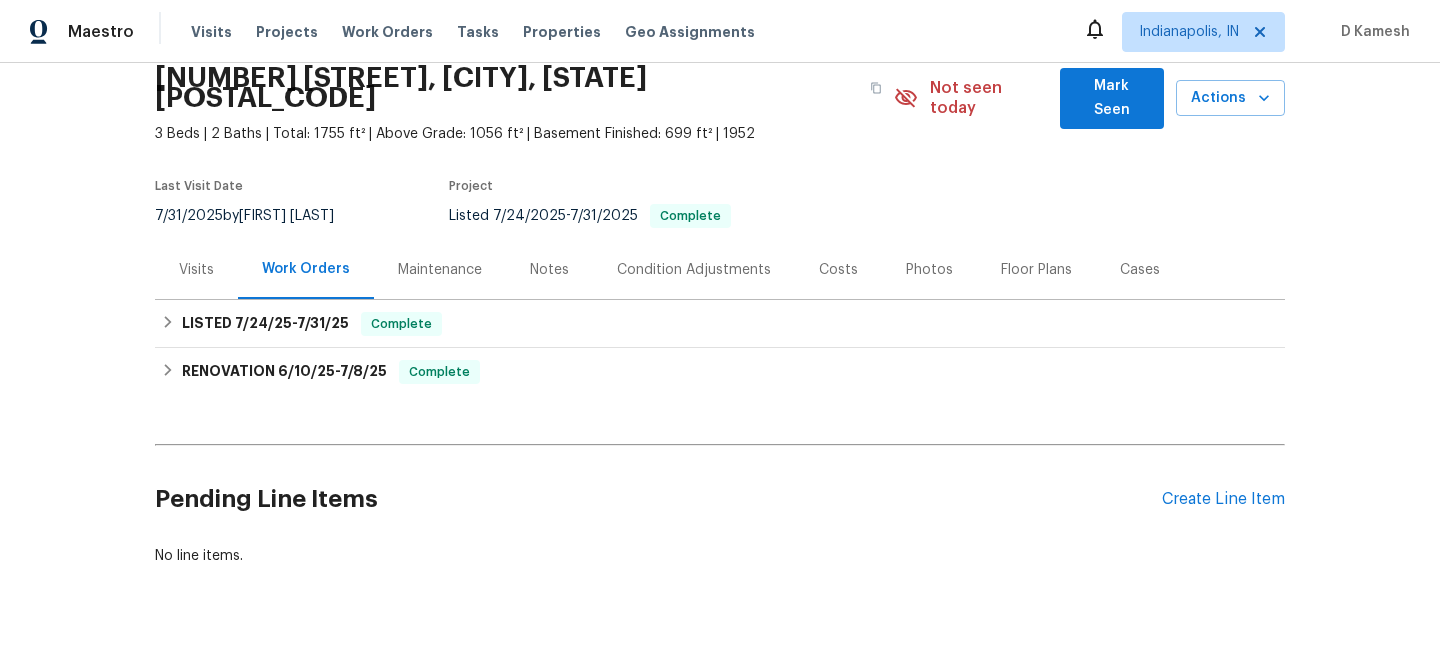 click on "Visits" at bounding box center (196, 270) 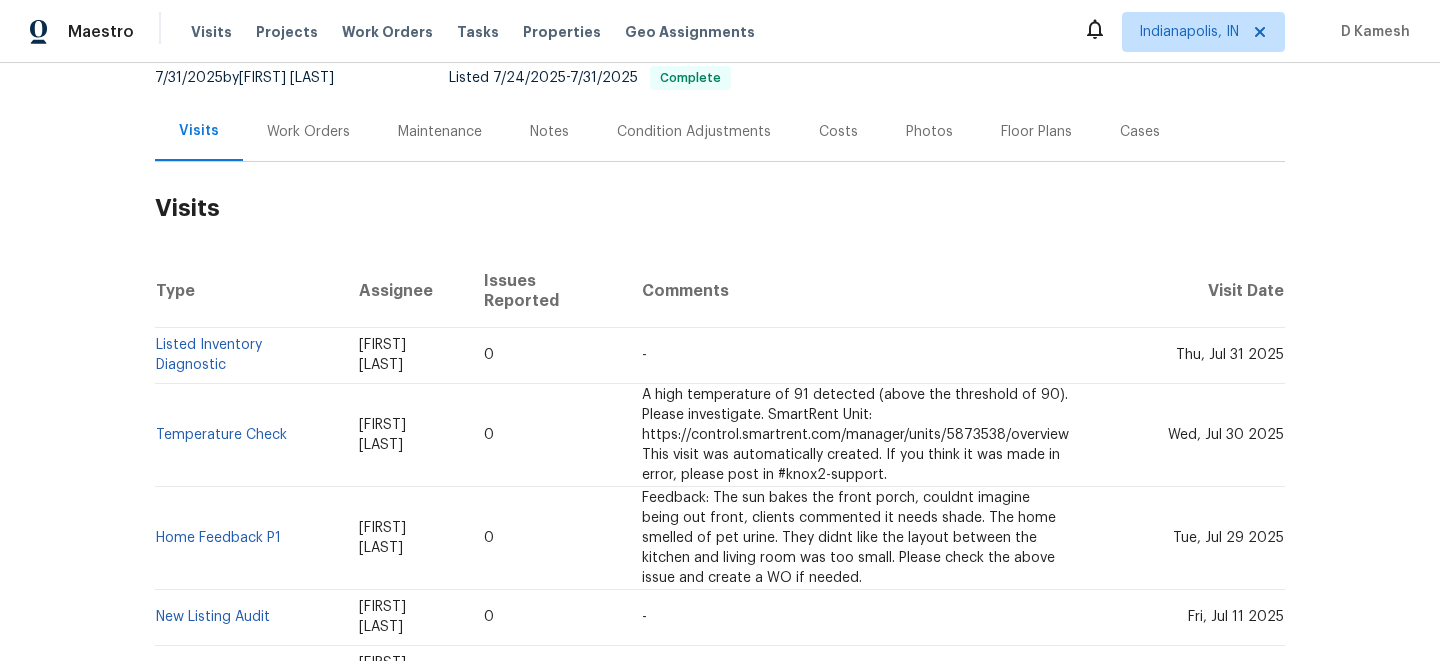 scroll, scrollTop: 223, scrollLeft: 0, axis: vertical 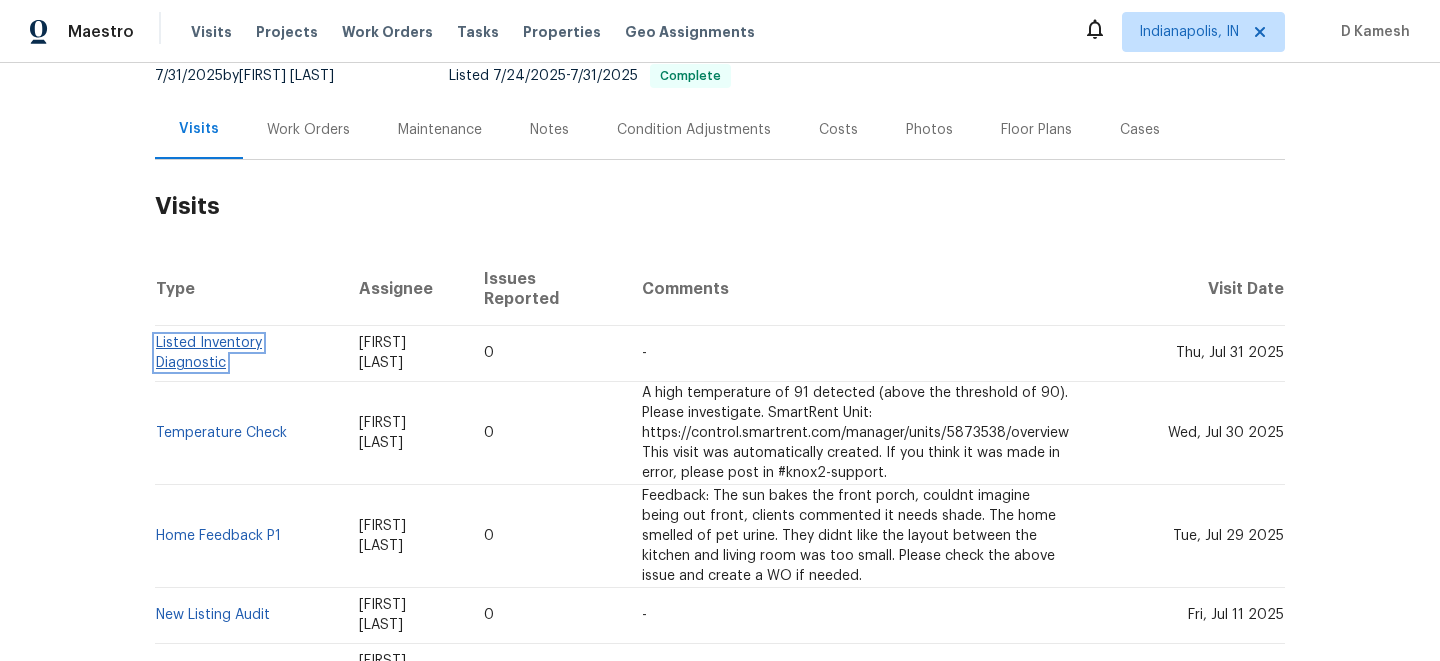 click on "Listed Inventory Diagnostic" at bounding box center [209, 353] 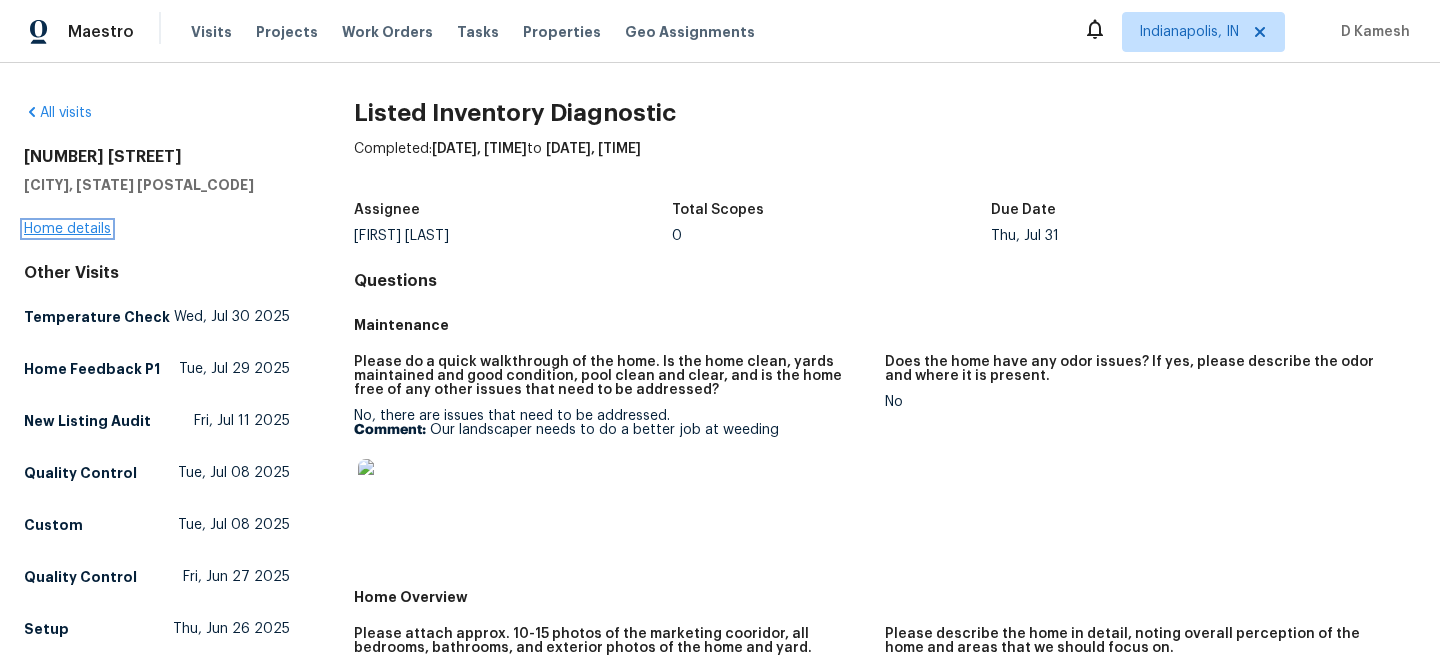 click on "Home details" at bounding box center [67, 229] 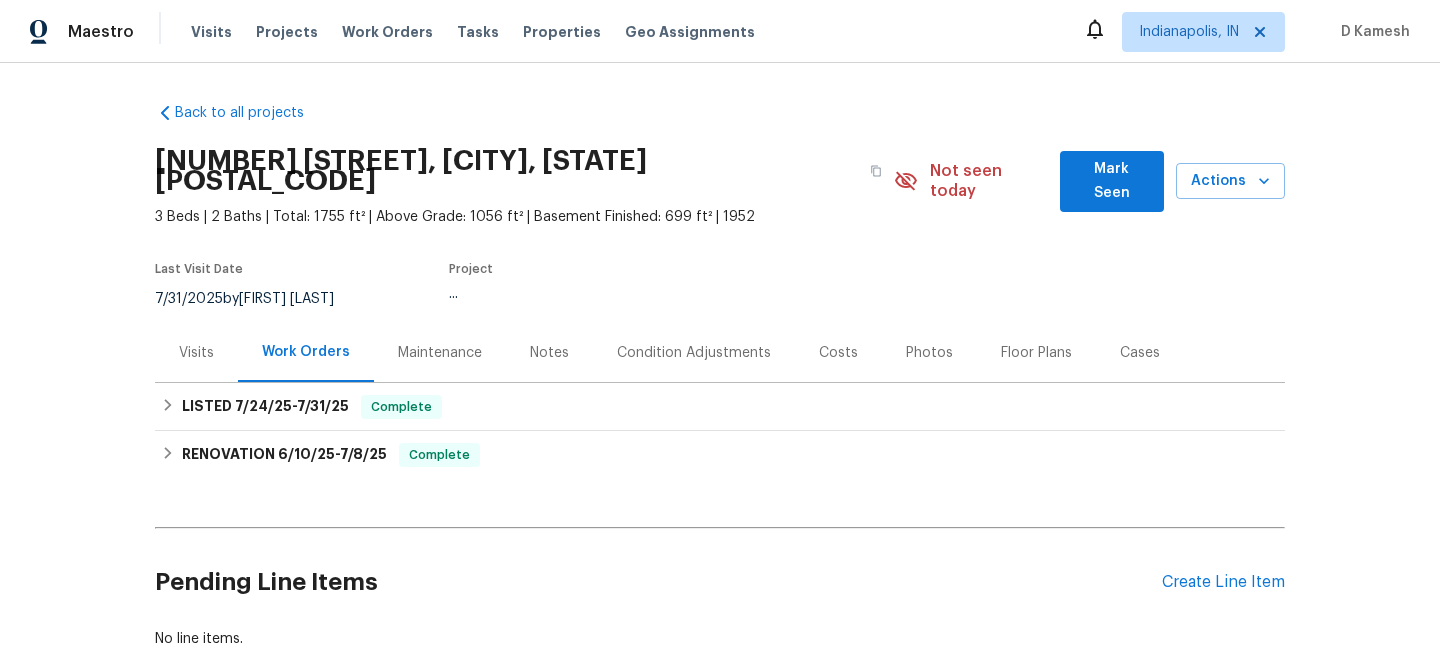 click on "Visits" at bounding box center (196, 352) 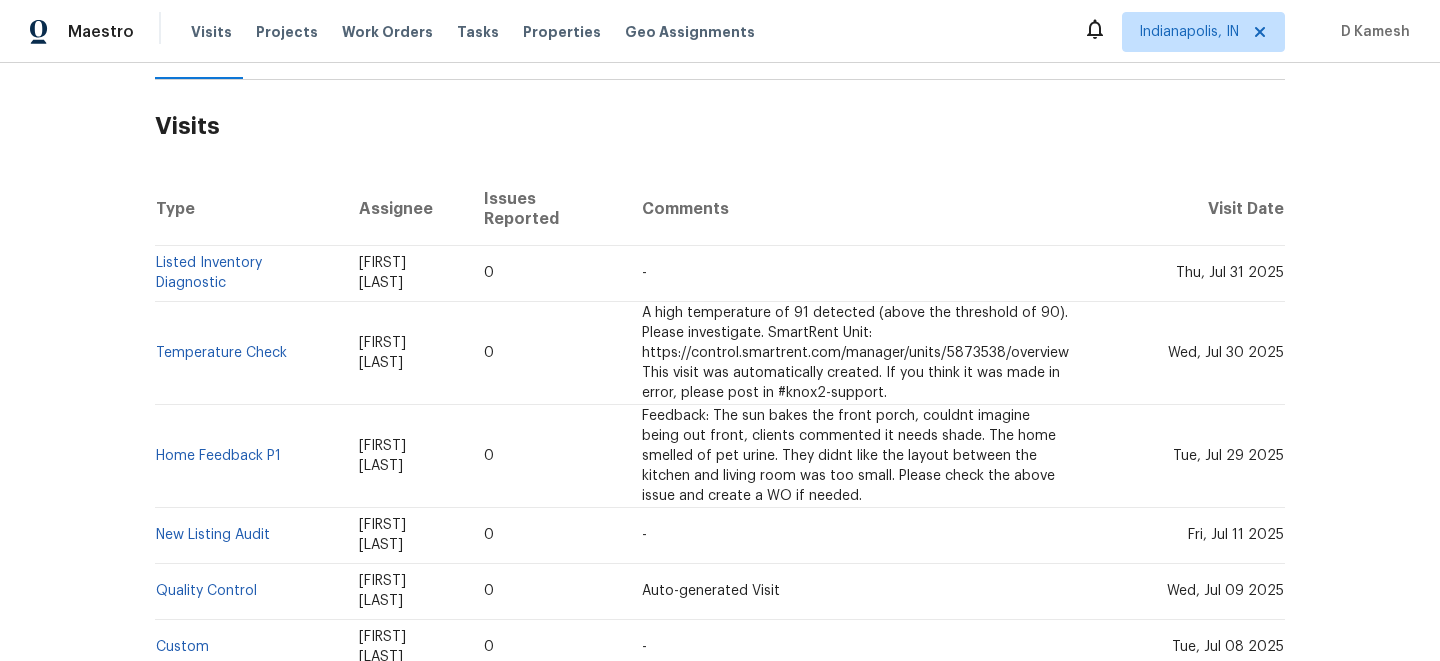 scroll, scrollTop: 304, scrollLeft: 0, axis: vertical 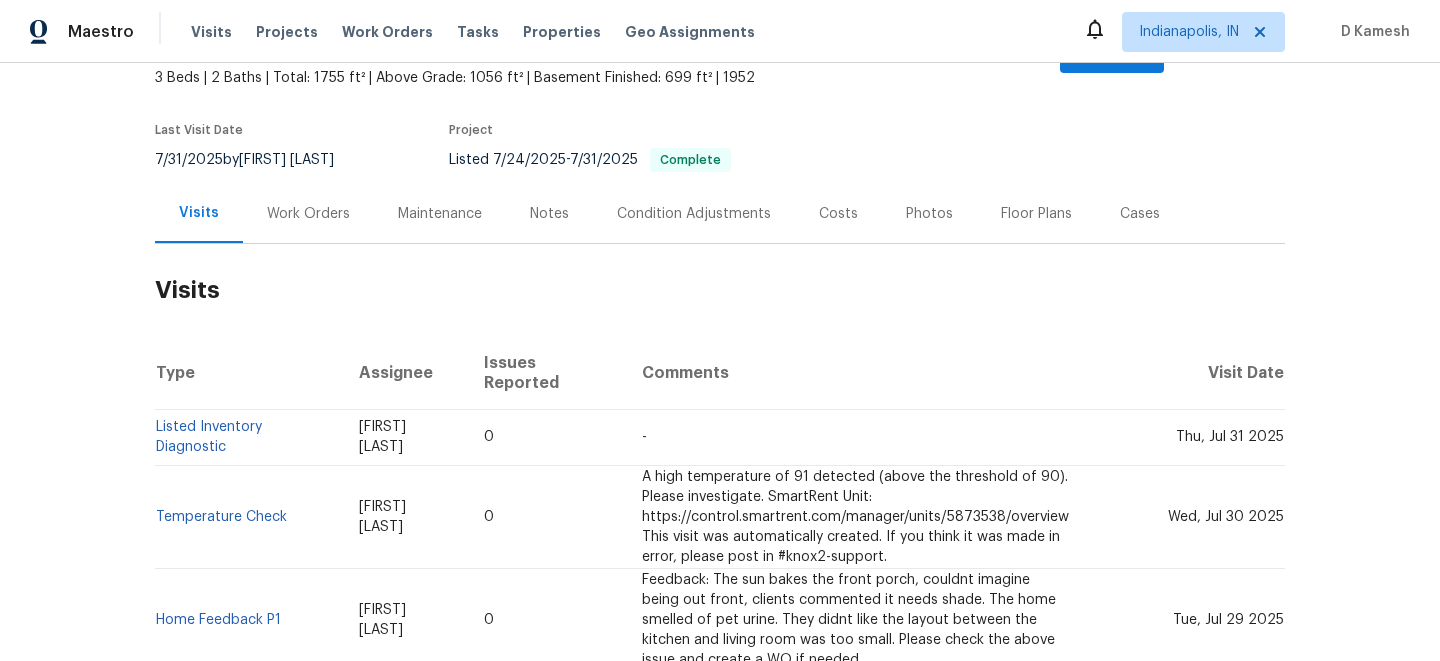 click on "Work Orders" at bounding box center [308, 213] 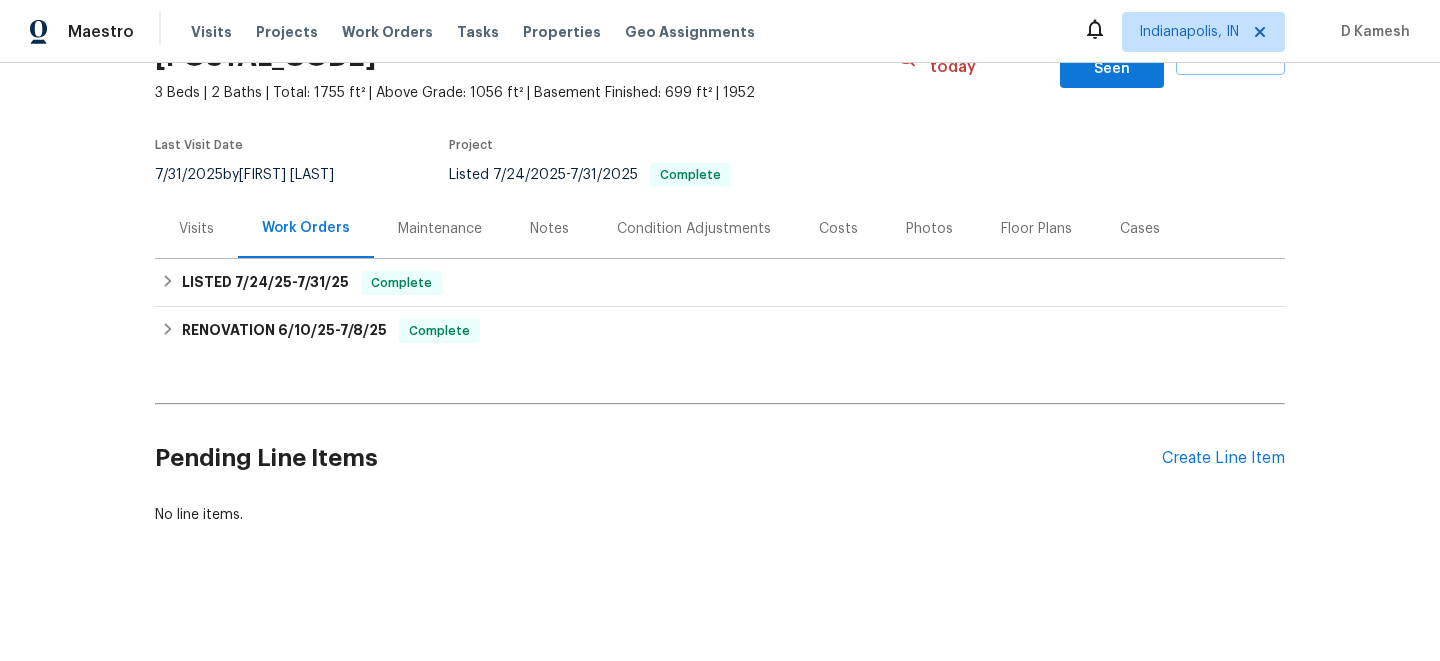 scroll, scrollTop: 104, scrollLeft: 0, axis: vertical 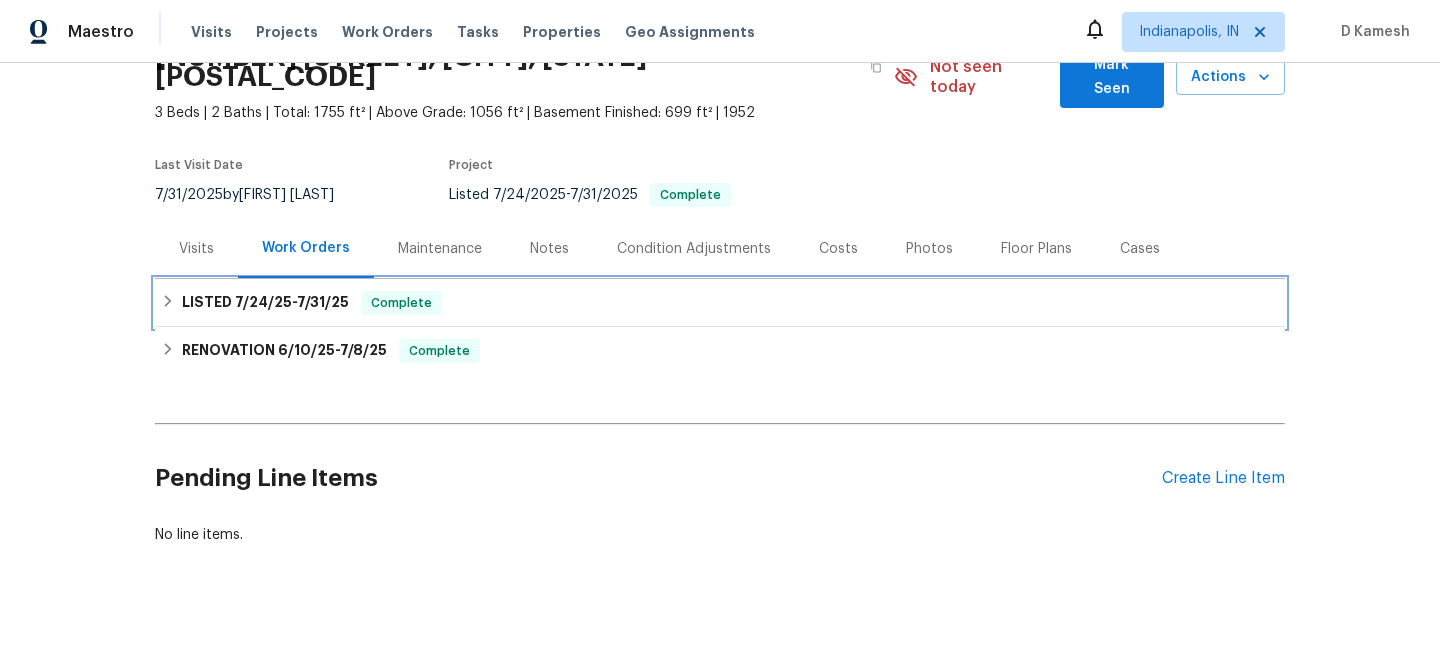 click 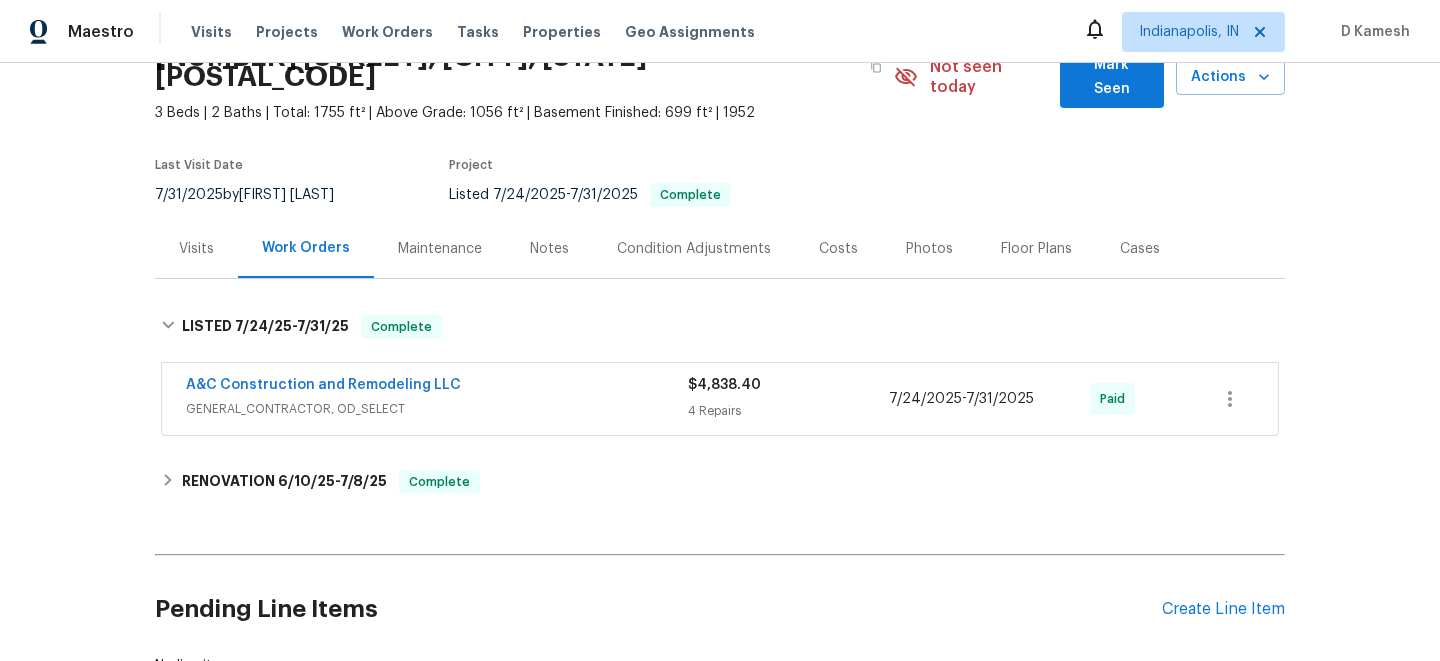 click on "GENERAL_CONTRACTOR, OD_SELECT" at bounding box center [437, 409] 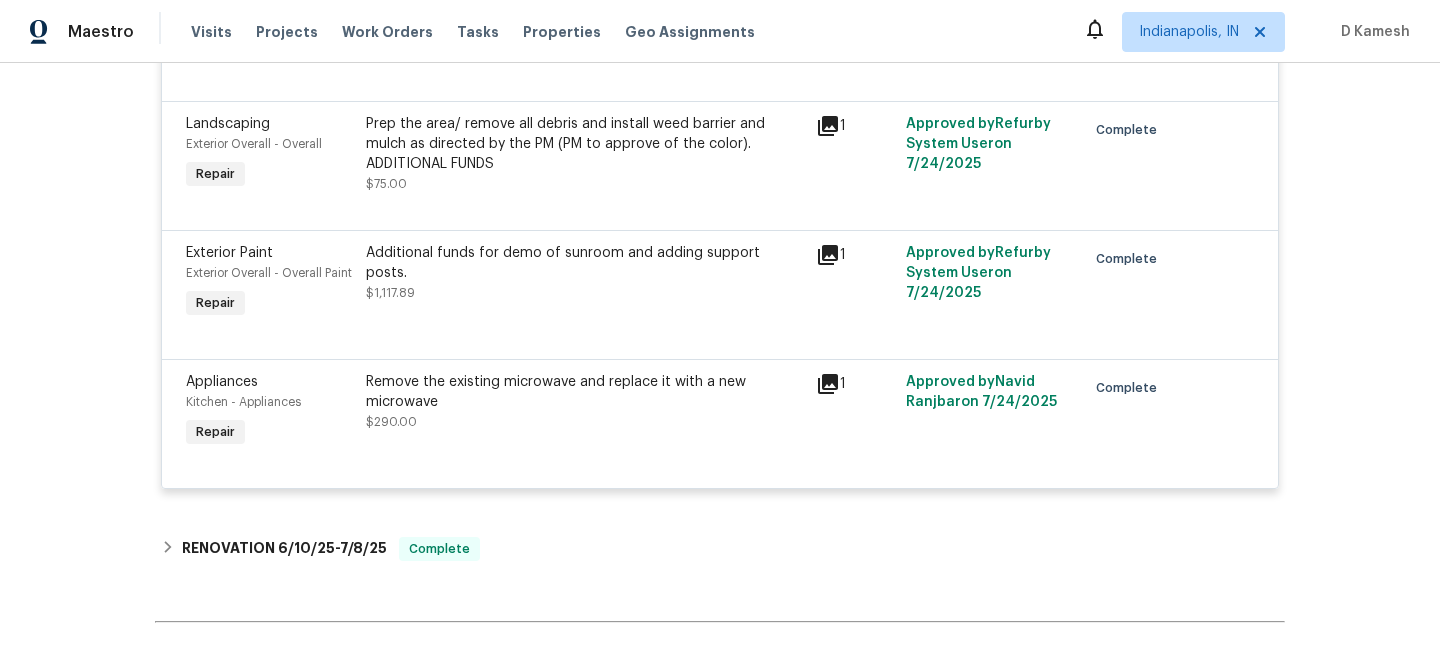 scroll, scrollTop: 624, scrollLeft: 0, axis: vertical 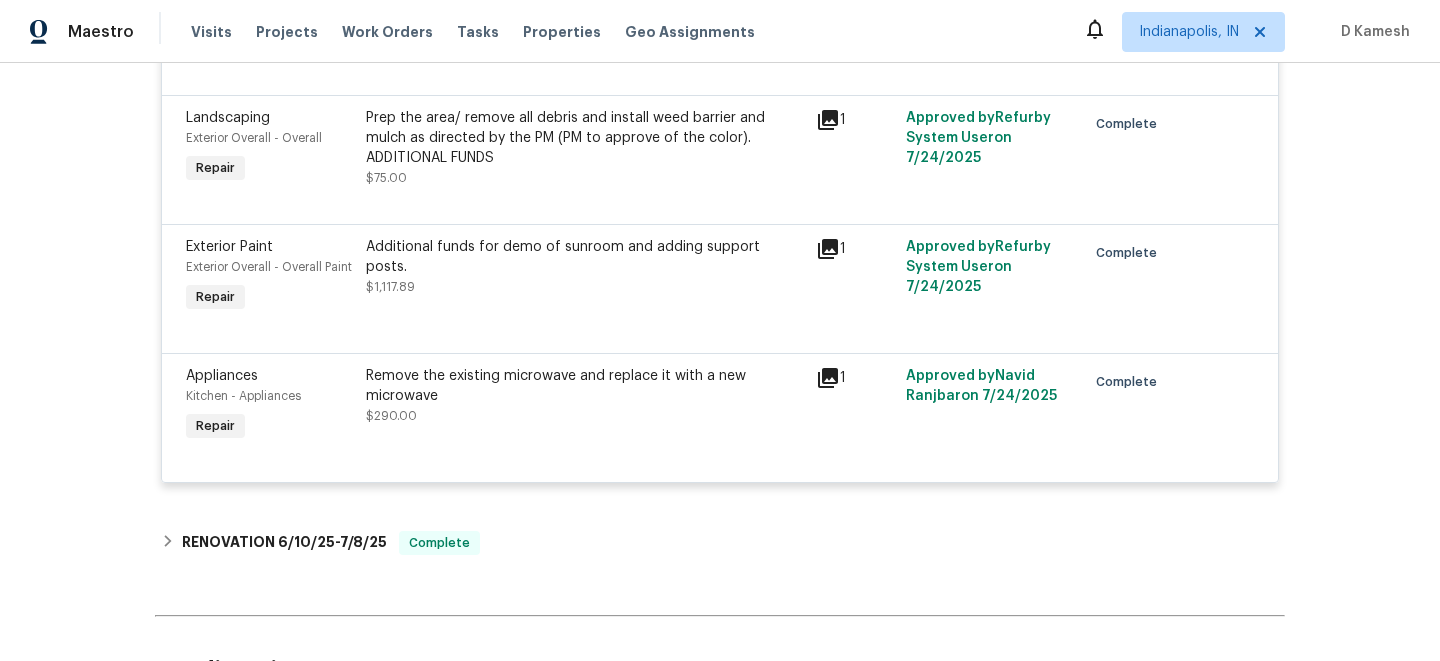 click 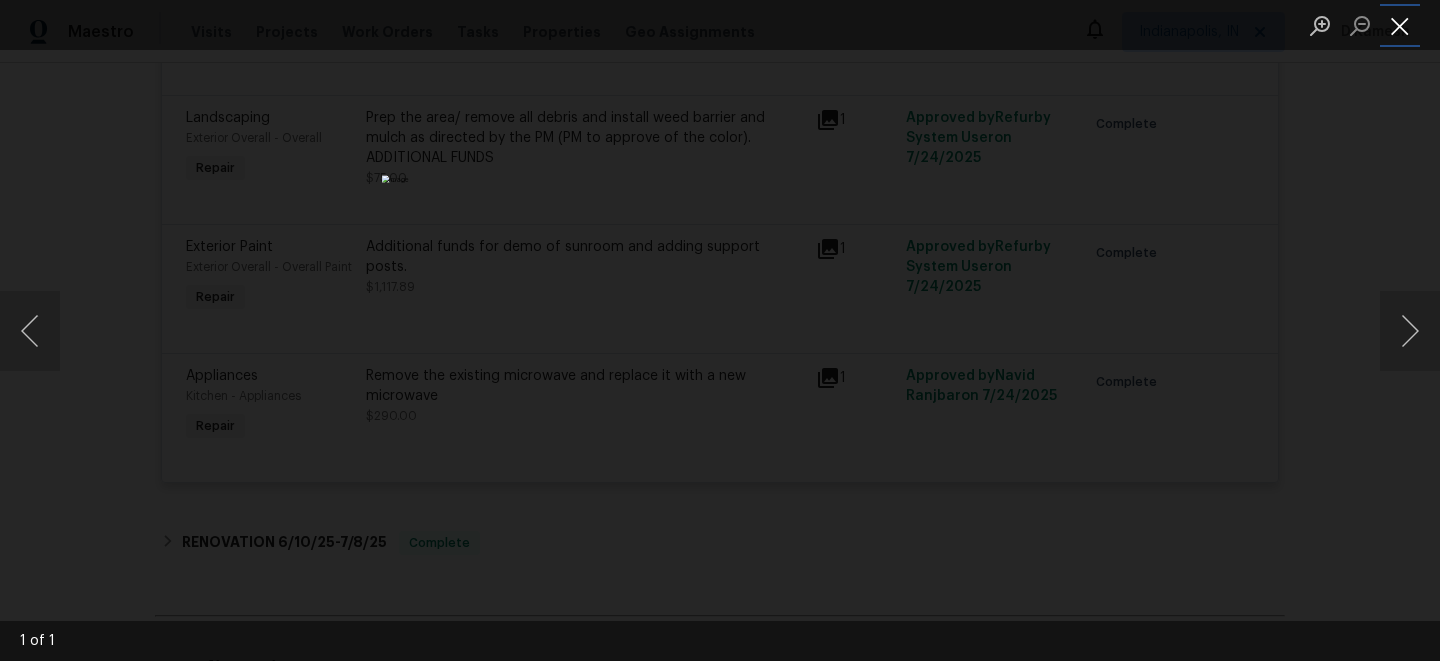 click at bounding box center [1400, 25] 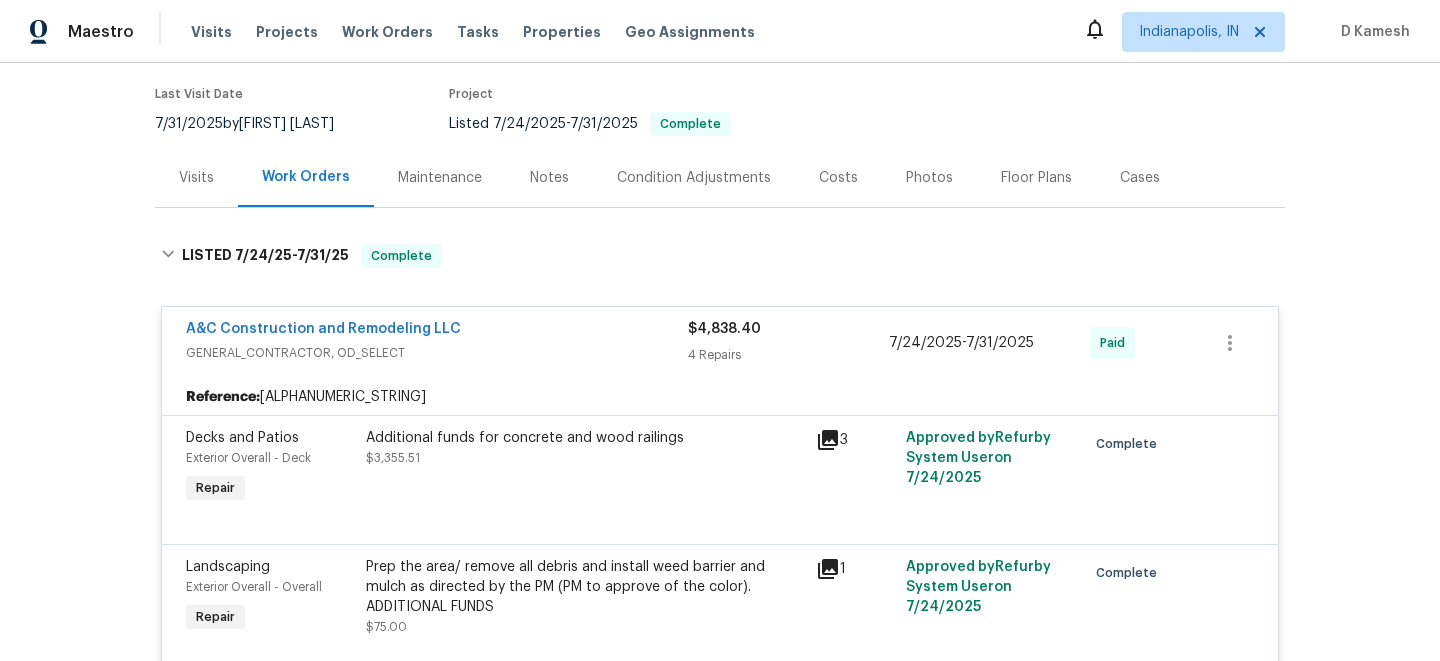 scroll, scrollTop: 0, scrollLeft: 0, axis: both 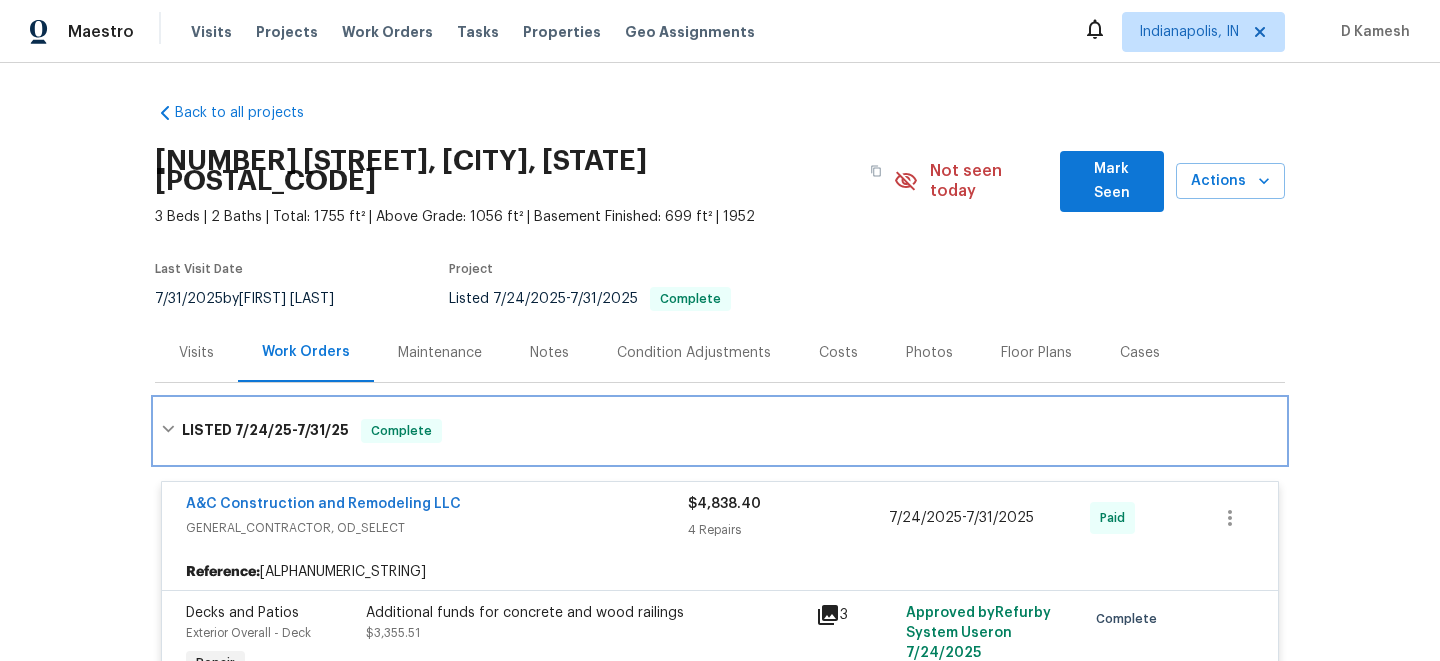 click 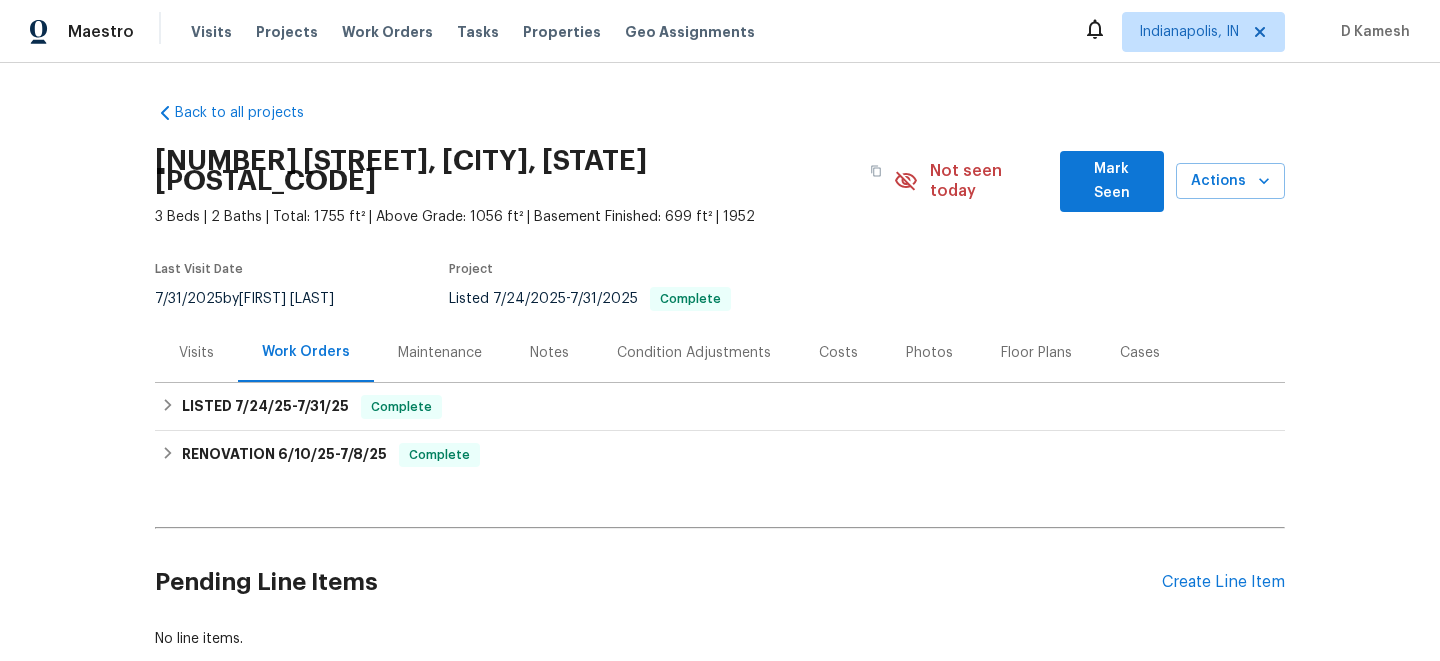 click on "Visits" at bounding box center (196, 352) 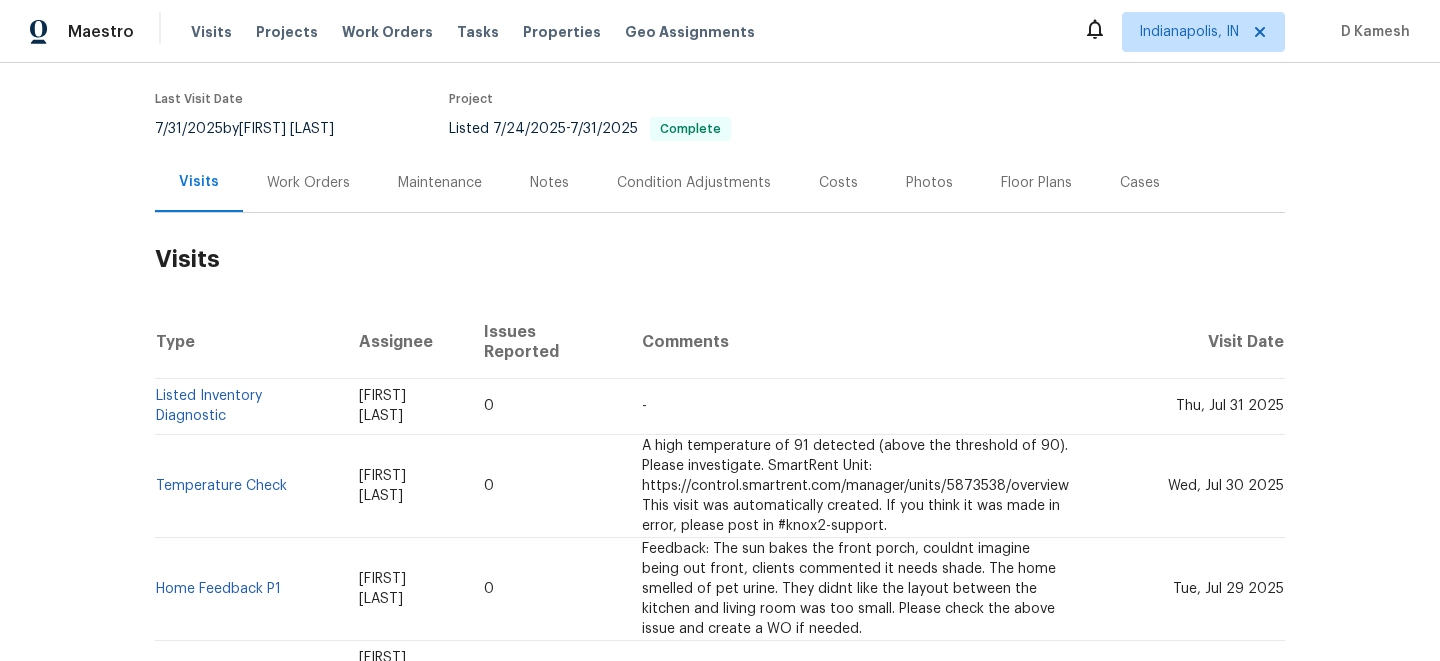 scroll, scrollTop: 185, scrollLeft: 0, axis: vertical 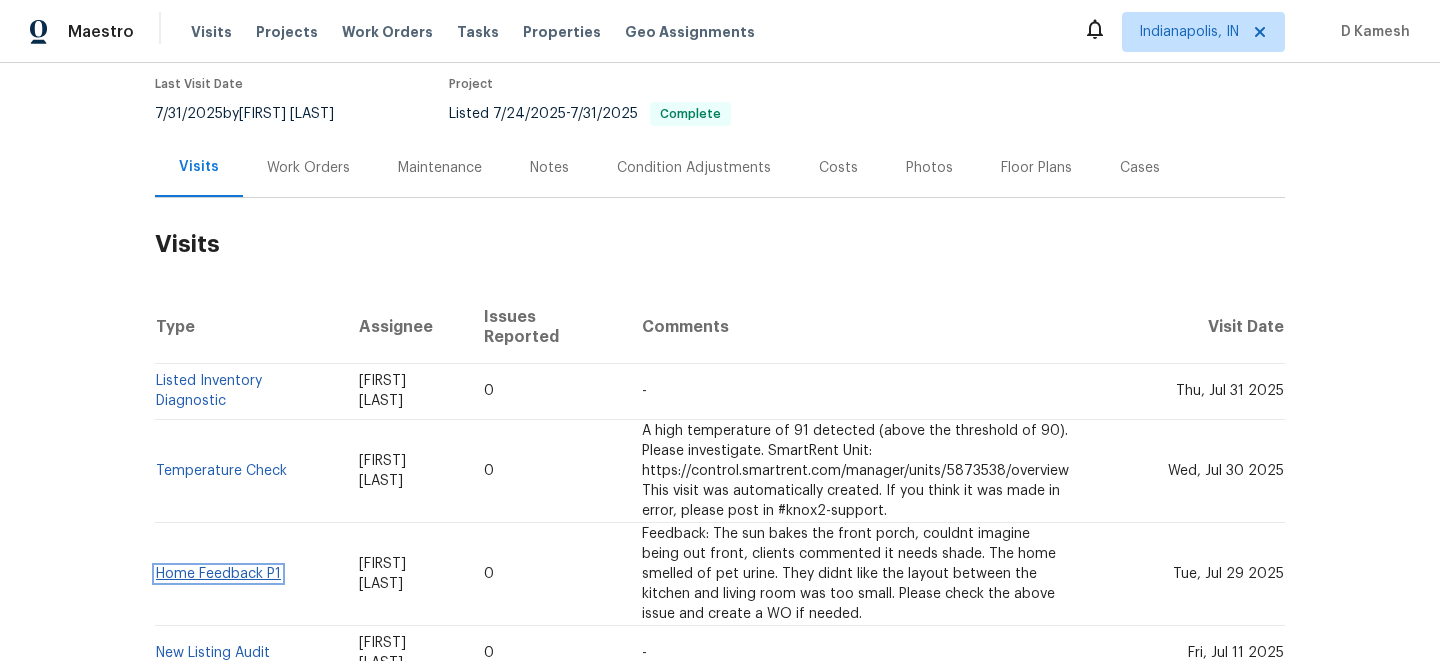 click on "Home Feedback P1" at bounding box center (218, 574) 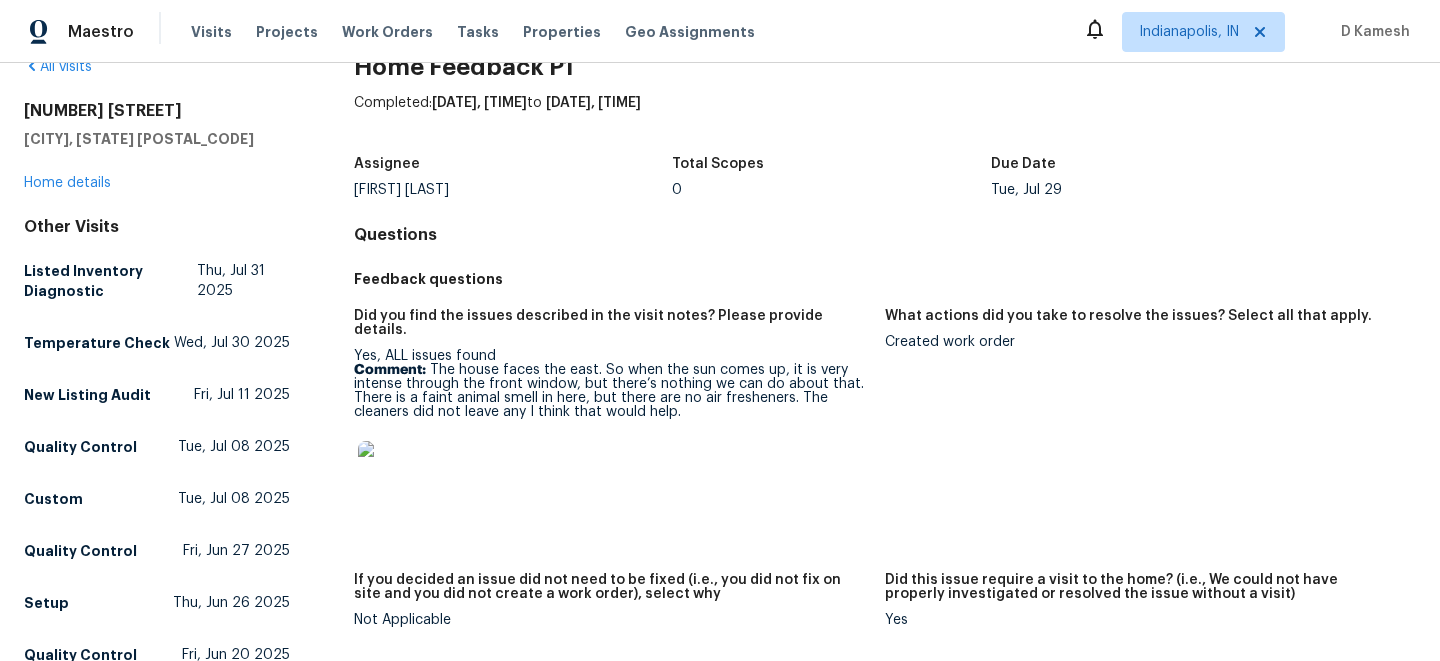scroll, scrollTop: 47, scrollLeft: 0, axis: vertical 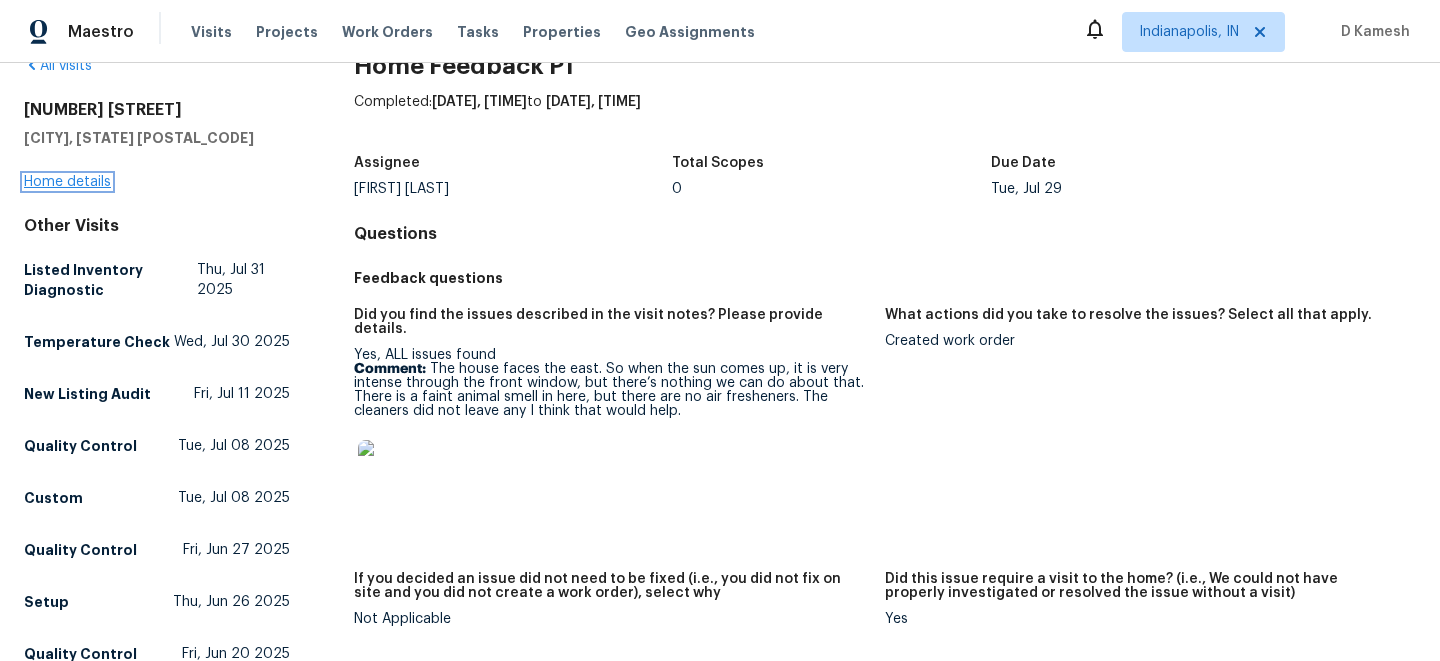 click on "Home details" at bounding box center (67, 182) 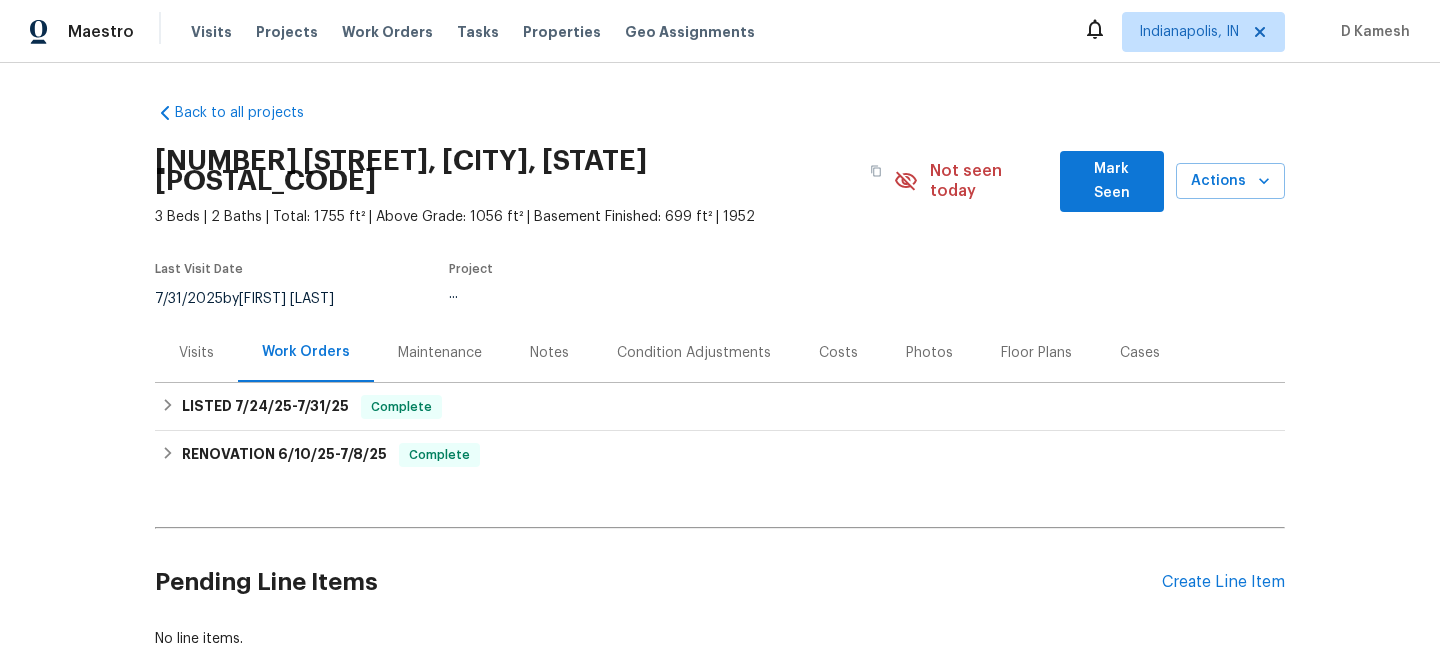click on "Visits" at bounding box center (196, 353) 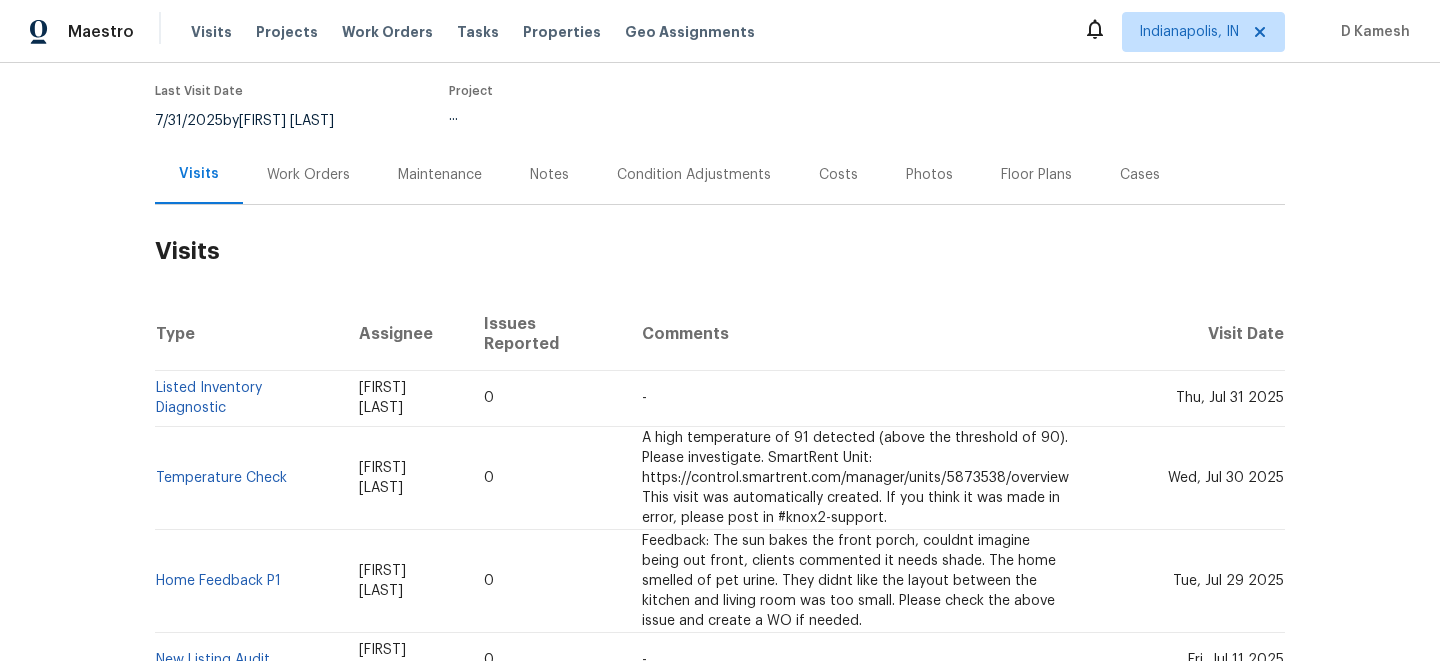 scroll, scrollTop: 186, scrollLeft: 0, axis: vertical 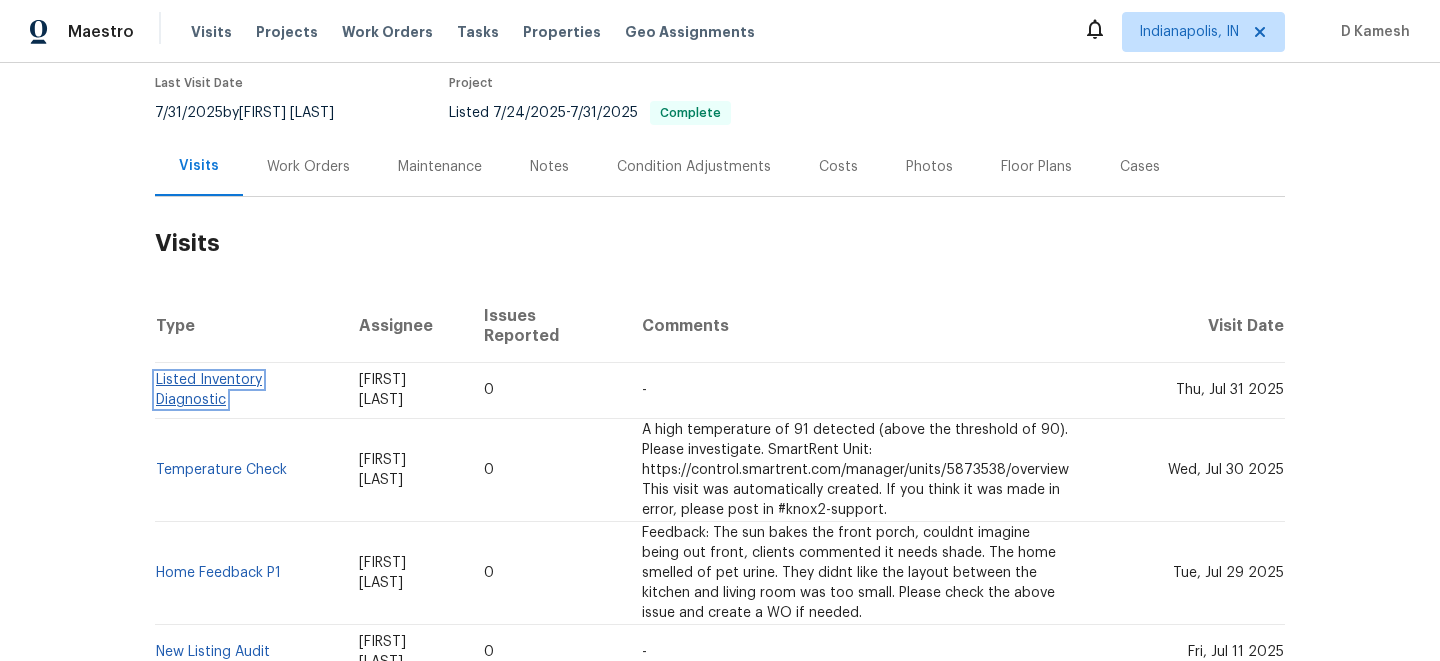 click on "Listed Inventory Diagnostic" at bounding box center [209, 390] 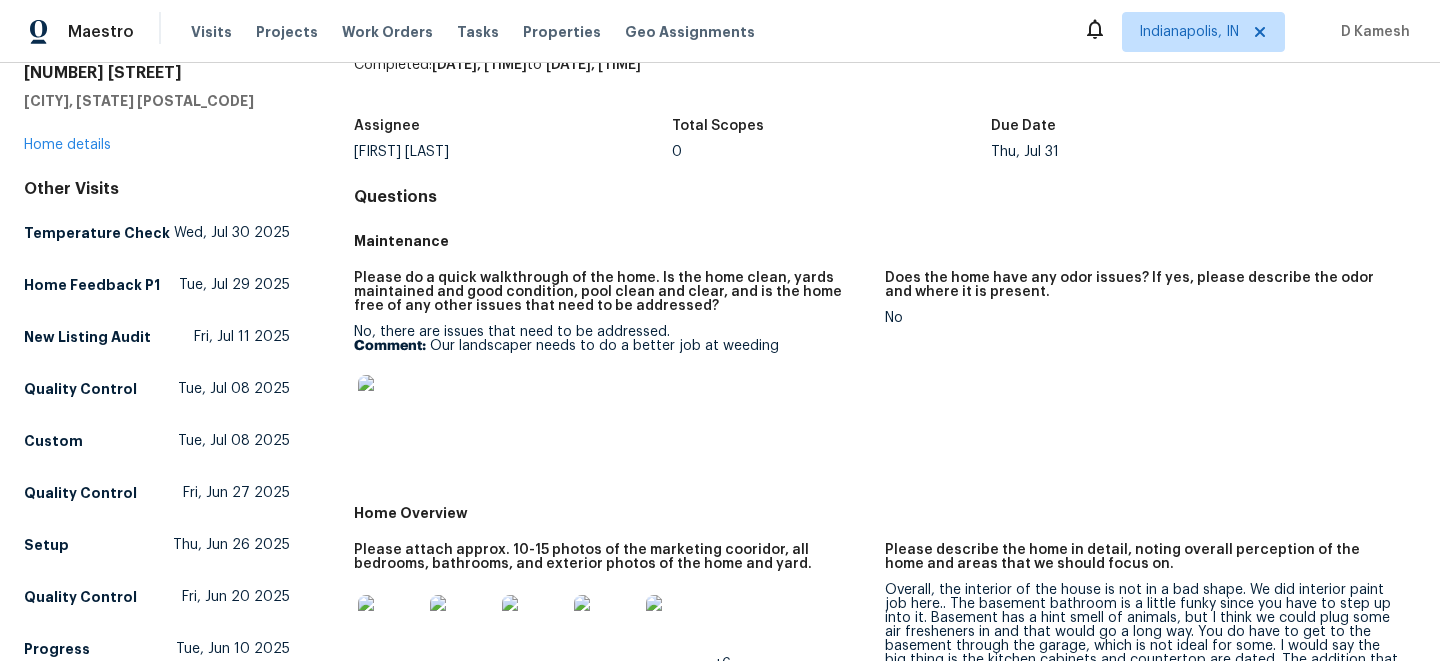scroll, scrollTop: 0, scrollLeft: 0, axis: both 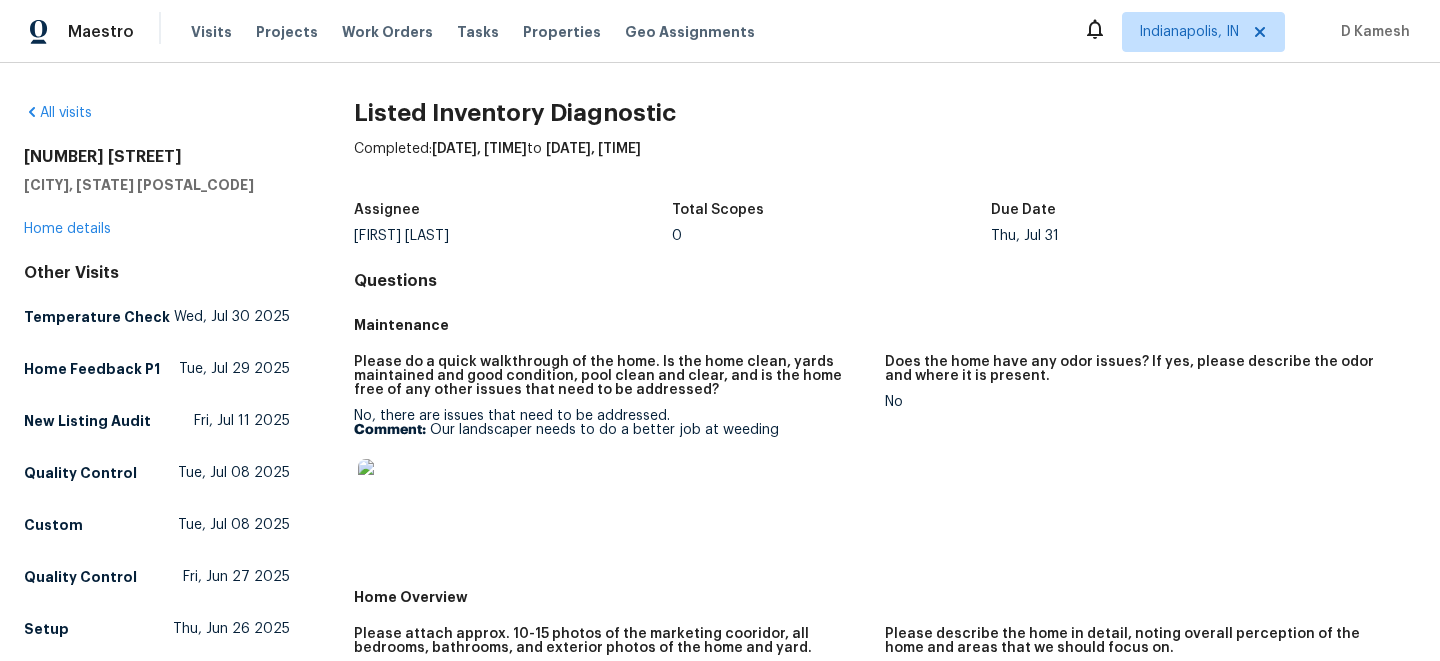 click on "4958 N Lister Ave Kansas City, MO 64119 Home details" at bounding box center [157, 193] 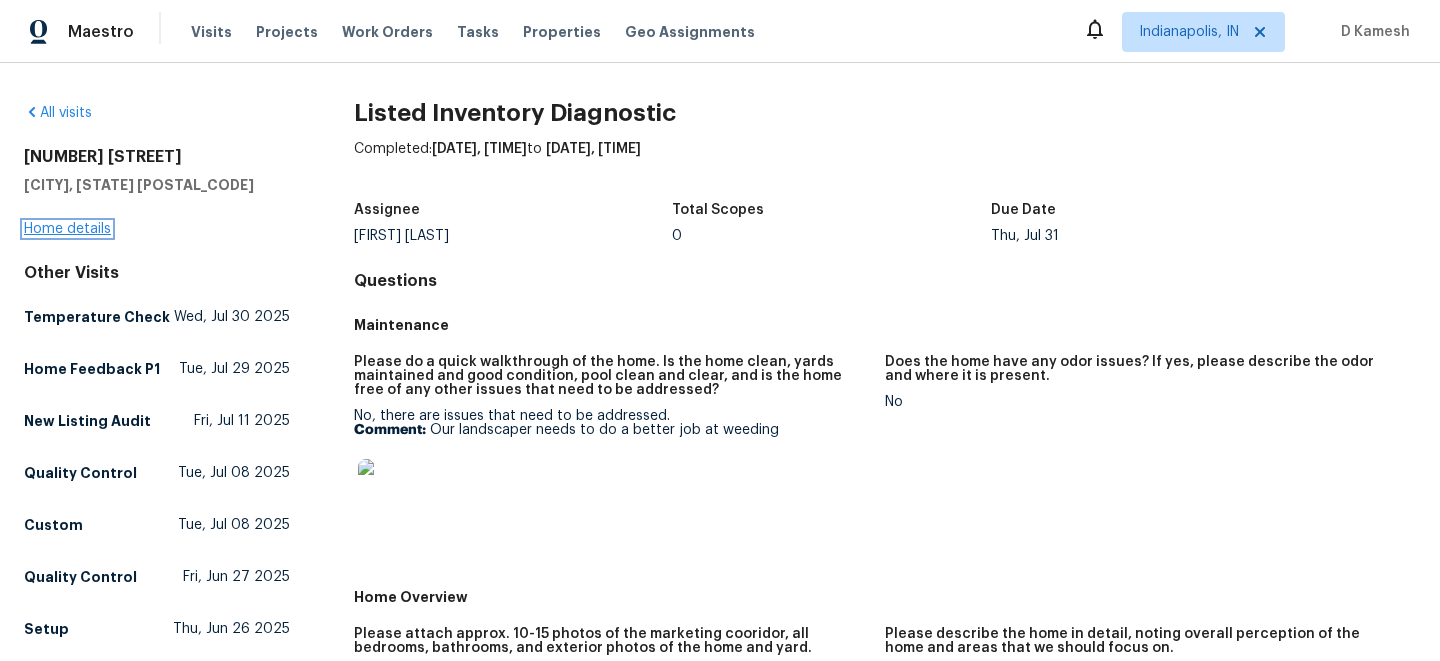 click on "Home details" at bounding box center [67, 229] 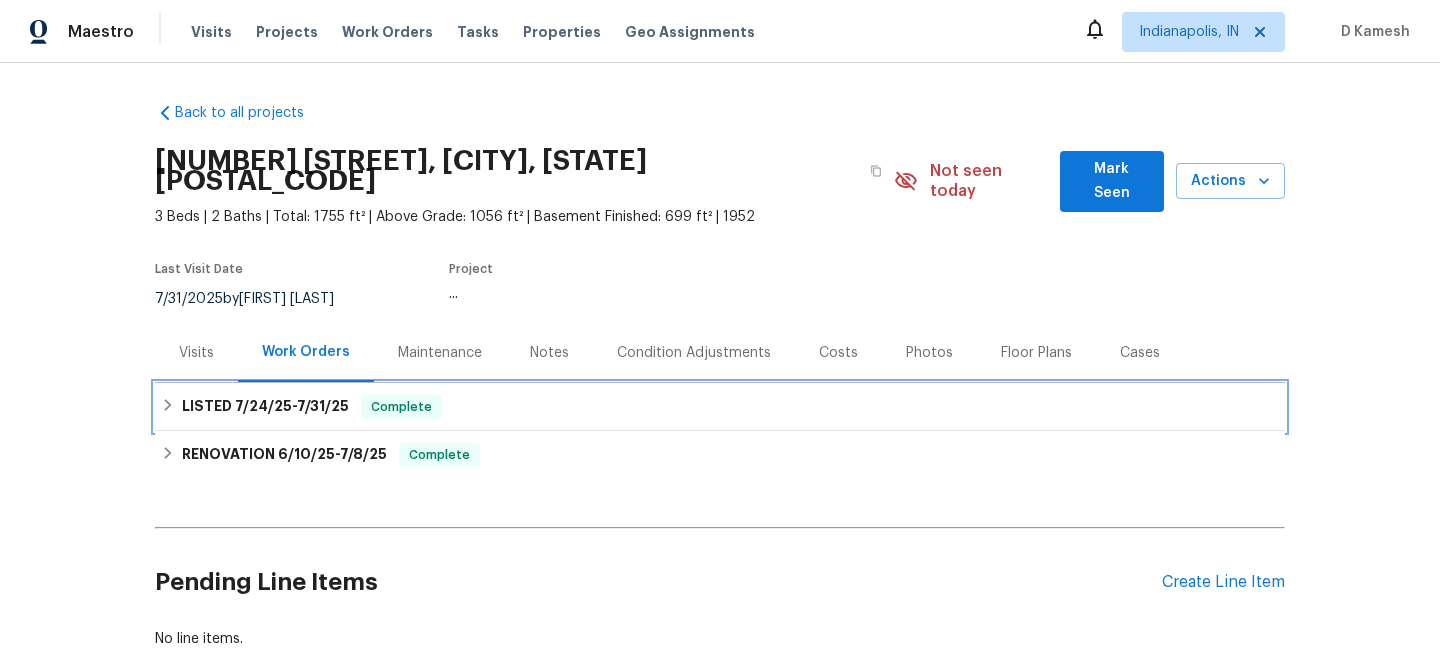 click 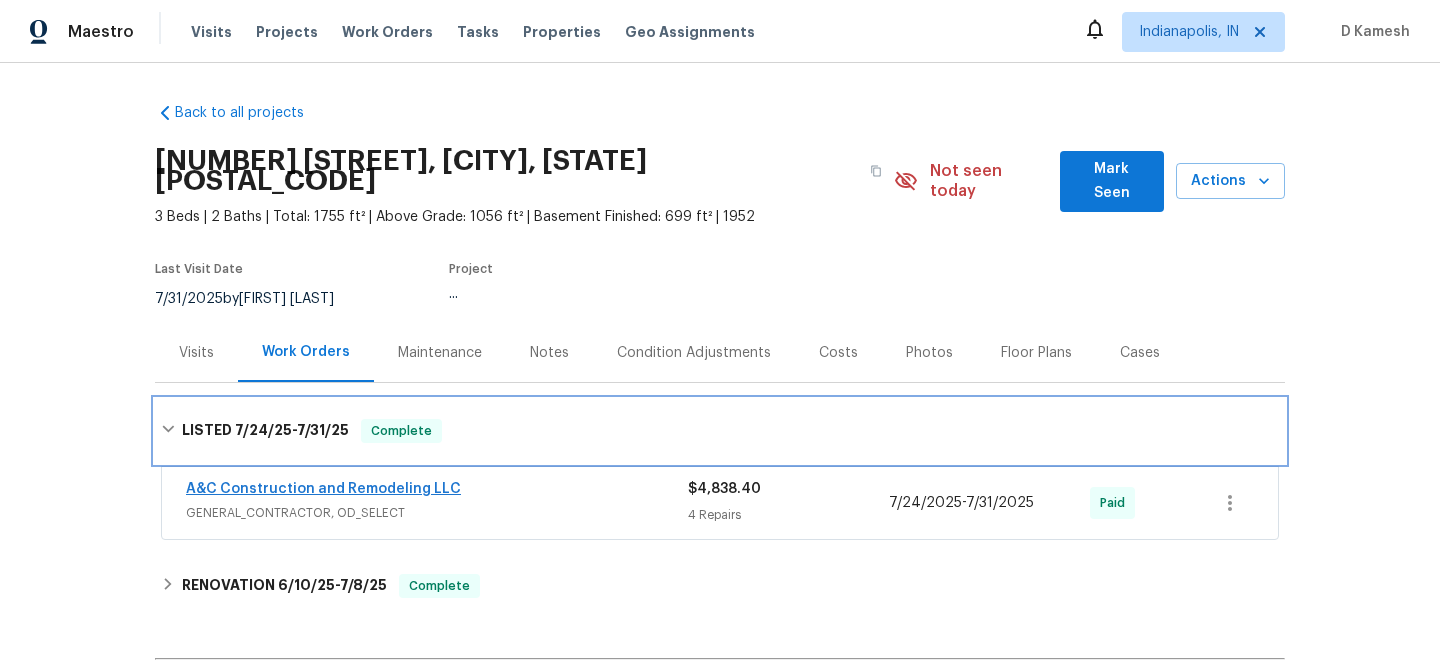 scroll, scrollTop: 66, scrollLeft: 0, axis: vertical 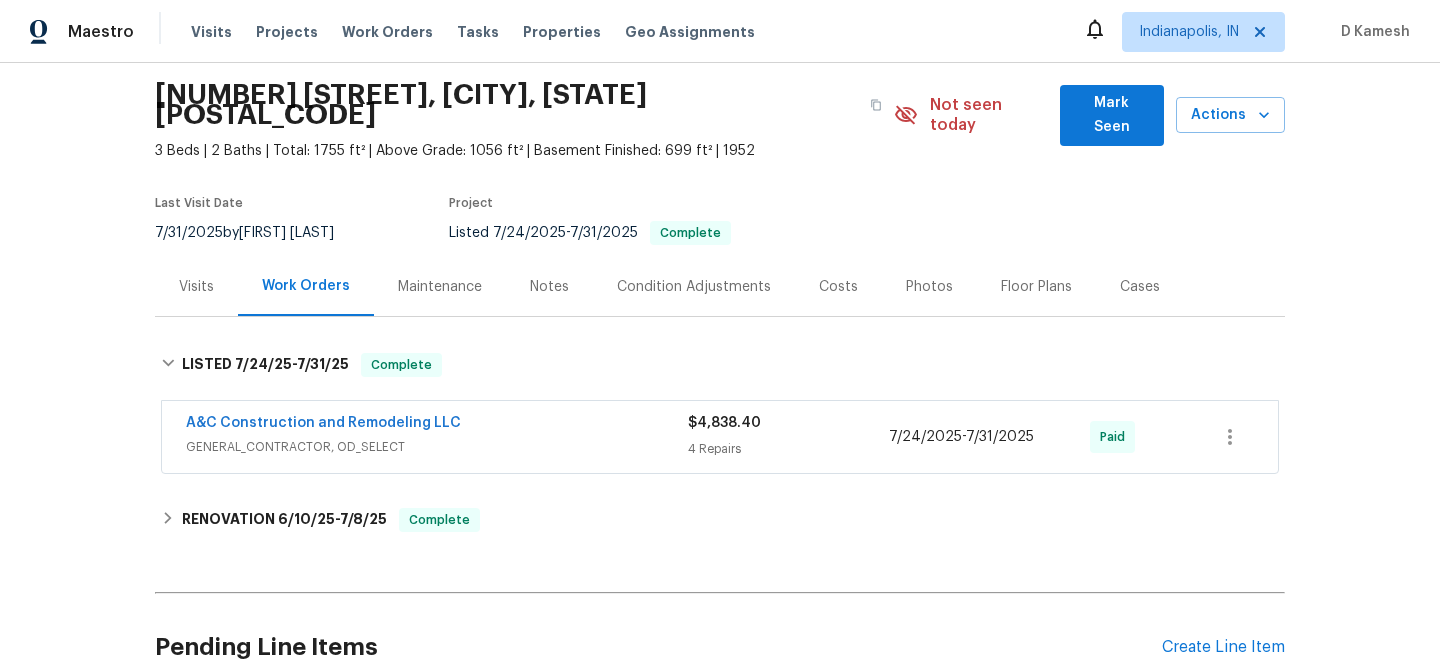 click on "GENERAL_CONTRACTOR, OD_SELECT" at bounding box center (437, 447) 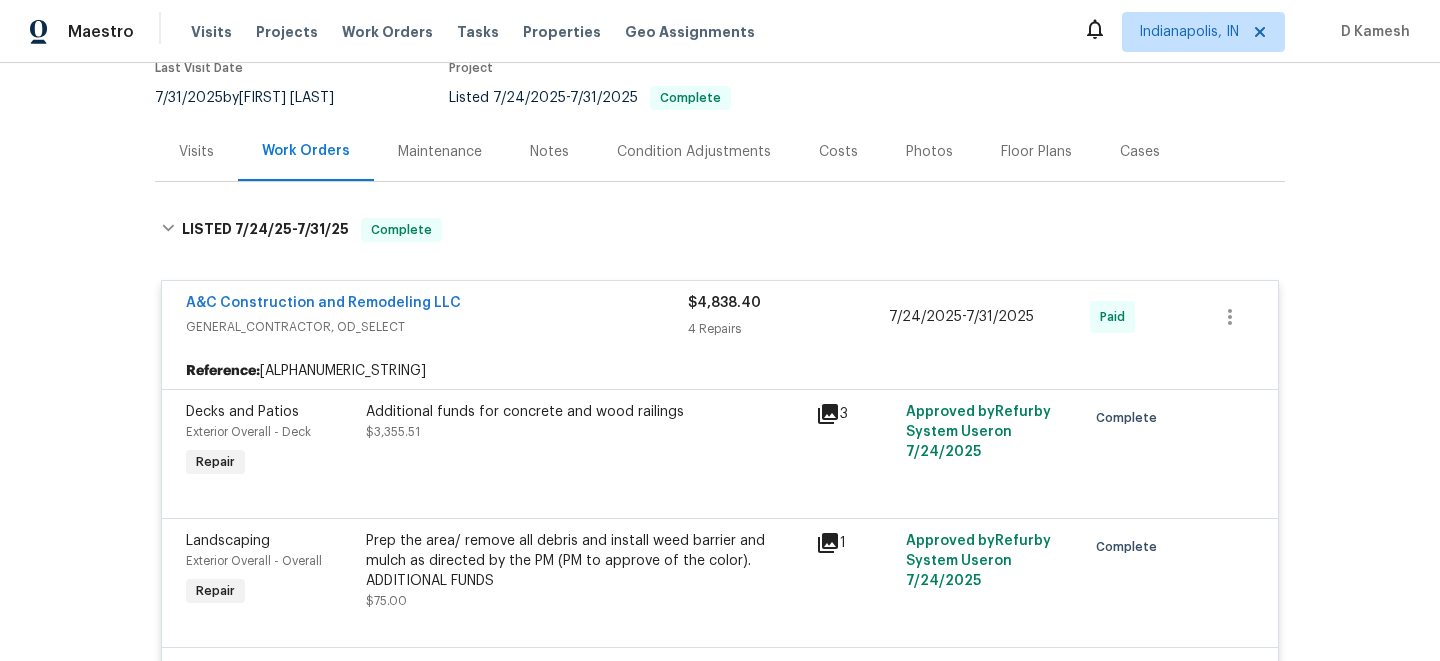 scroll, scrollTop: 149, scrollLeft: 0, axis: vertical 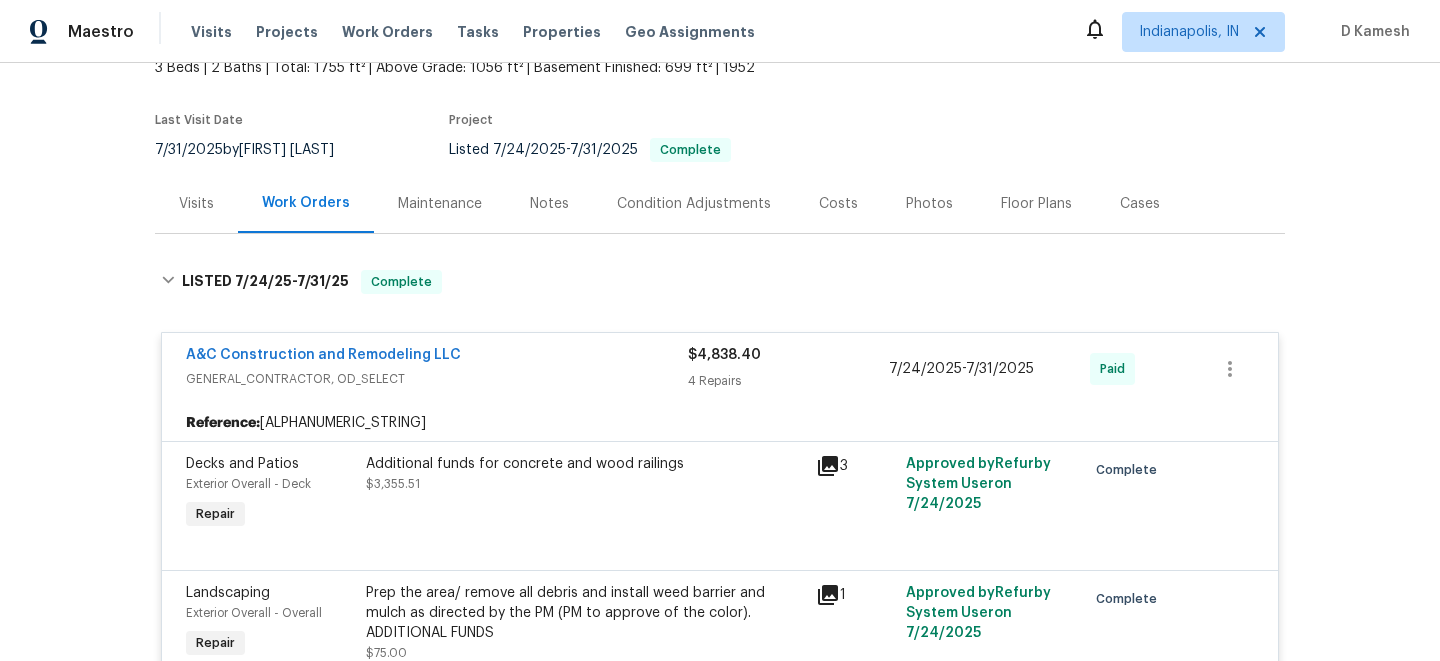 click on "Visits" at bounding box center [196, 204] 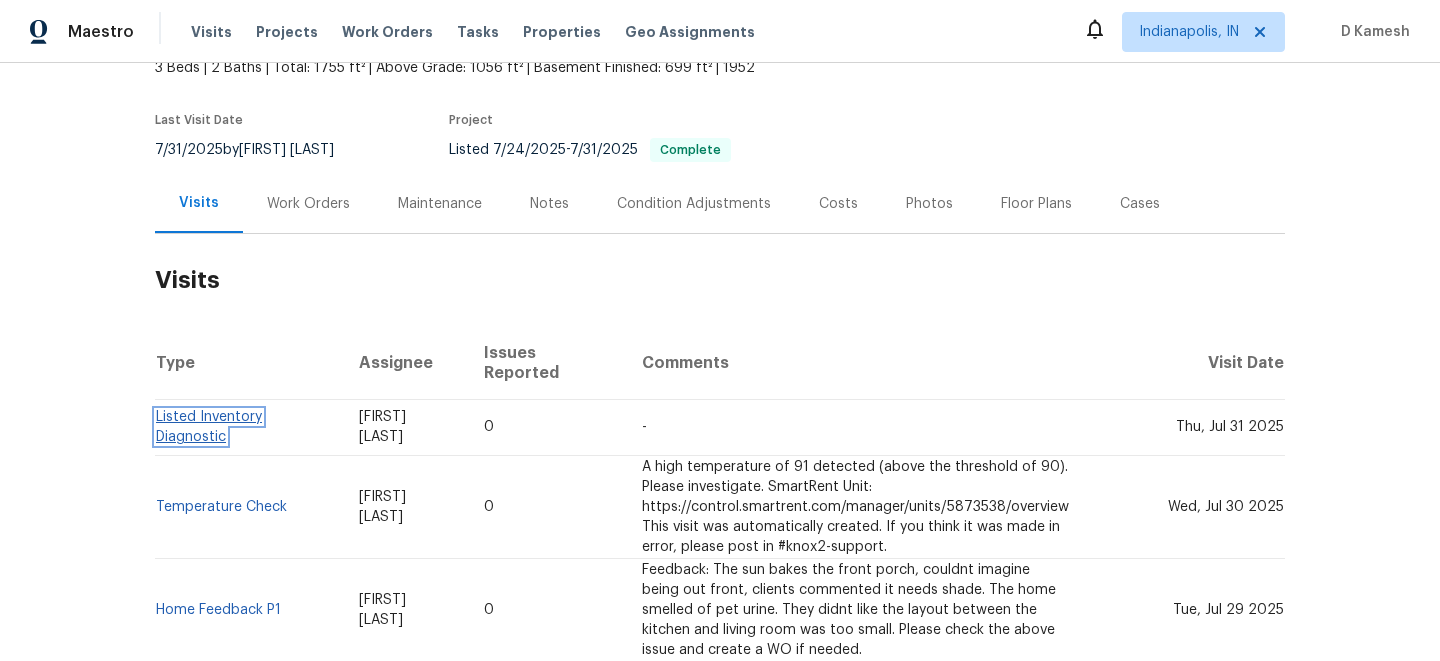 click on "Listed Inventory Diagnostic" at bounding box center (209, 427) 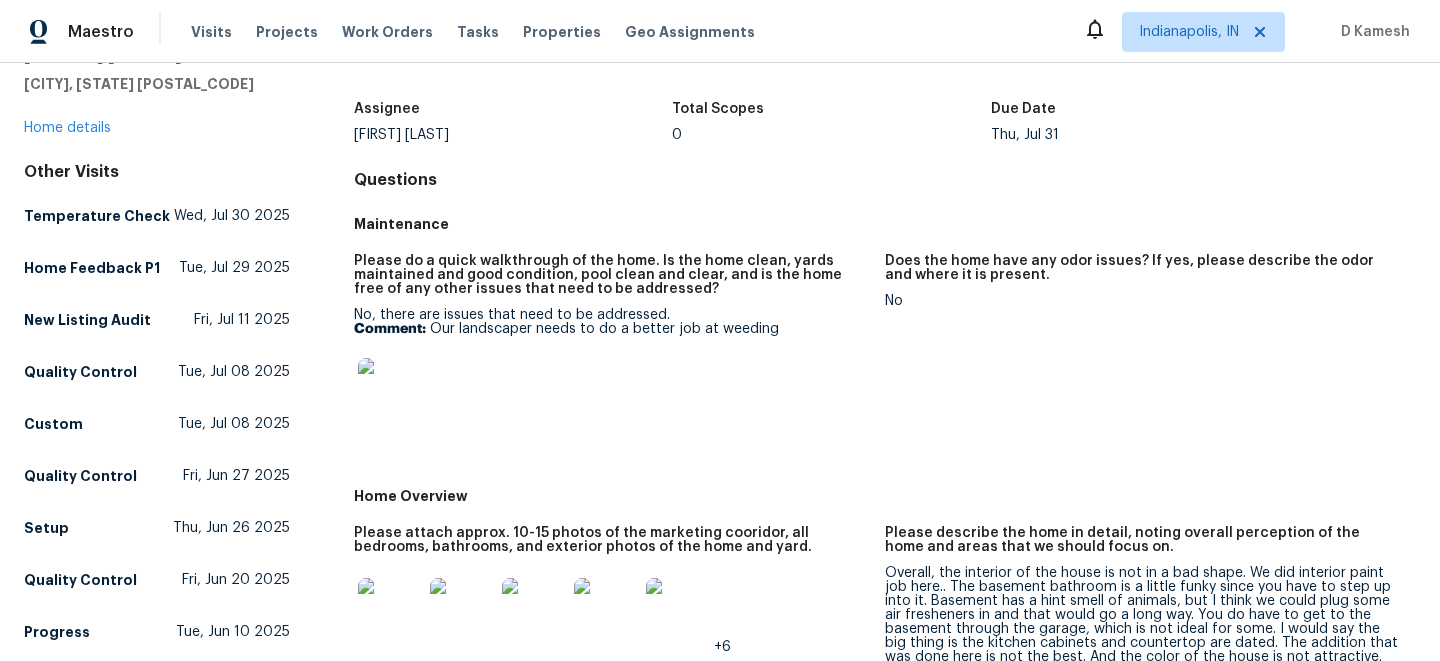 scroll, scrollTop: 0, scrollLeft: 0, axis: both 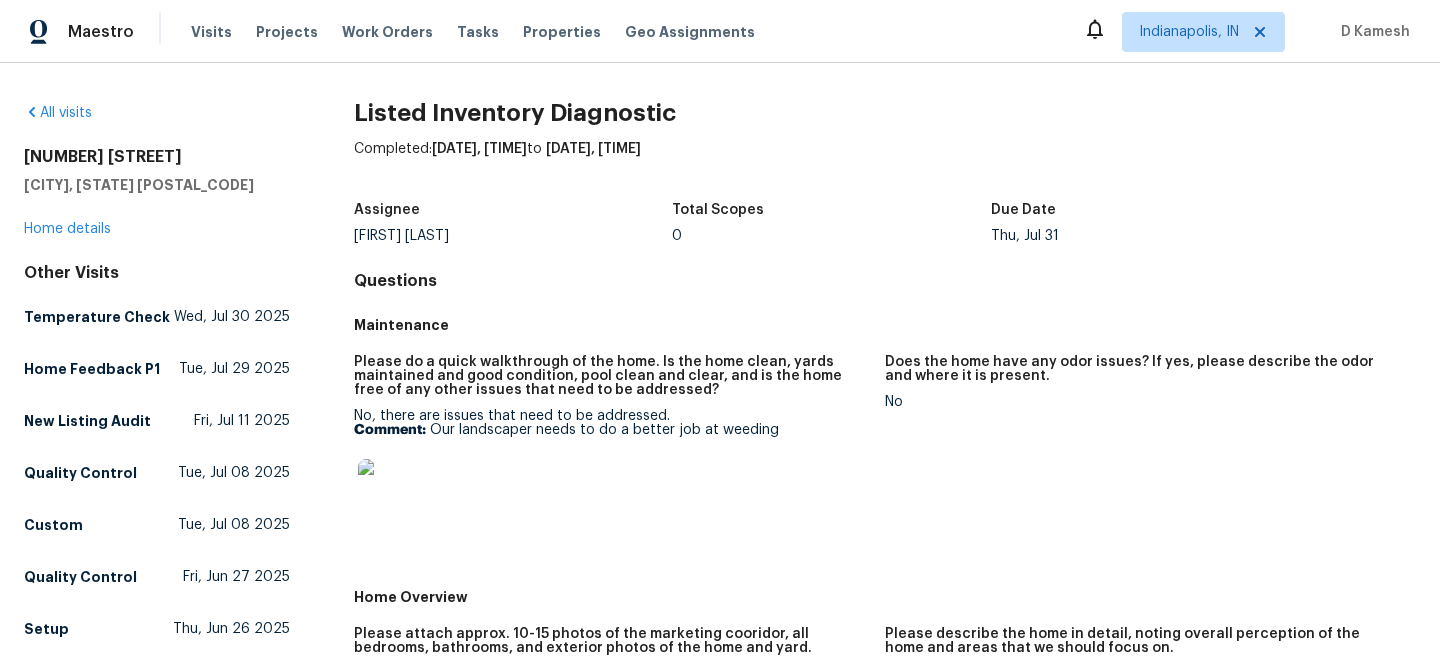 click on "4958 N Lister Ave Kansas City, MO 64119 Home details" at bounding box center [157, 193] 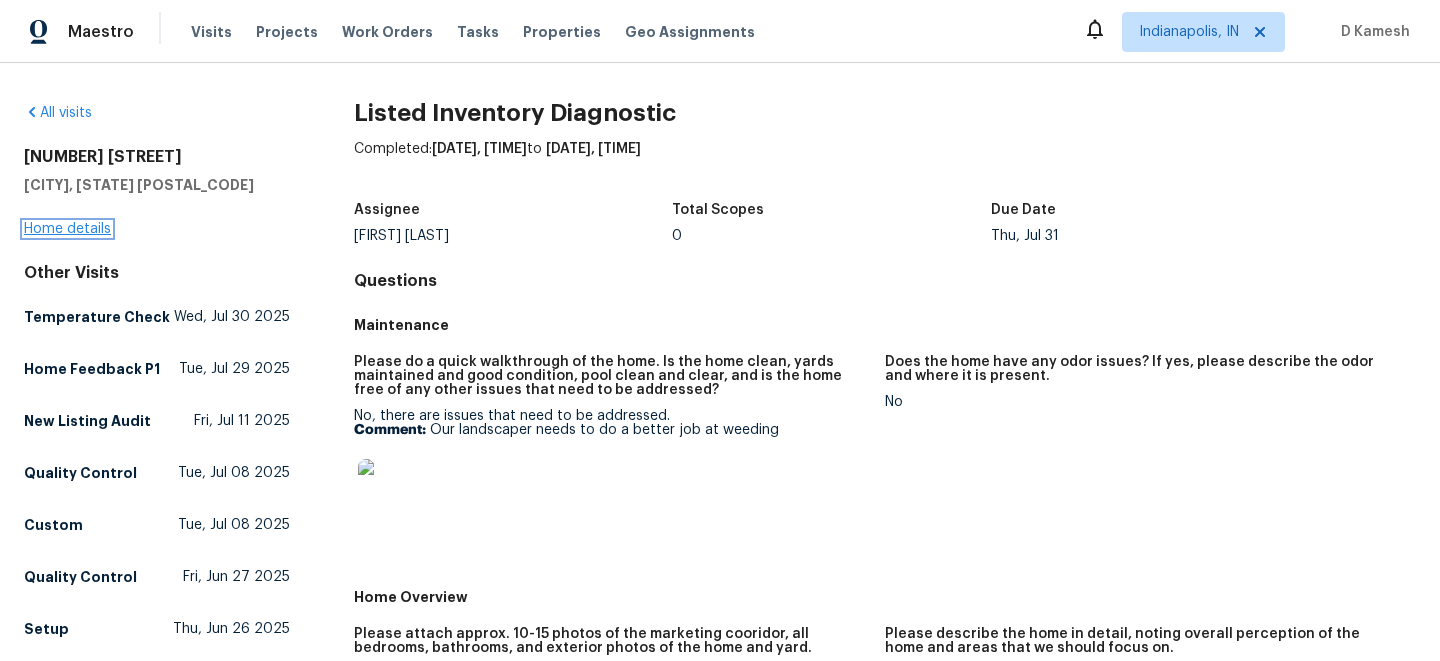 click on "Home details" at bounding box center (67, 229) 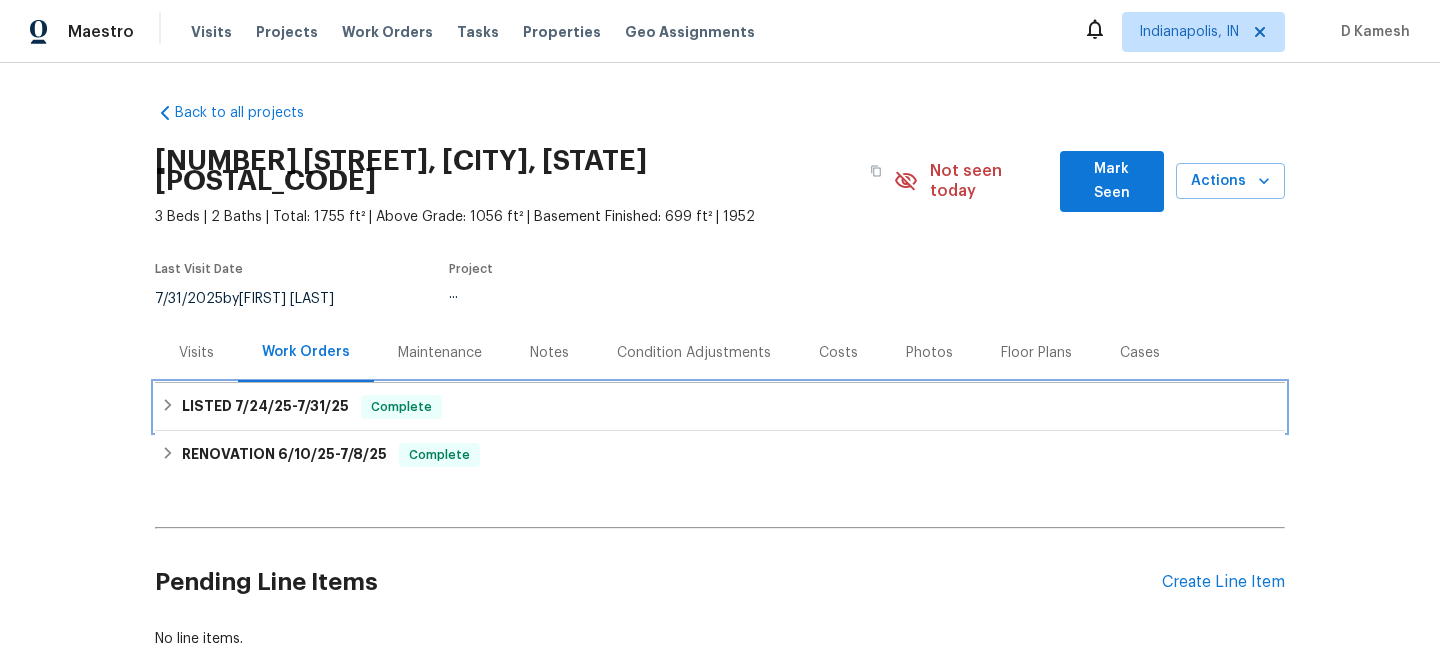 click 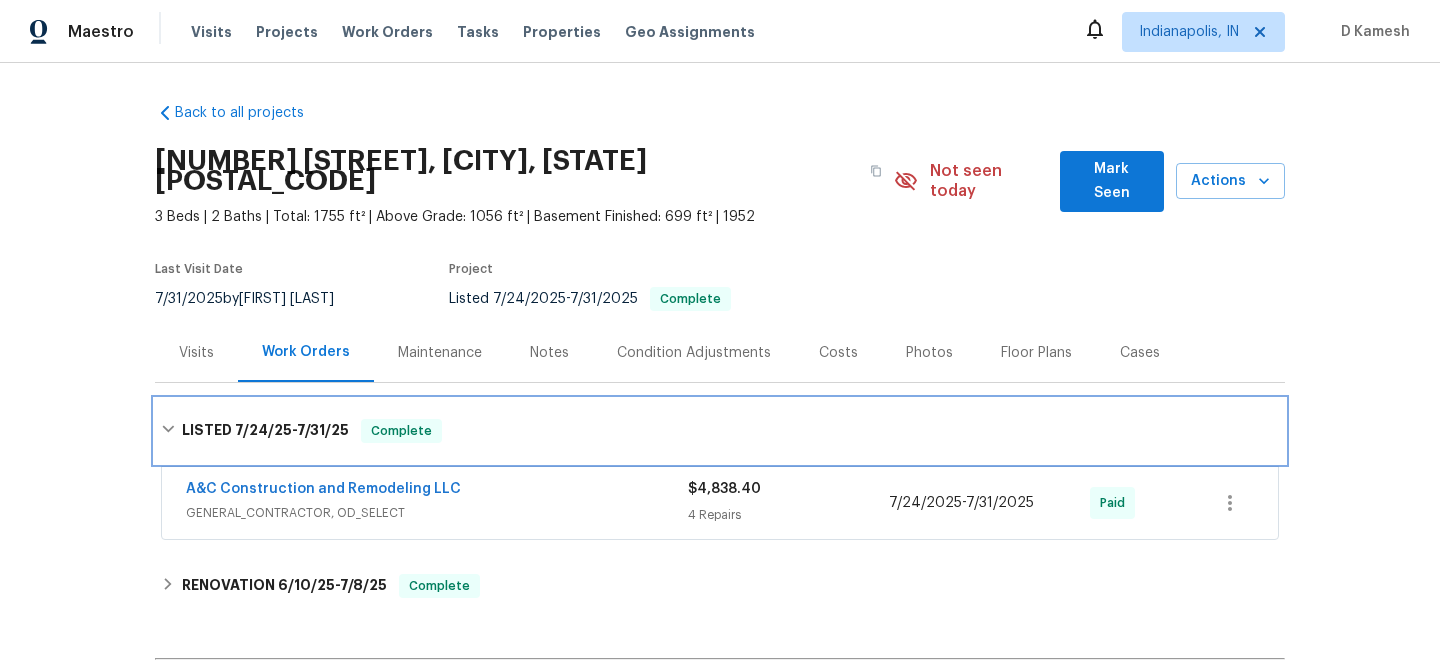 scroll, scrollTop: 144, scrollLeft: 0, axis: vertical 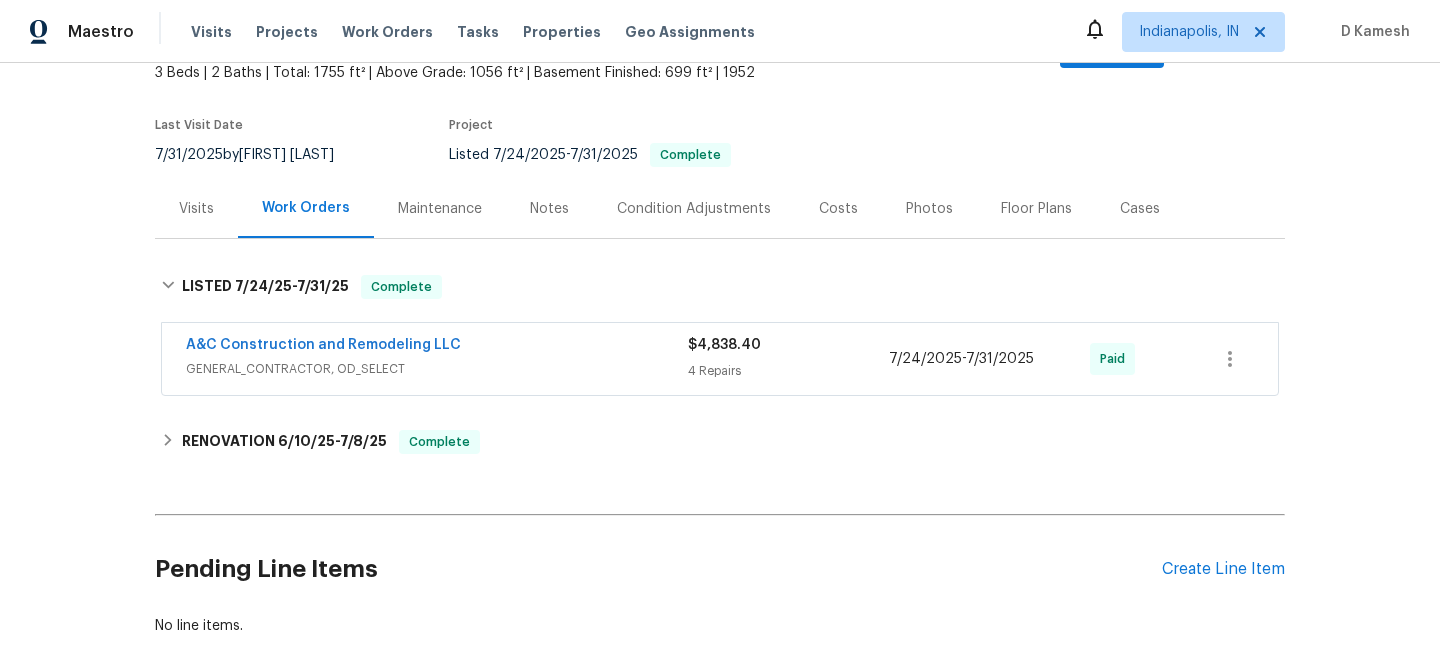 click on "GENERAL_CONTRACTOR, OD_SELECT" at bounding box center (437, 369) 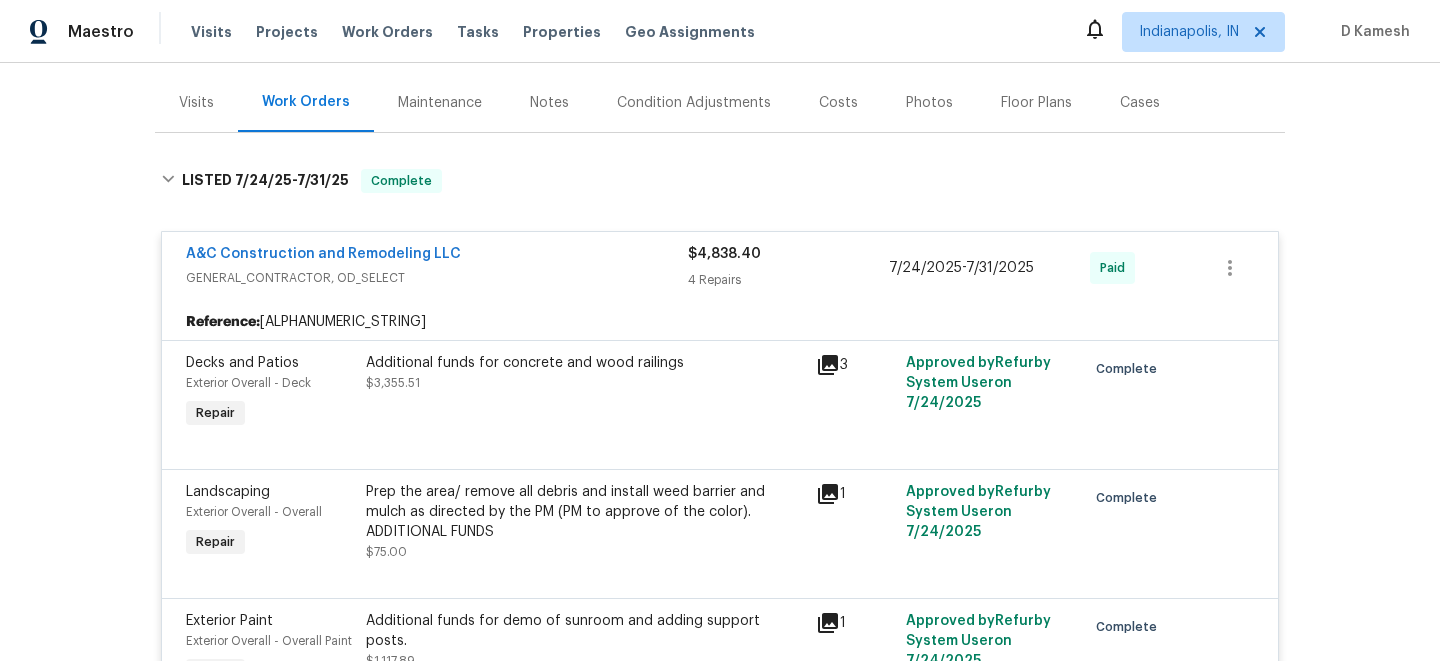 scroll, scrollTop: 0, scrollLeft: 0, axis: both 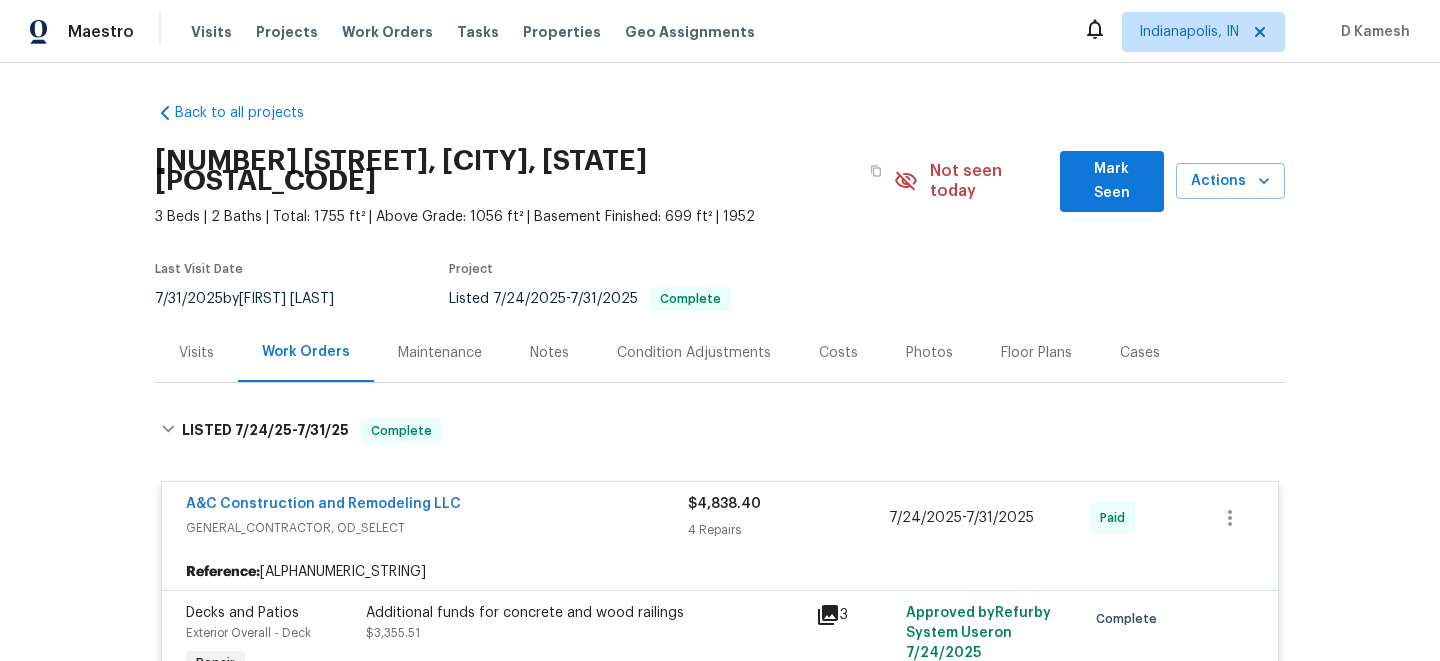 click on "Visits" at bounding box center (196, 353) 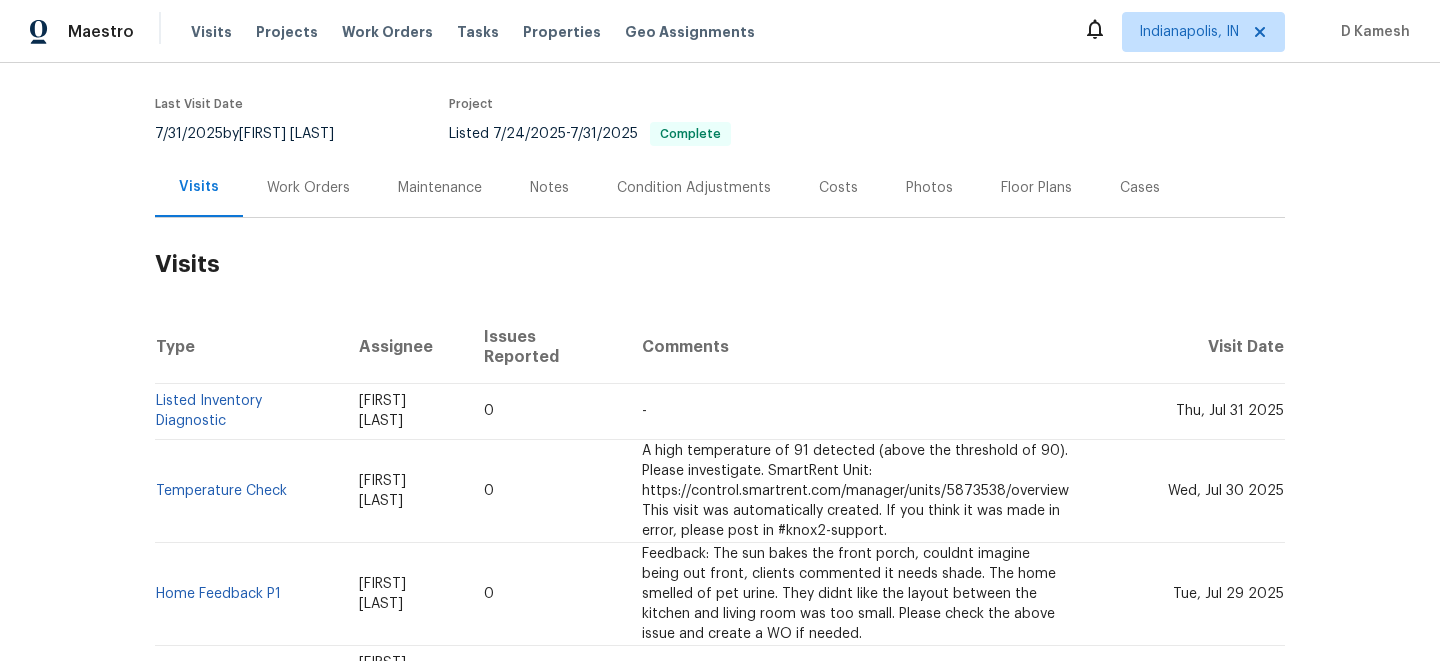 scroll, scrollTop: 301, scrollLeft: 0, axis: vertical 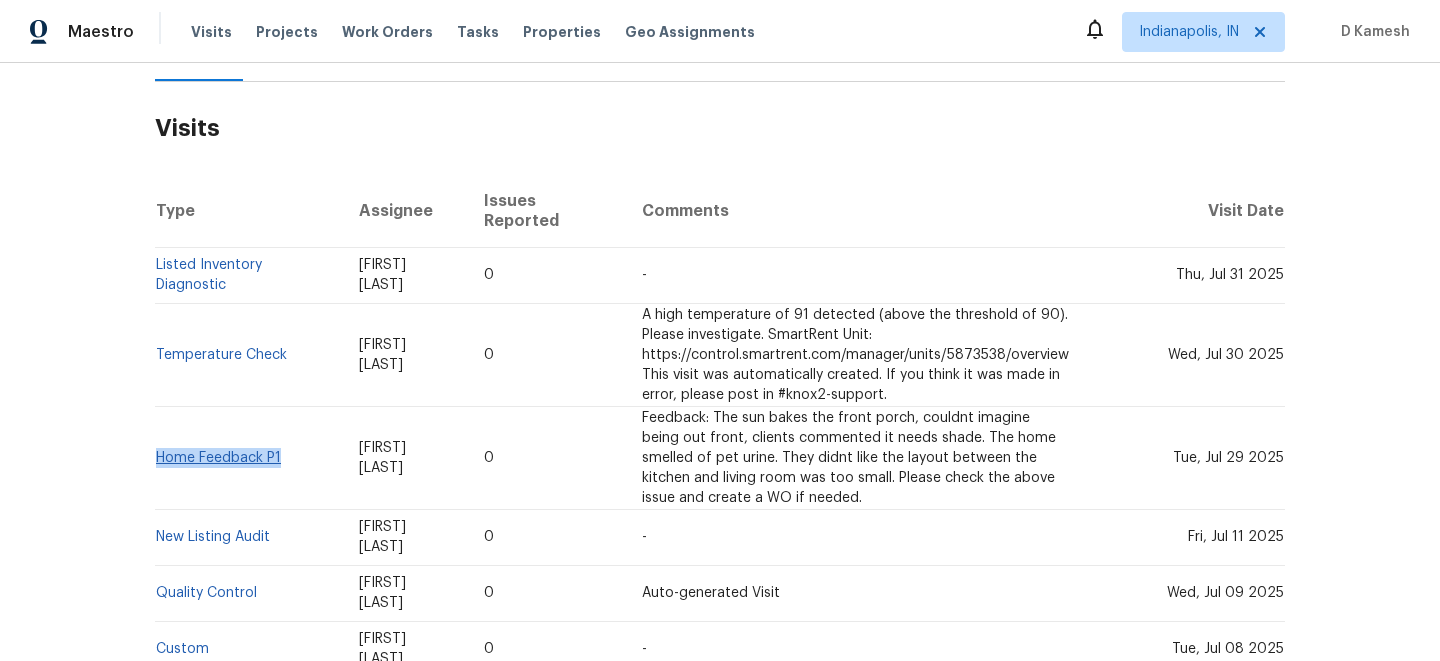 drag, startPoint x: 294, startPoint y: 425, endPoint x: 159, endPoint y: 417, distance: 135.23683 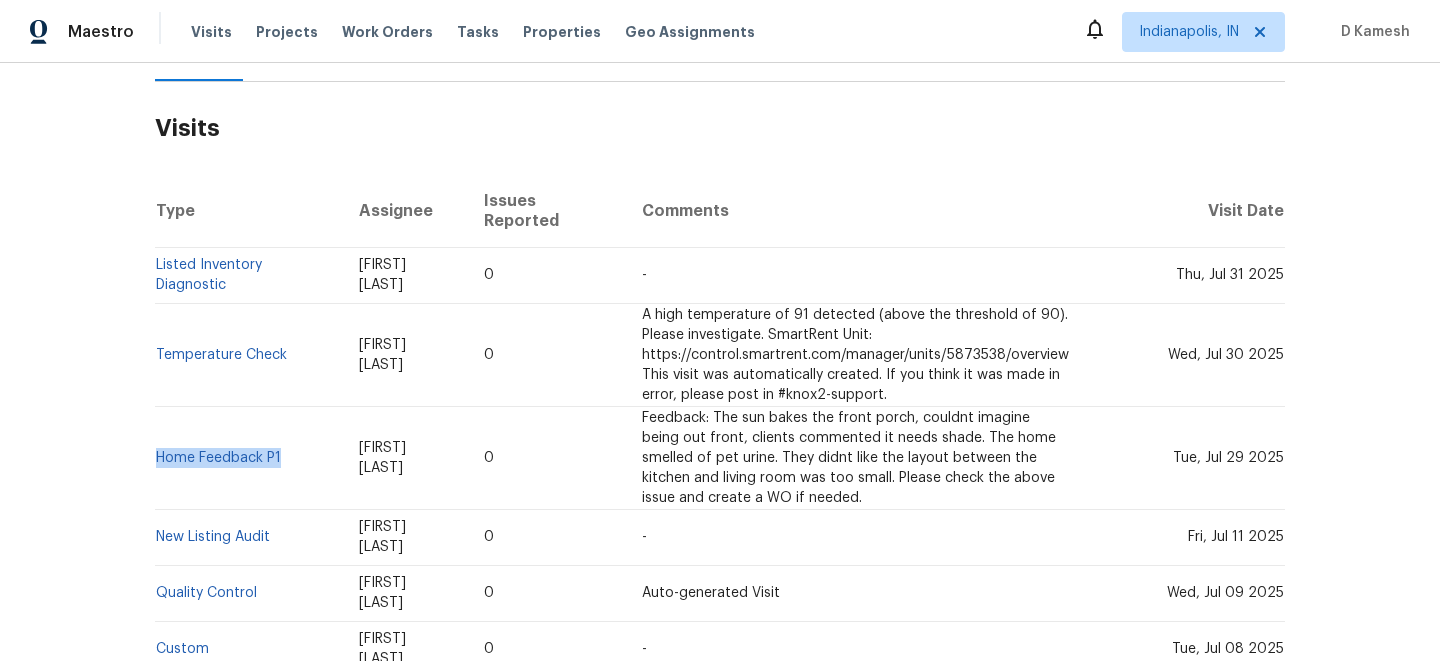 copy on "Home Feedback P1" 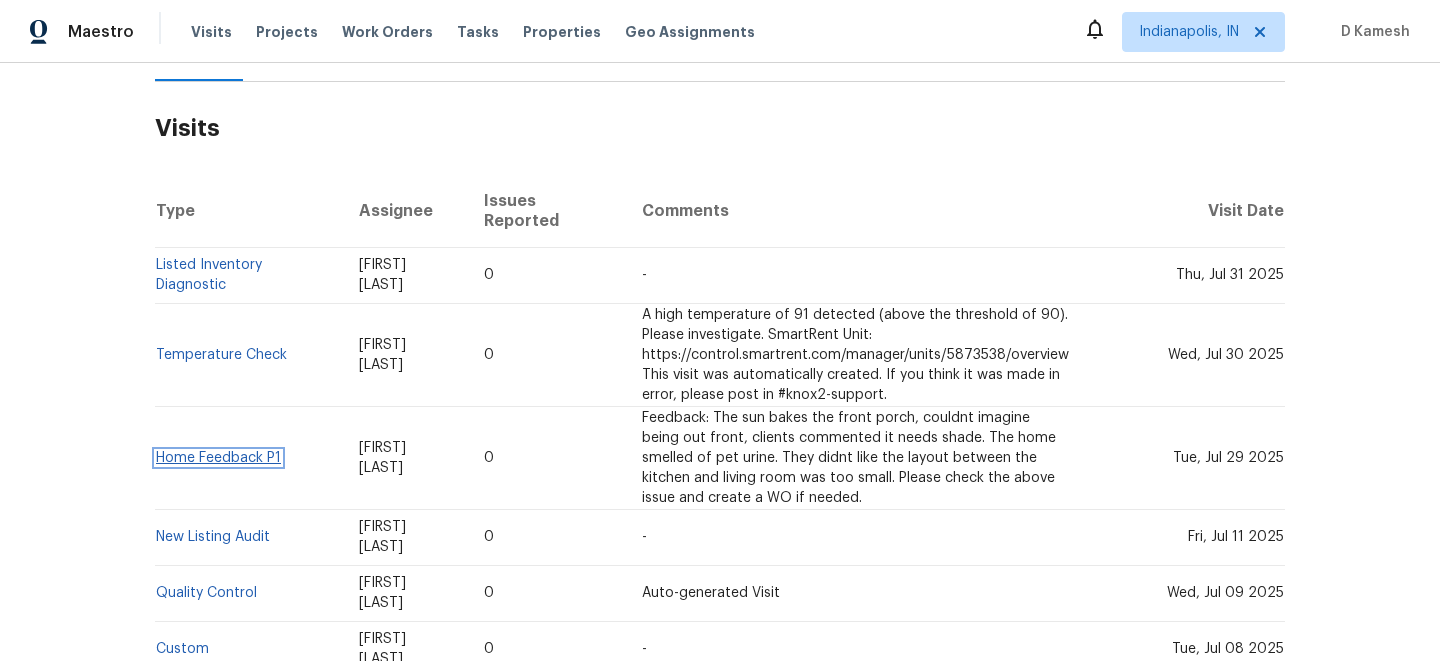 click on "Home Feedback P1" at bounding box center [218, 458] 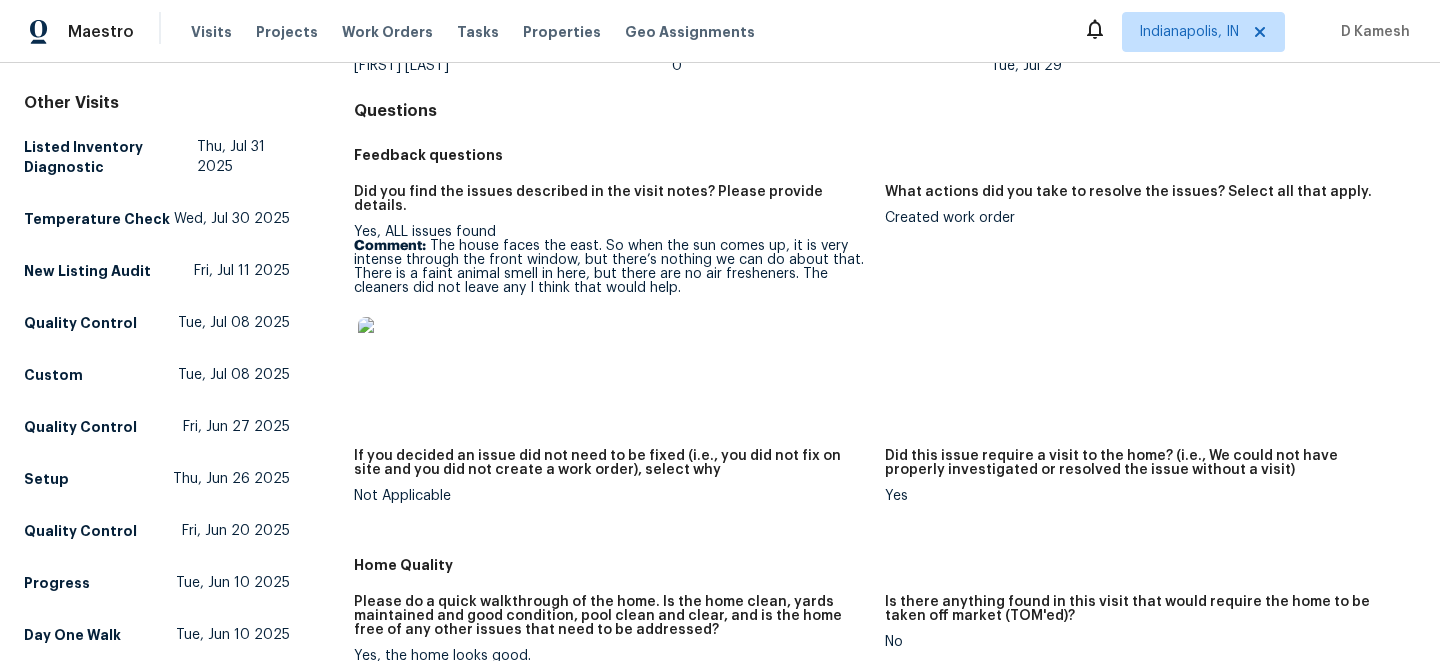 scroll, scrollTop: 0, scrollLeft: 0, axis: both 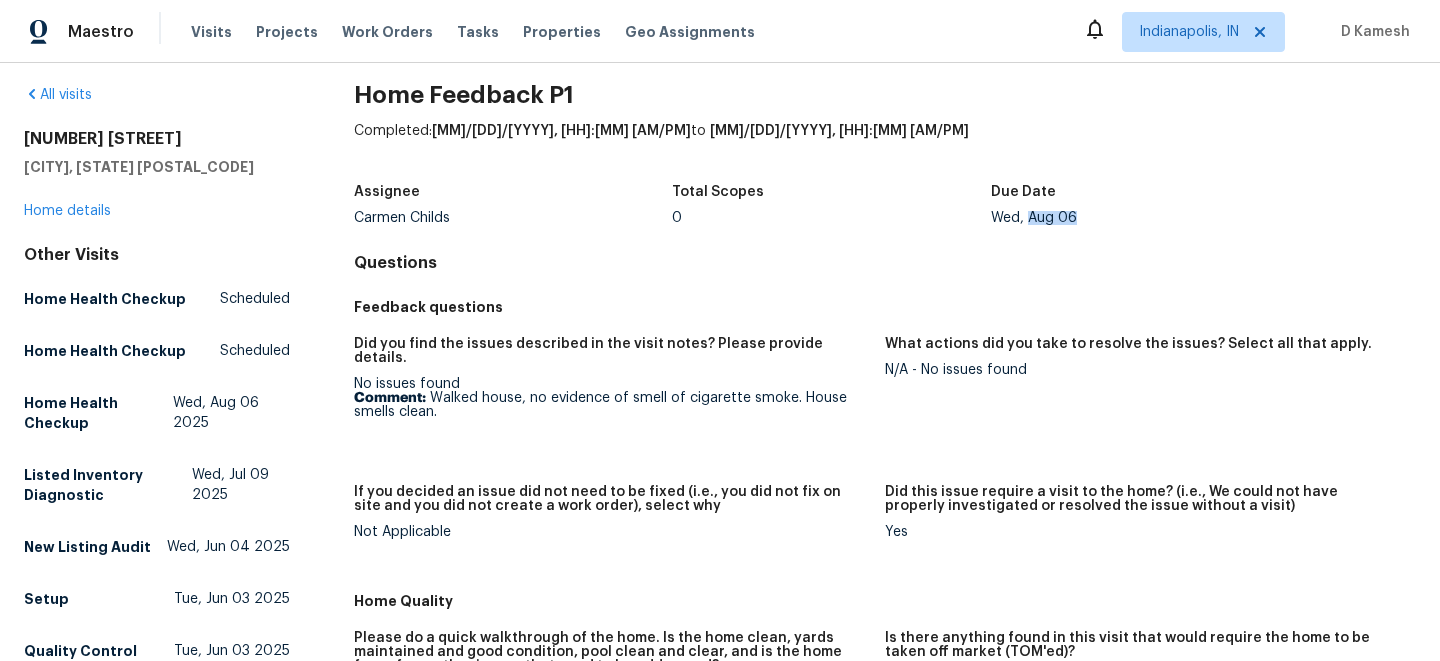 drag, startPoint x: 1030, startPoint y: 217, endPoint x: 1120, endPoint y: 215, distance: 90.02222 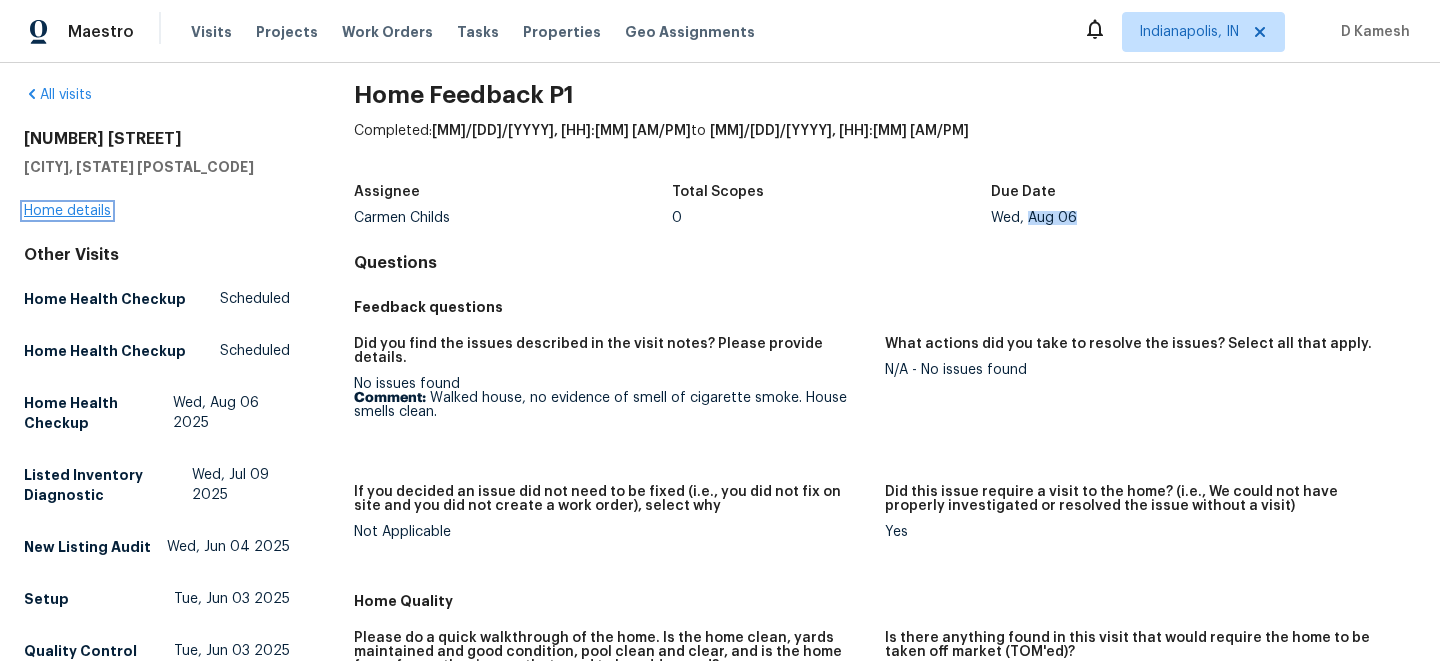 click on "Home details" at bounding box center (67, 211) 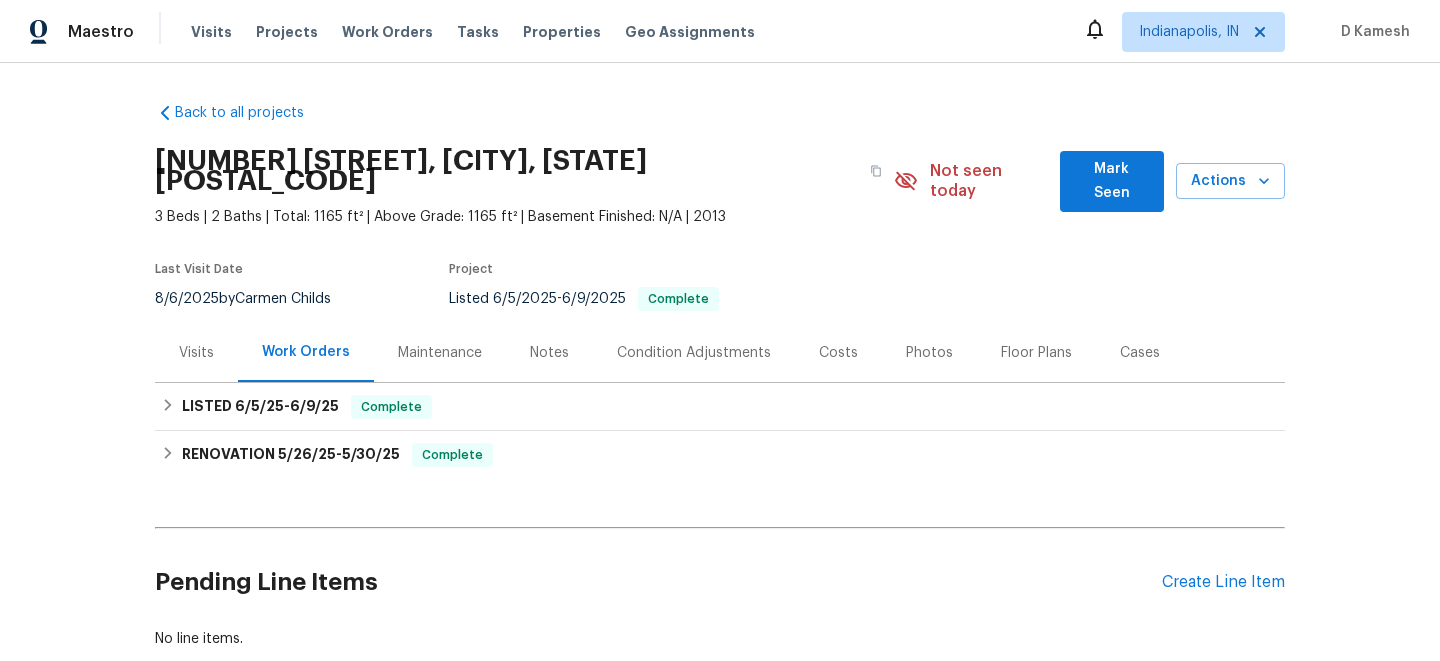 click on "Visits" at bounding box center (196, 353) 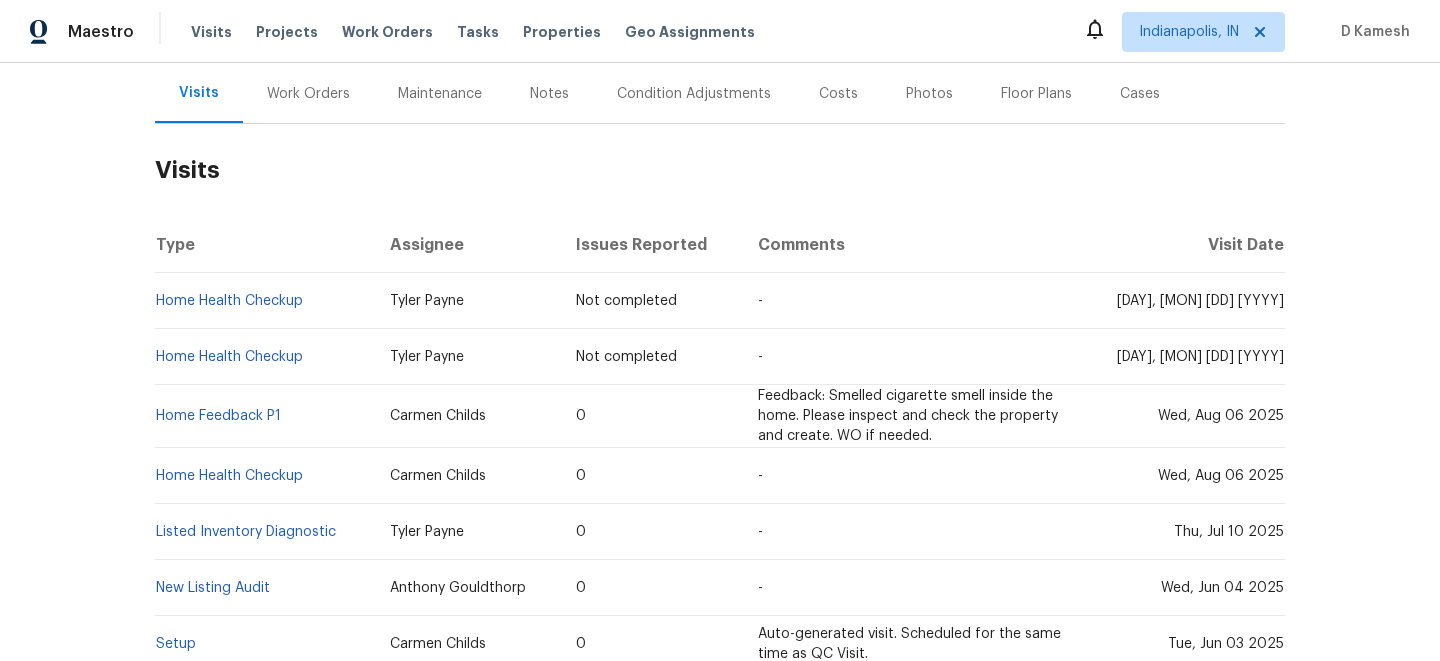 scroll, scrollTop: 274, scrollLeft: 0, axis: vertical 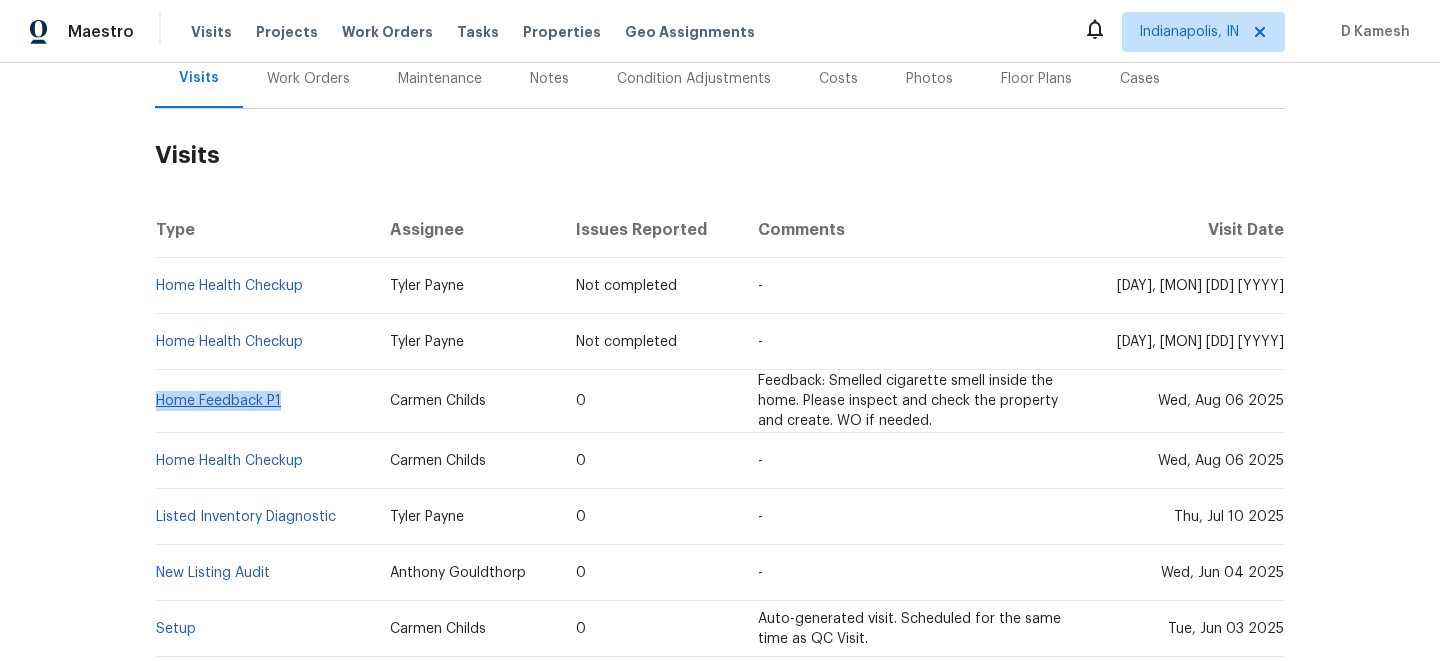 drag, startPoint x: 289, startPoint y: 379, endPoint x: 160, endPoint y: 375, distance: 129.062 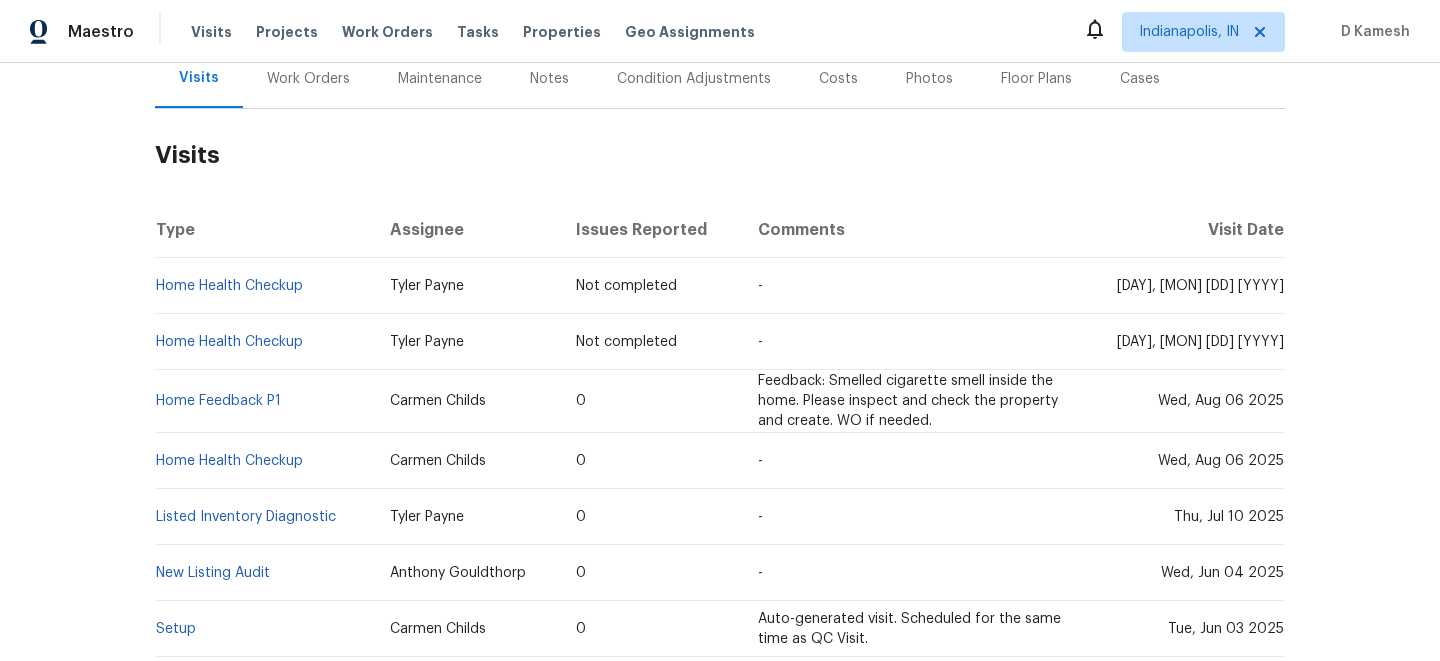 click on "Carmen Childs" at bounding box center (467, 401) 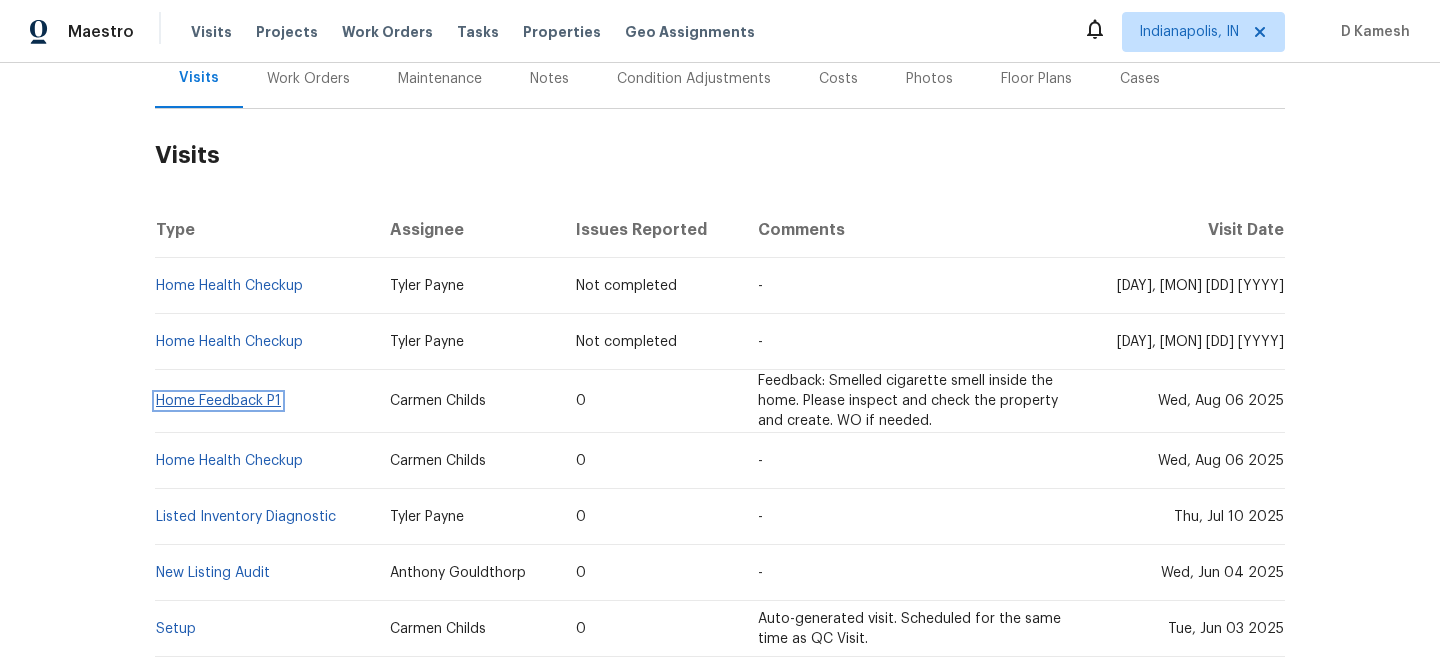 click on "Home Feedback P1" at bounding box center [218, 401] 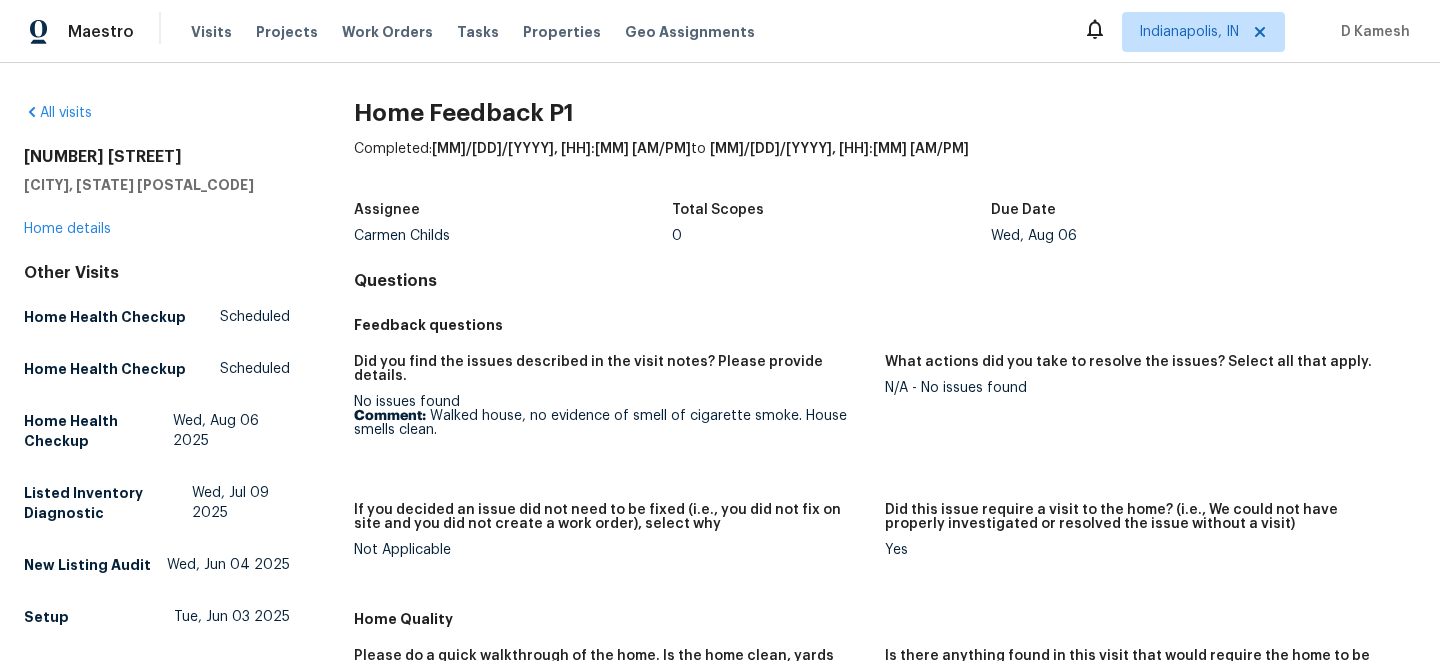 scroll, scrollTop: 64, scrollLeft: 0, axis: vertical 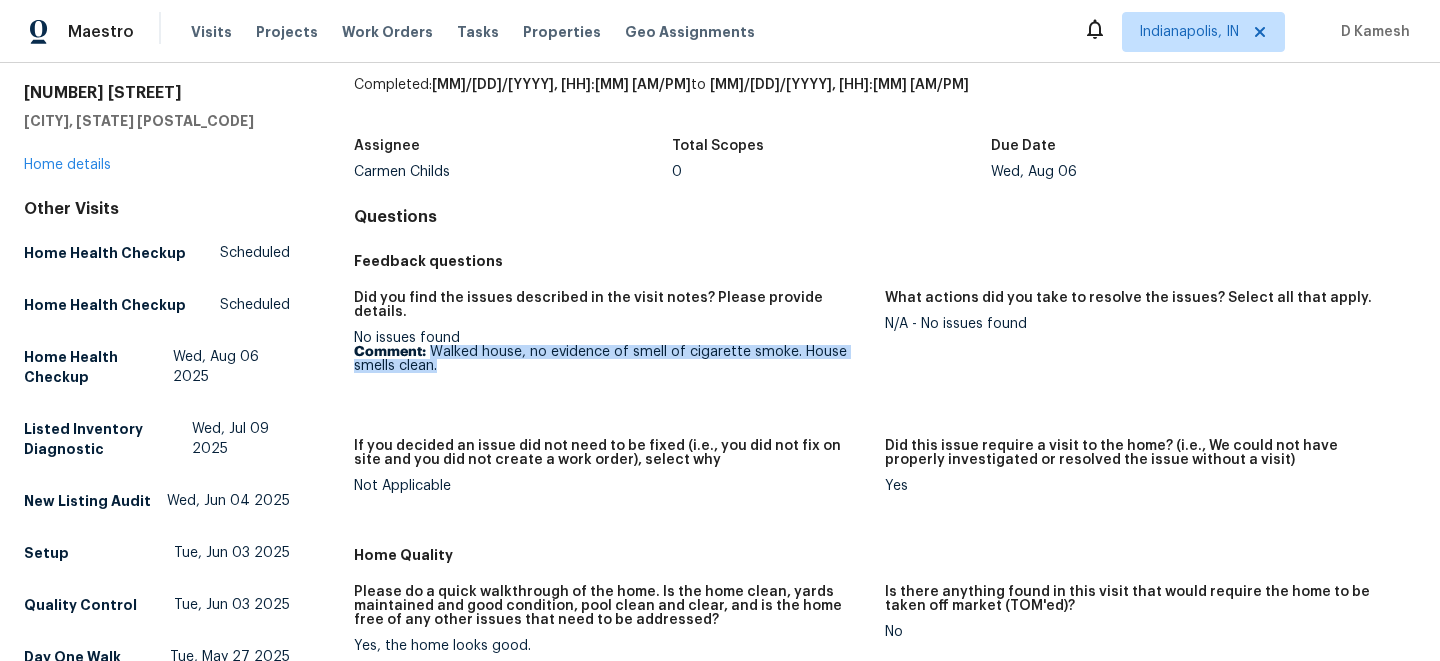 drag, startPoint x: 432, startPoint y: 337, endPoint x: 473, endPoint y: 345, distance: 41.773197 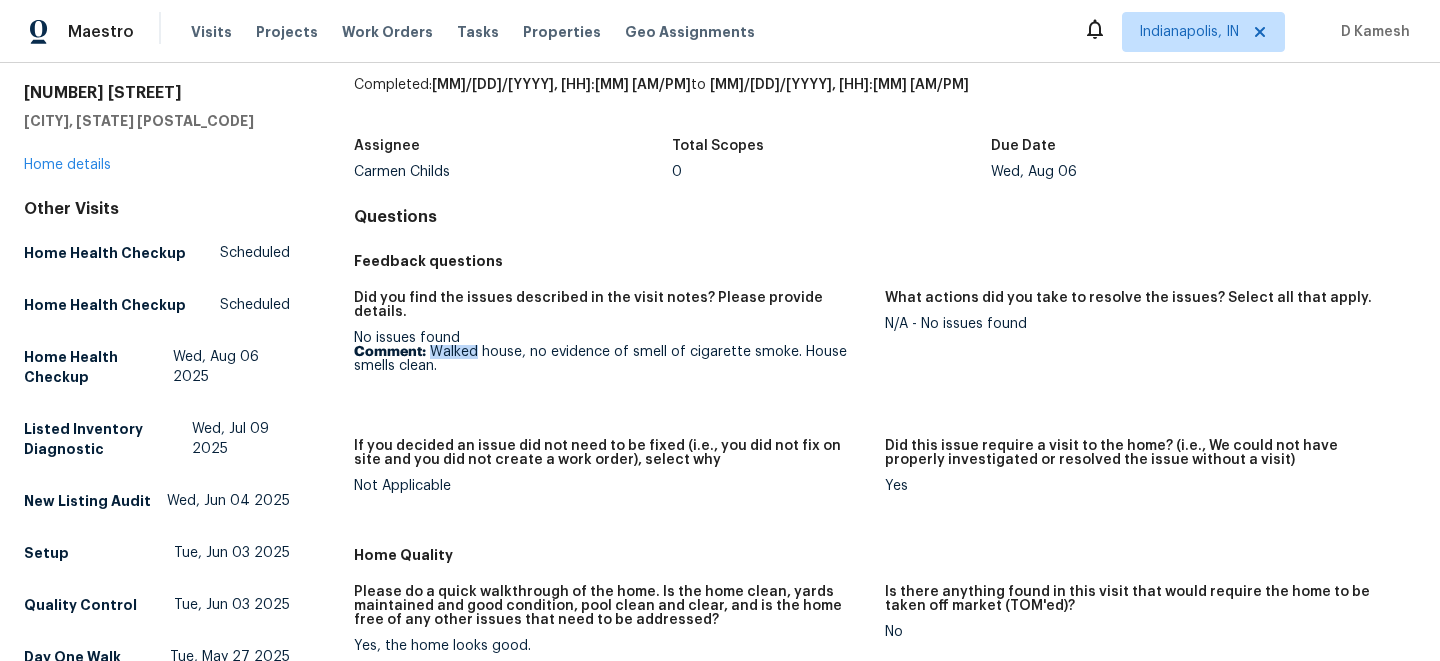 copy on "Walked" 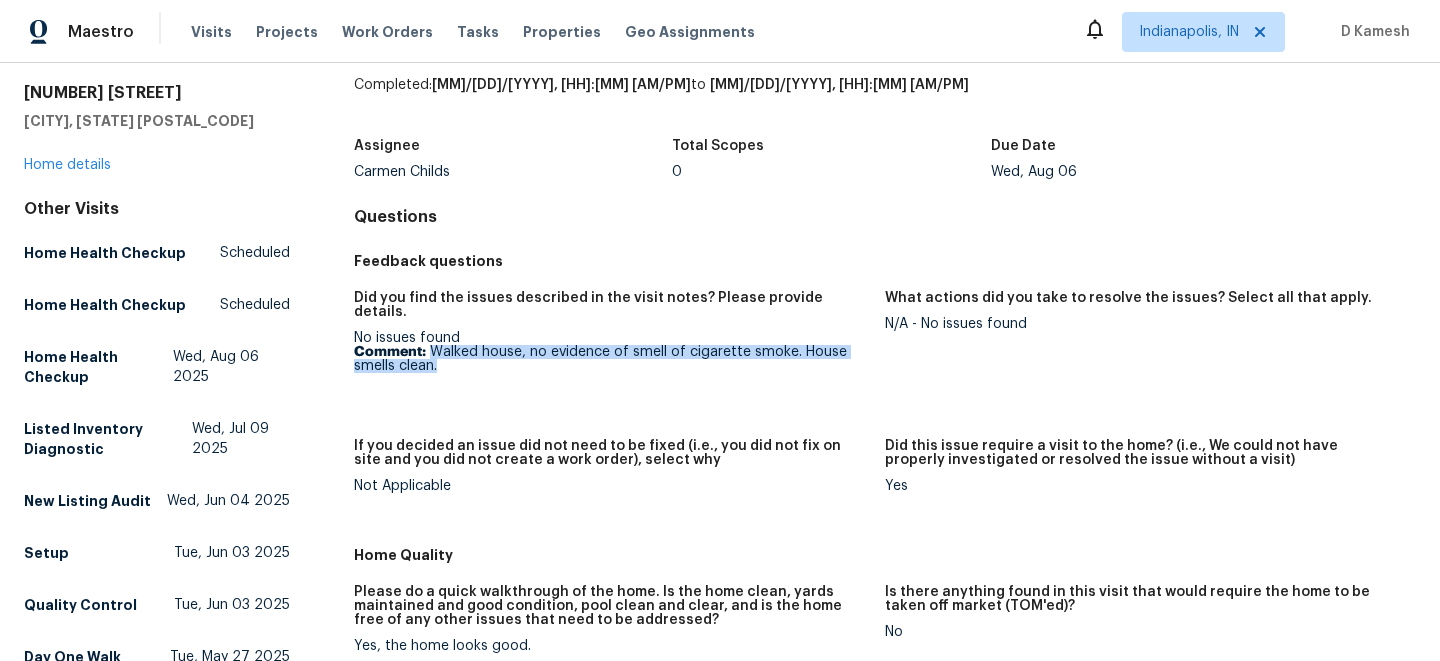 drag, startPoint x: 431, startPoint y: 334, endPoint x: 451, endPoint y: 343, distance: 21.931713 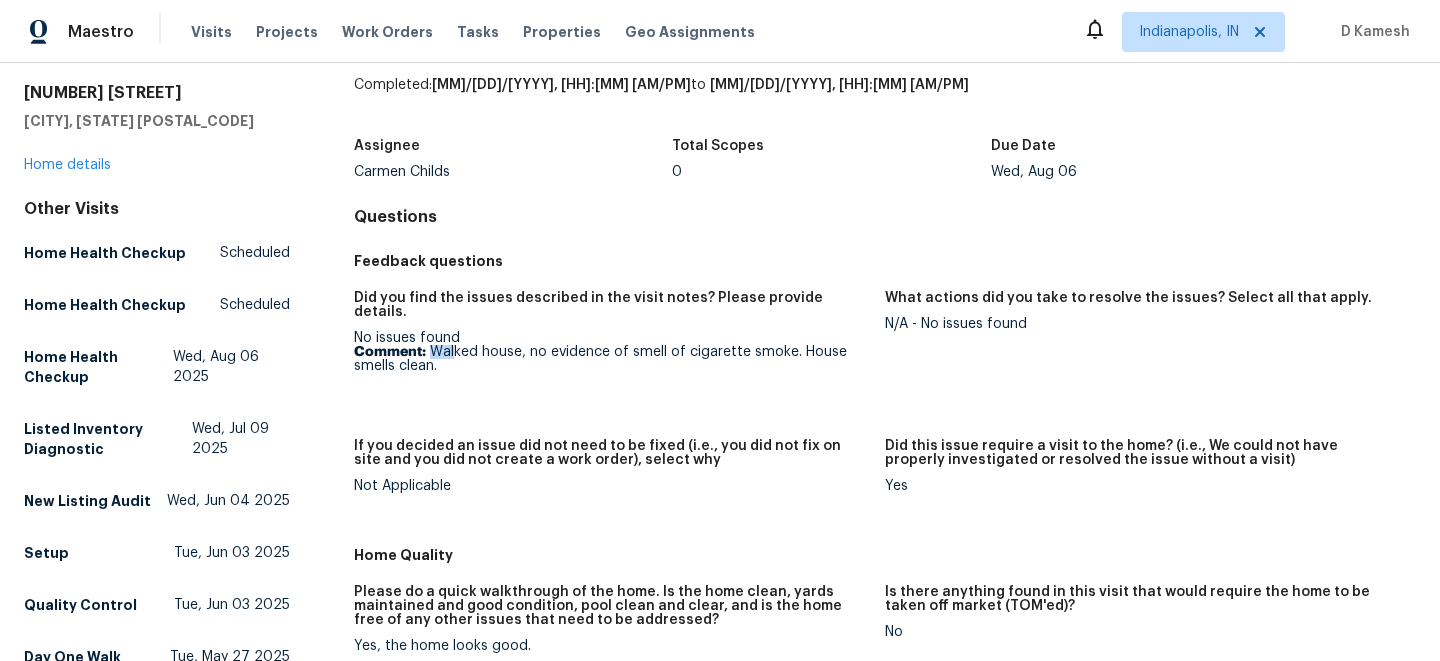 copy on "Wal" 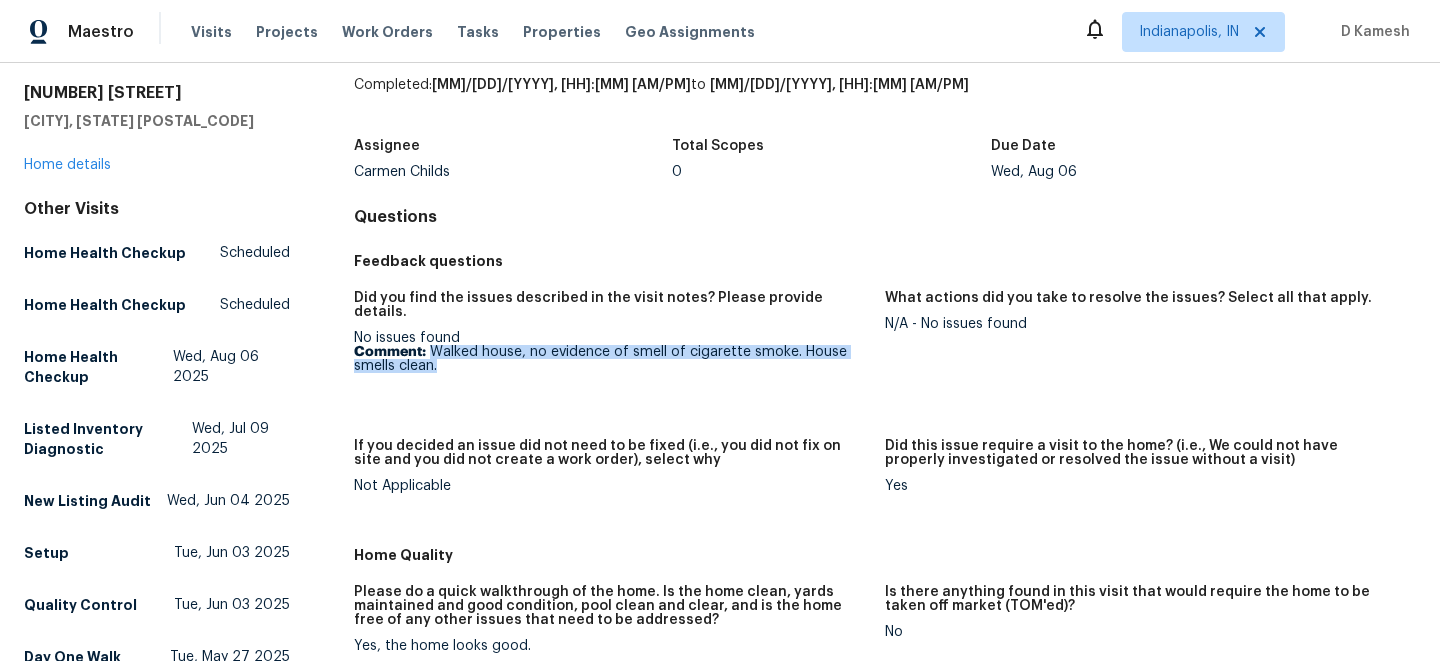 drag, startPoint x: 432, startPoint y: 337, endPoint x: 446, endPoint y: 346, distance: 16.643316 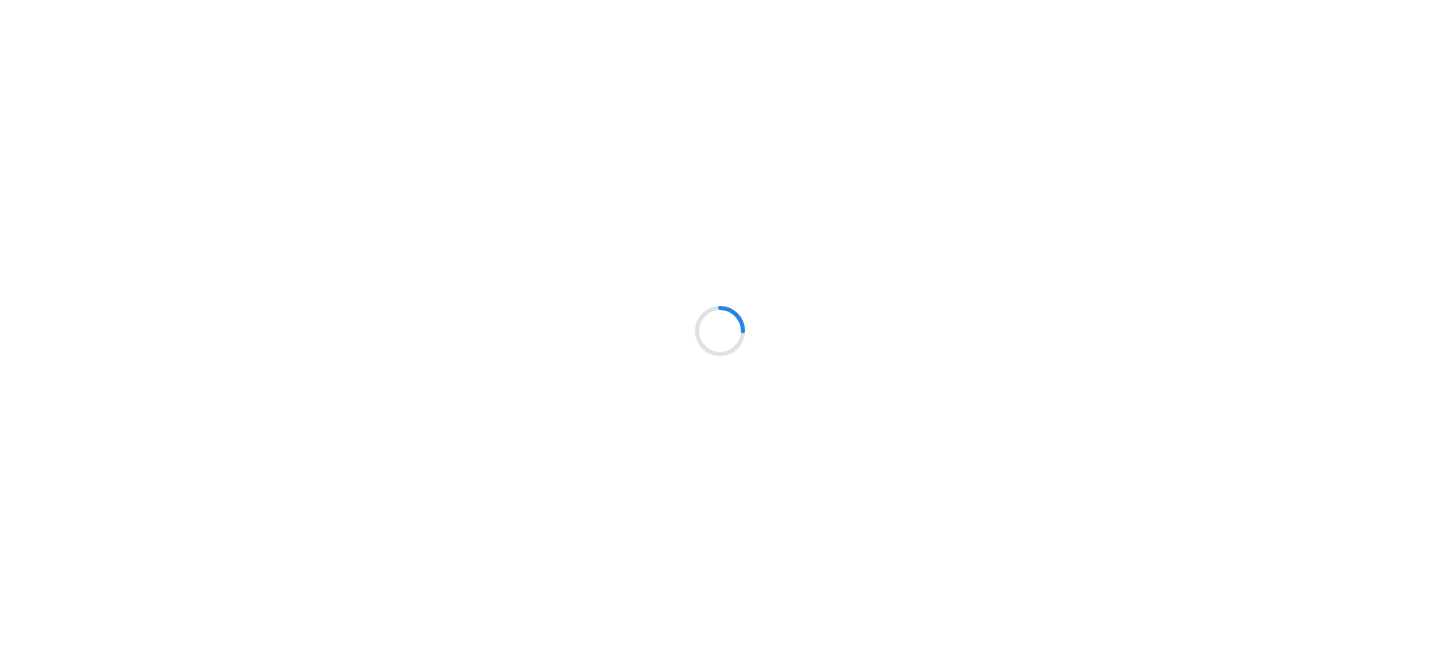 scroll, scrollTop: 0, scrollLeft: 0, axis: both 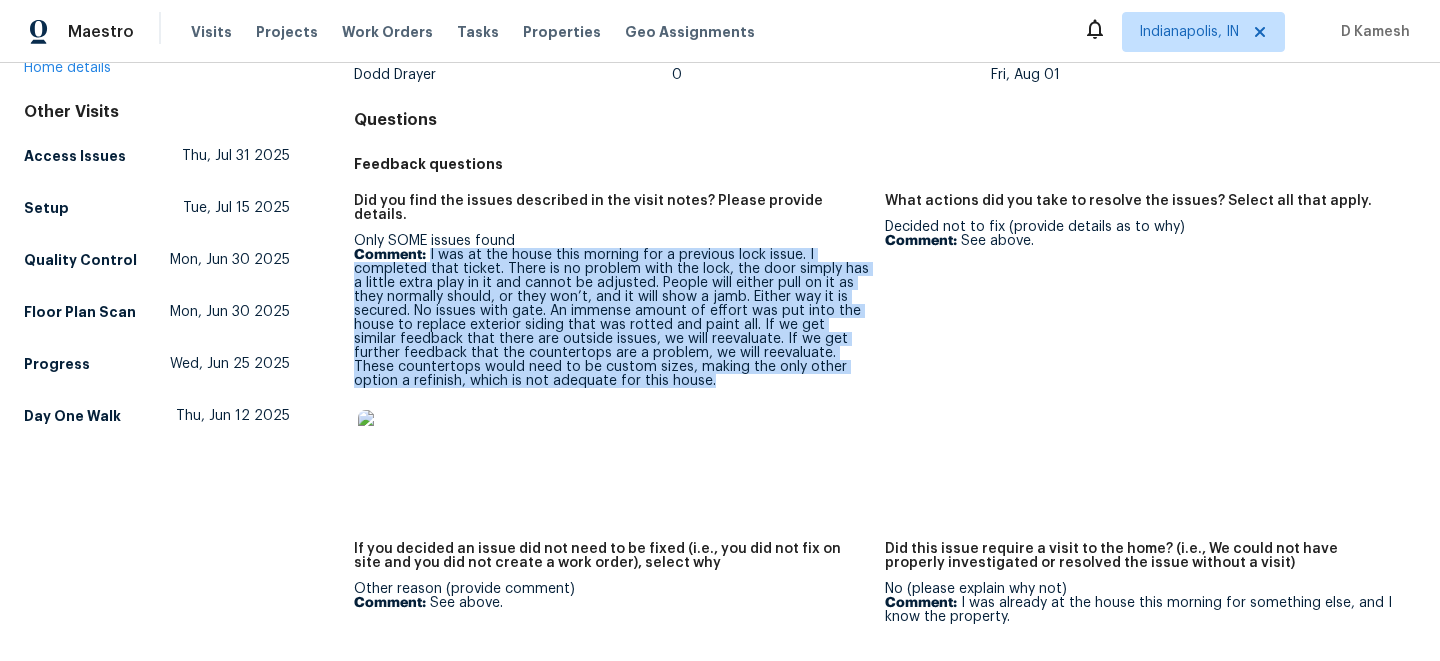 drag, startPoint x: 431, startPoint y: 241, endPoint x: 718, endPoint y: 383, distance: 320.20773 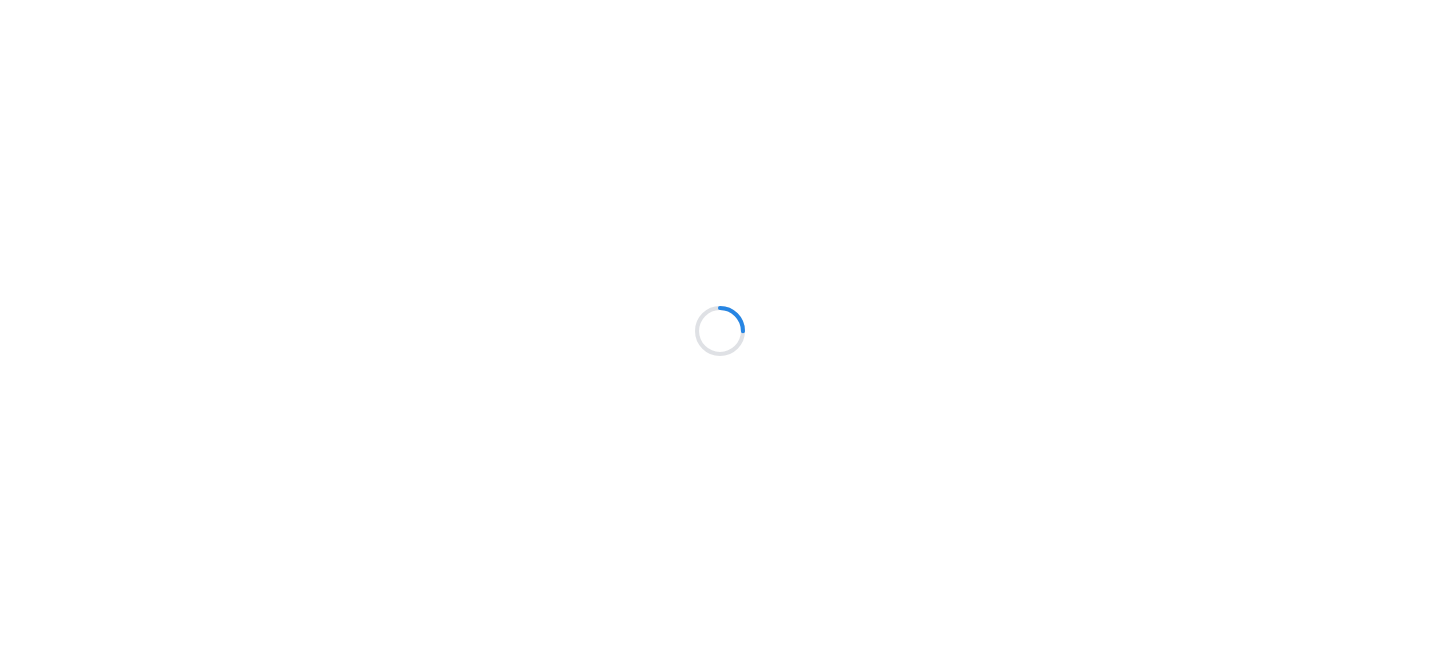 scroll, scrollTop: 0, scrollLeft: 0, axis: both 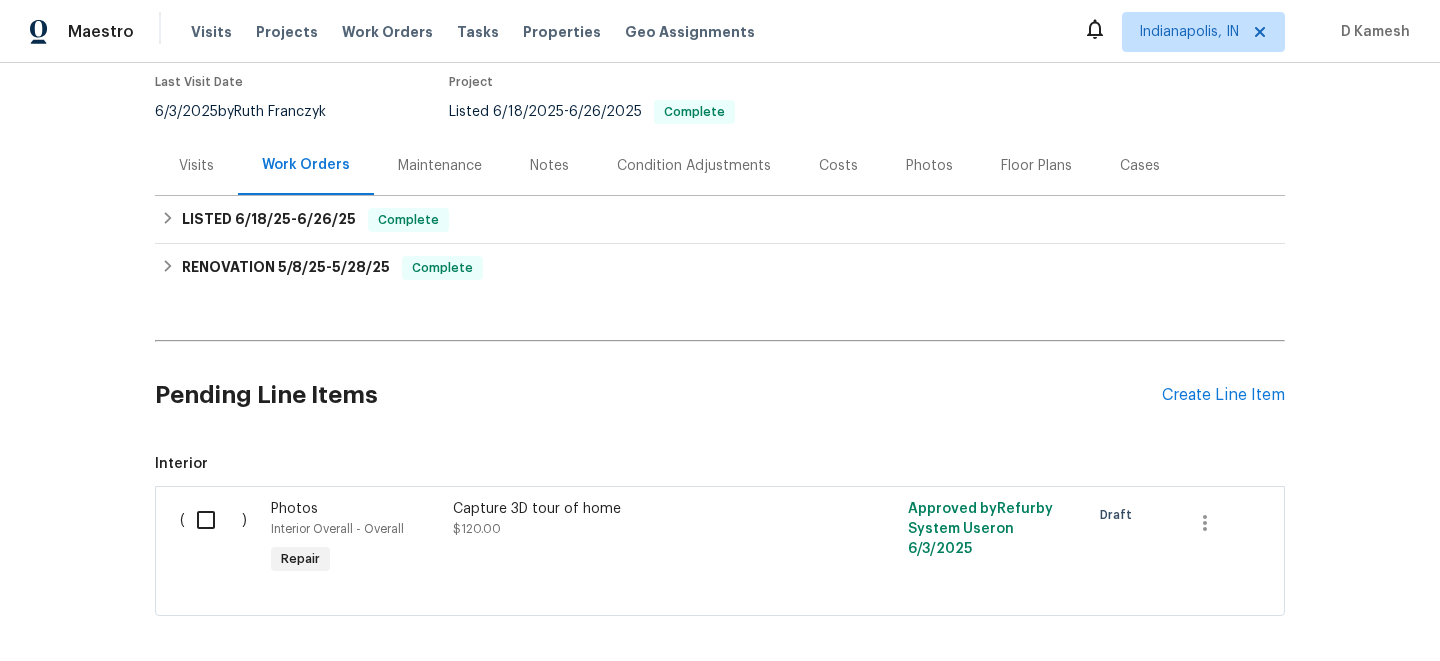 click on "Visits" at bounding box center (196, 166) 